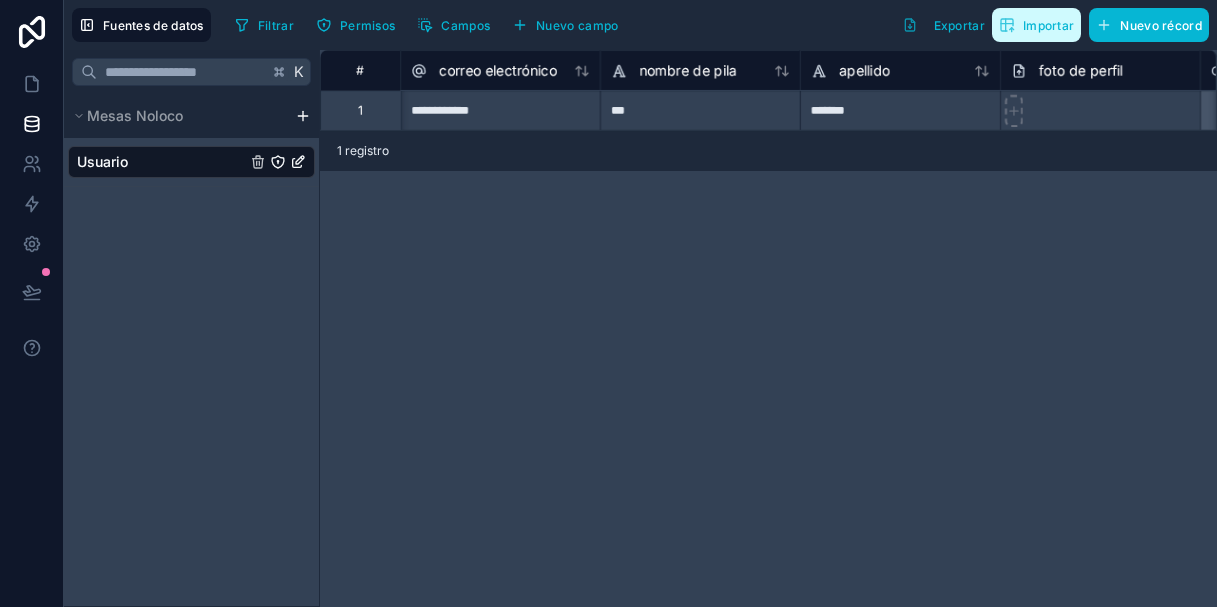scroll, scrollTop: 0, scrollLeft: 0, axis: both 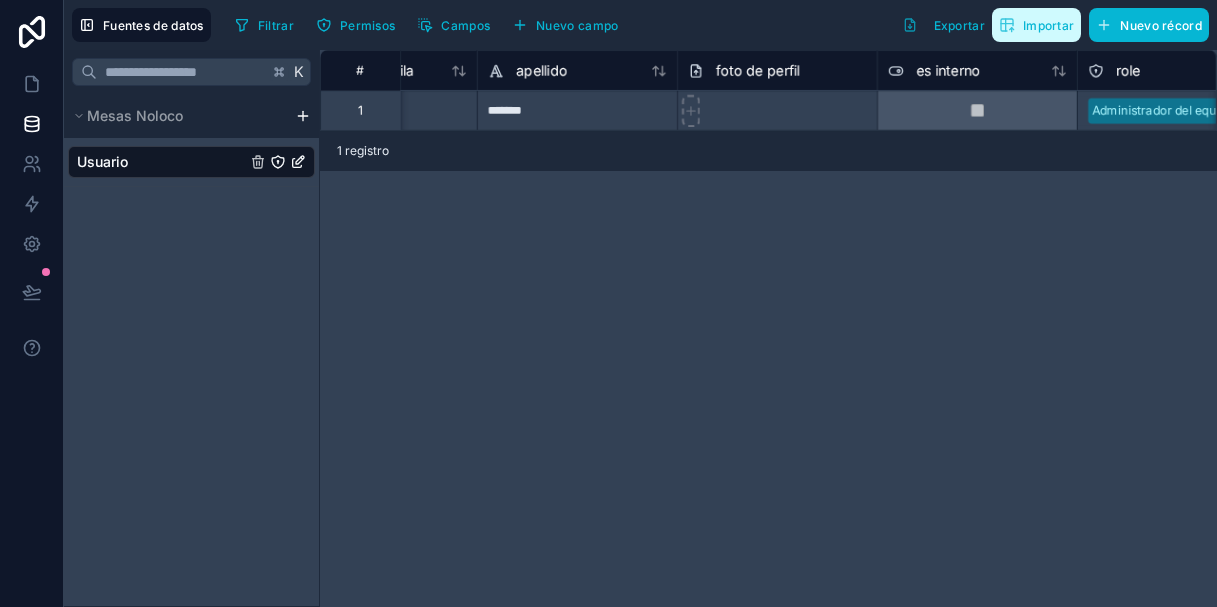 click on "Importar" at bounding box center (1036, 25) 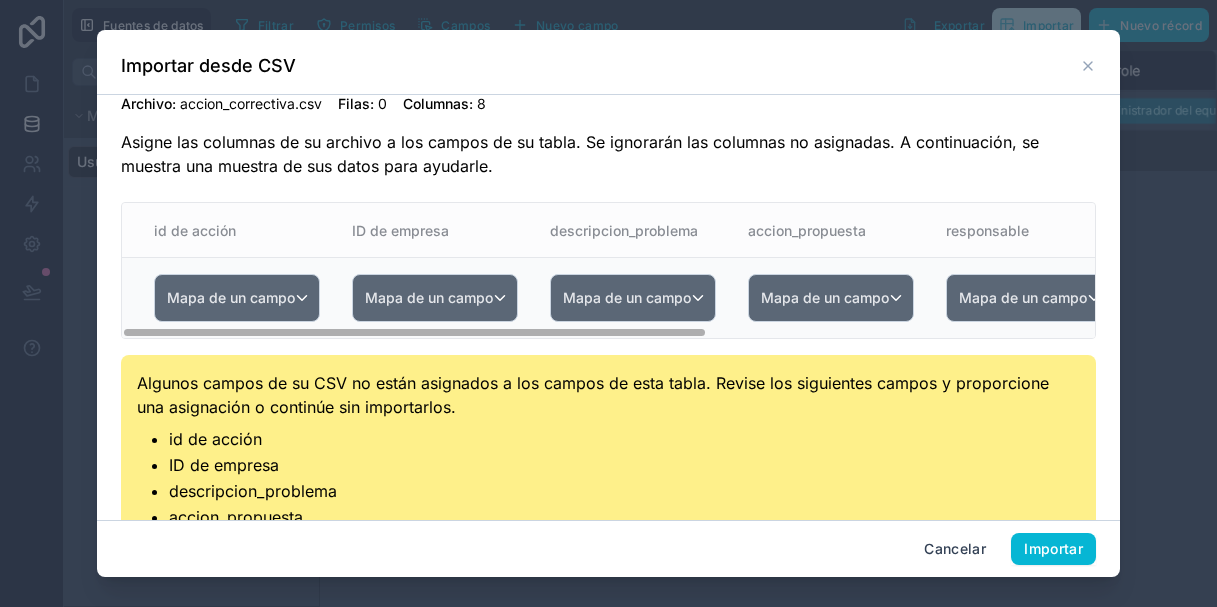 scroll, scrollTop: 0, scrollLeft: 0, axis: both 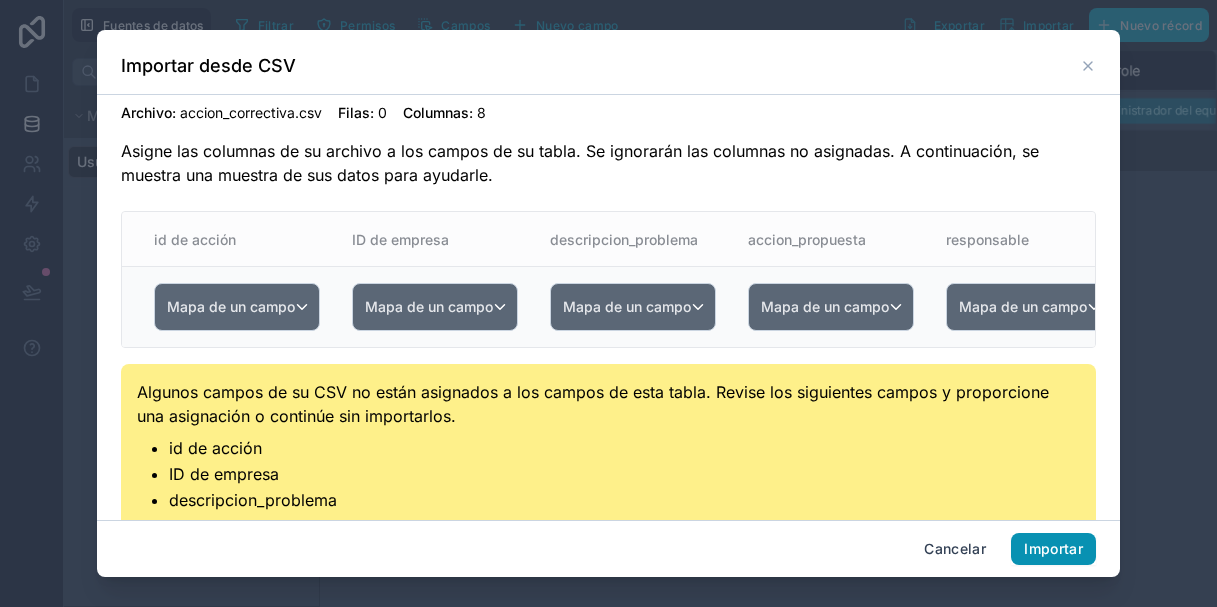 click on "Importar" at bounding box center [1053, 548] 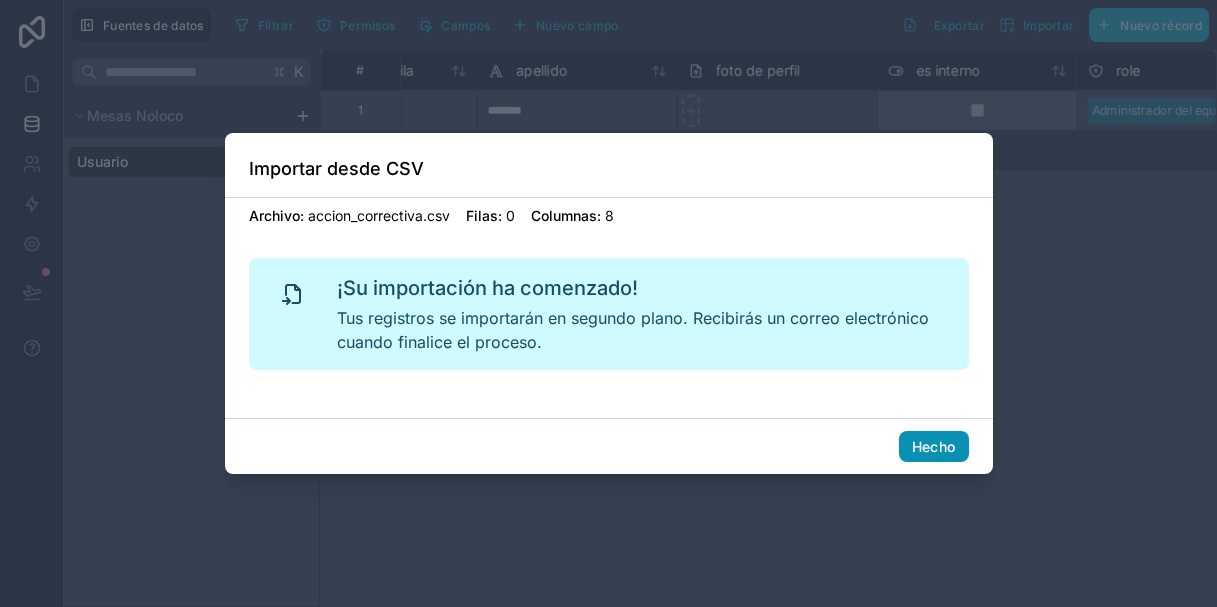 click on "Hecho" at bounding box center [934, 446] 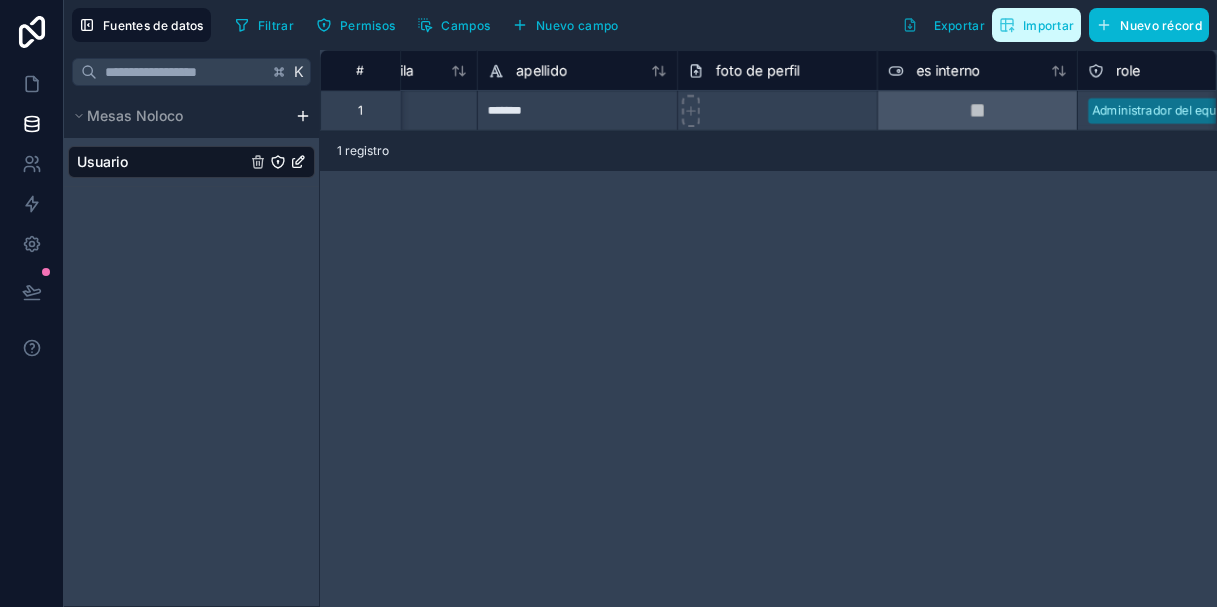 click on "Importar" at bounding box center (1048, 25) 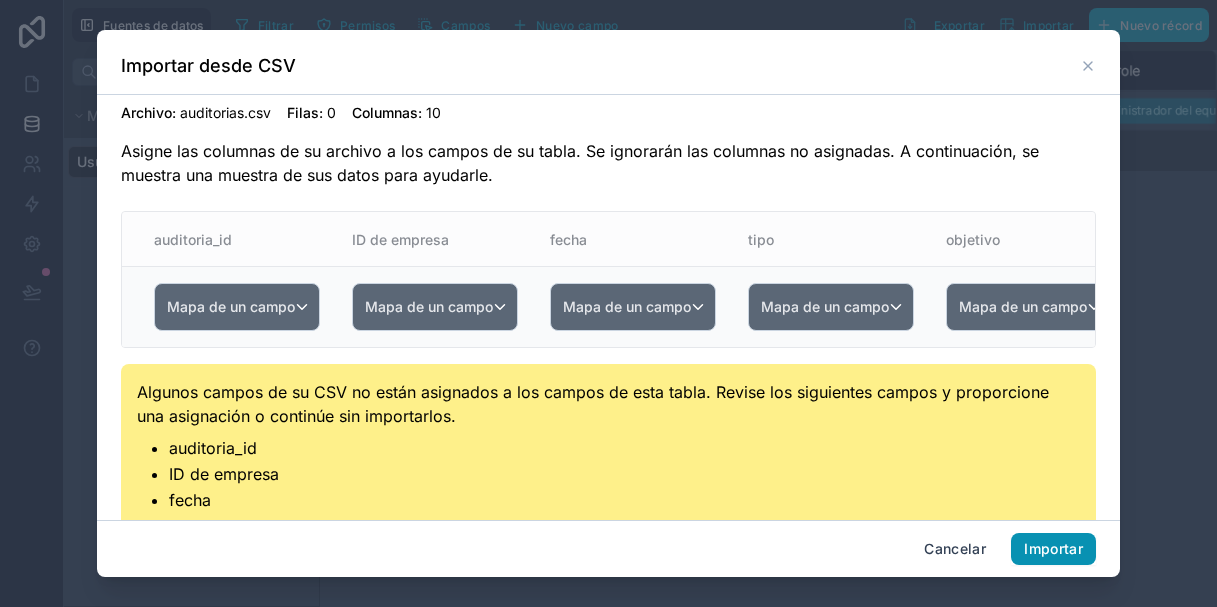 click on "Importar" at bounding box center [1053, 548] 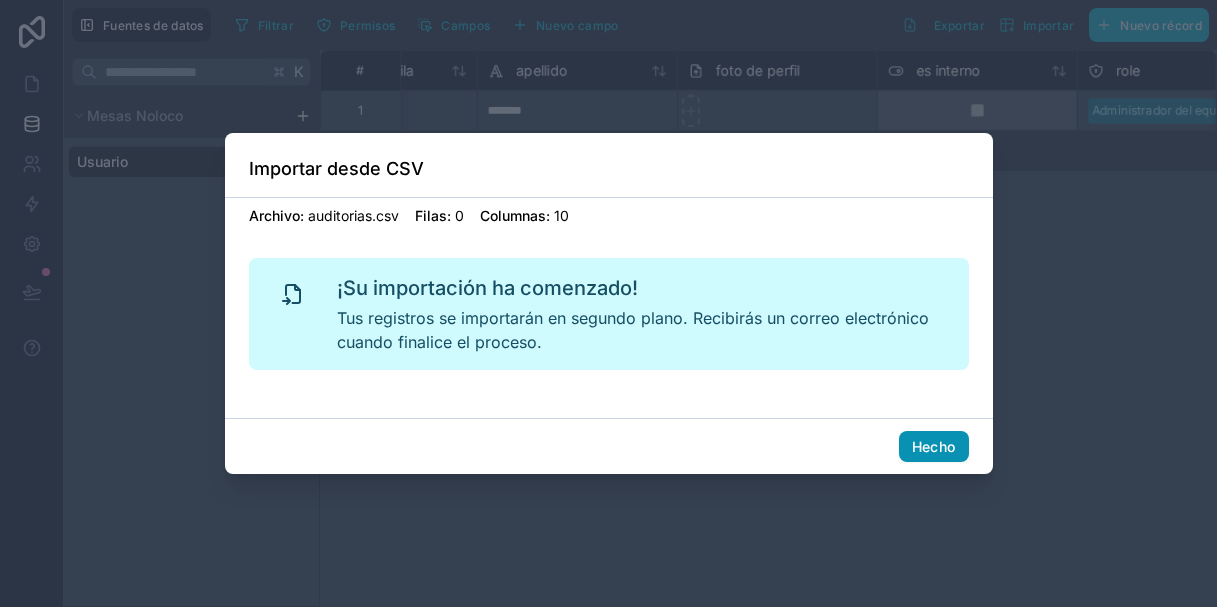 click on "Hecho" at bounding box center [934, 446] 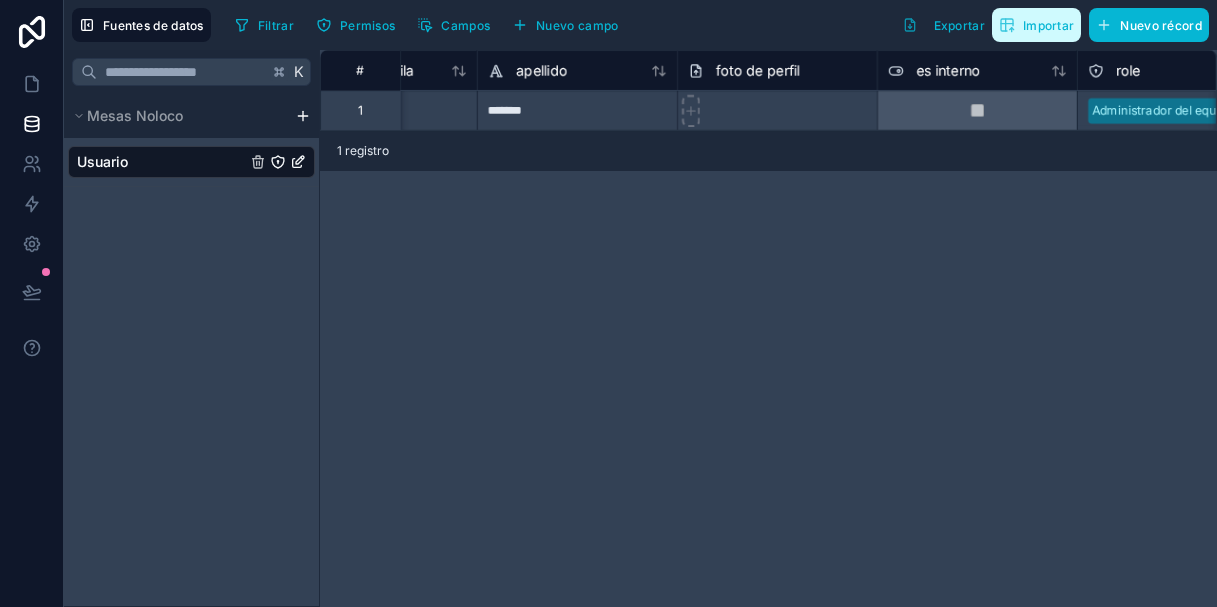 click on "Importar" at bounding box center (1048, 25) 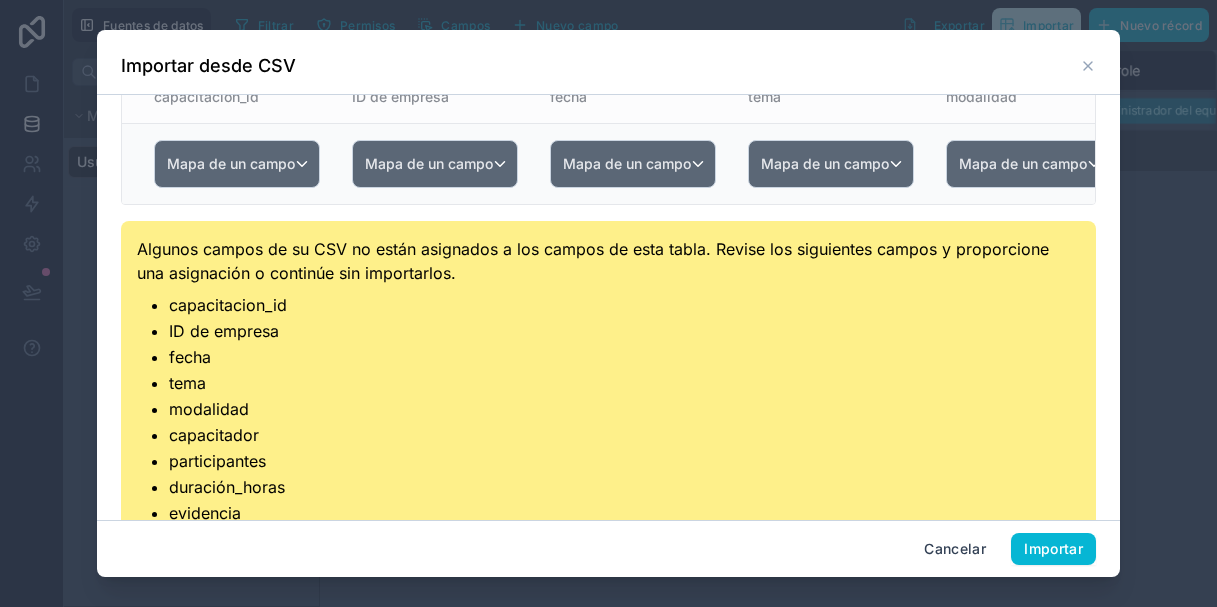 scroll, scrollTop: 206, scrollLeft: 0, axis: vertical 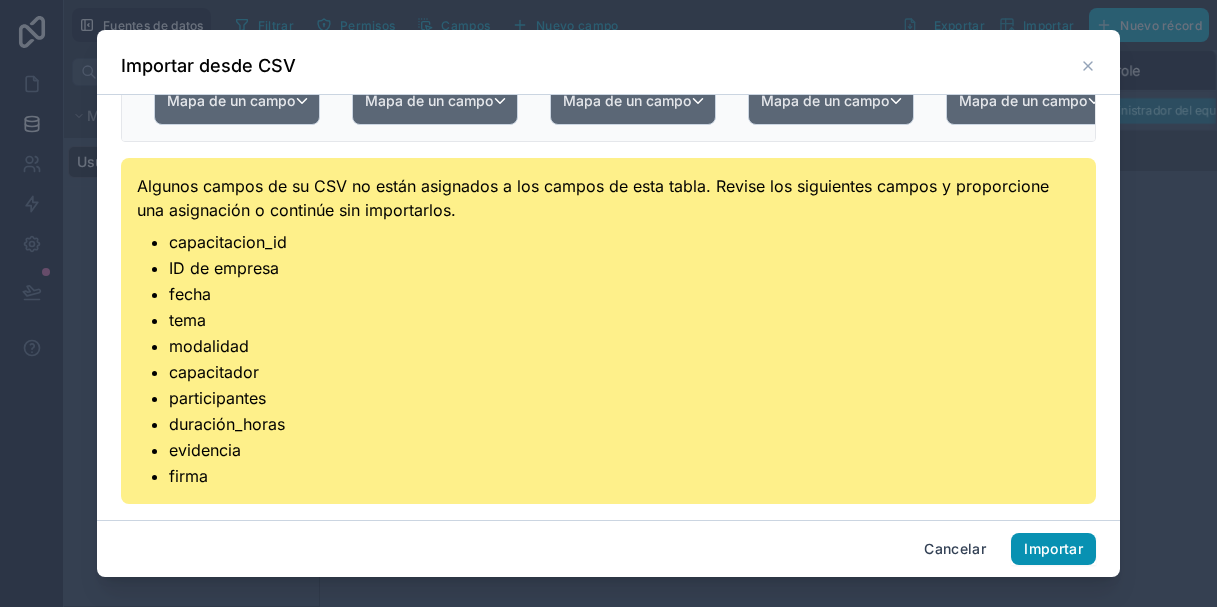 click on "Importar" at bounding box center (1053, 548) 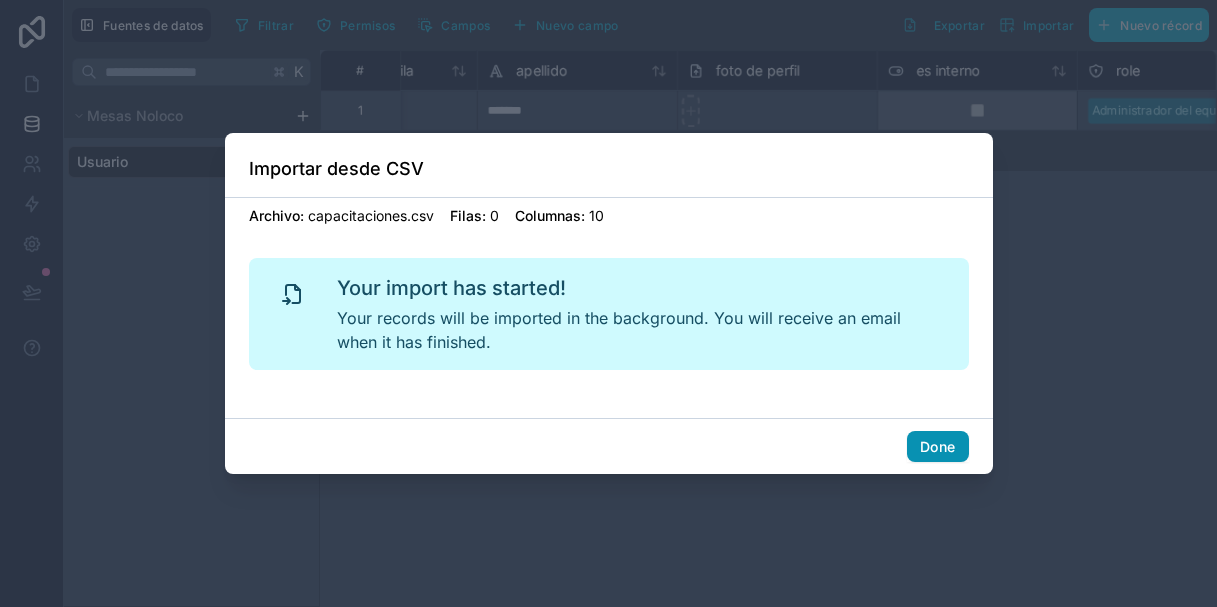 scroll, scrollTop: 0, scrollLeft: 0, axis: both 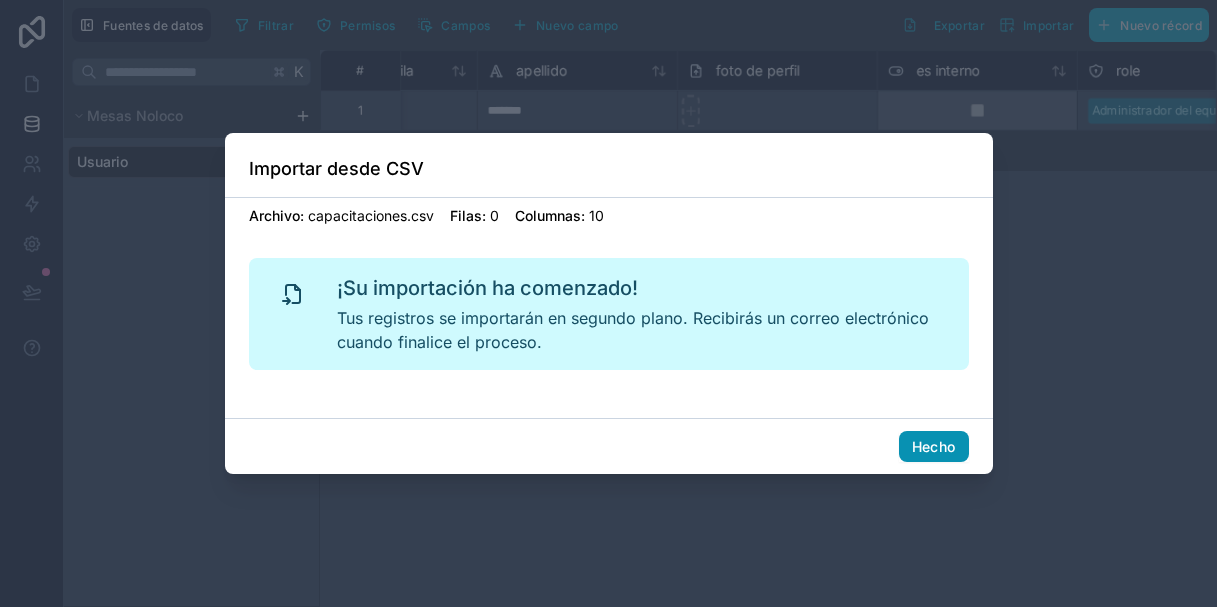 click on "Hecho" at bounding box center (934, 446) 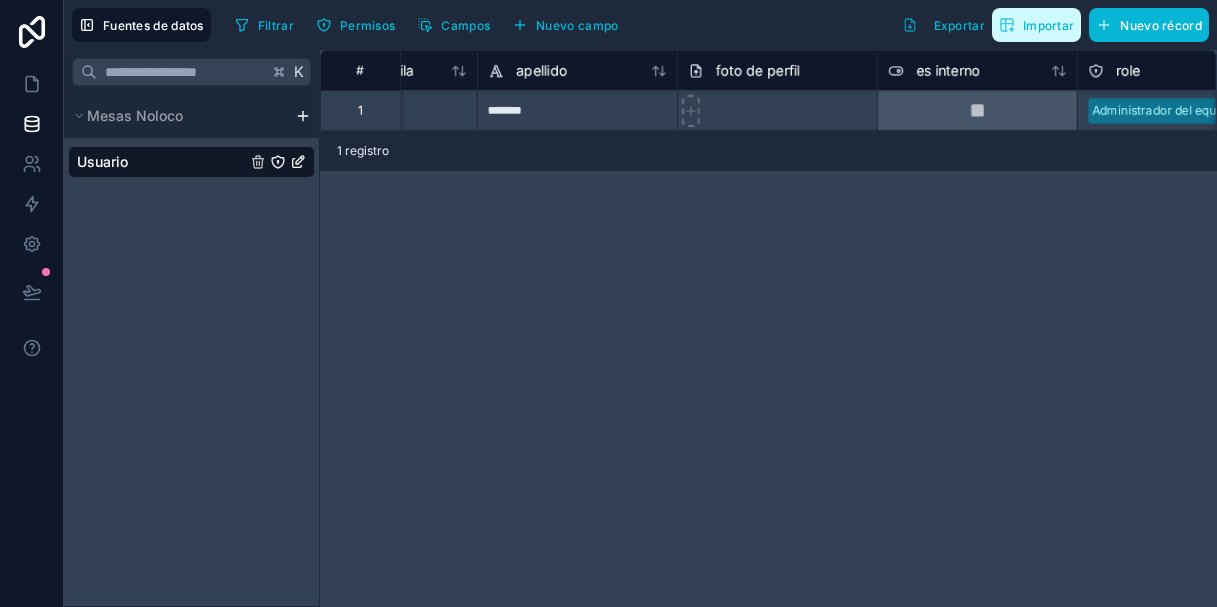 click on "Importar" at bounding box center [1036, 25] 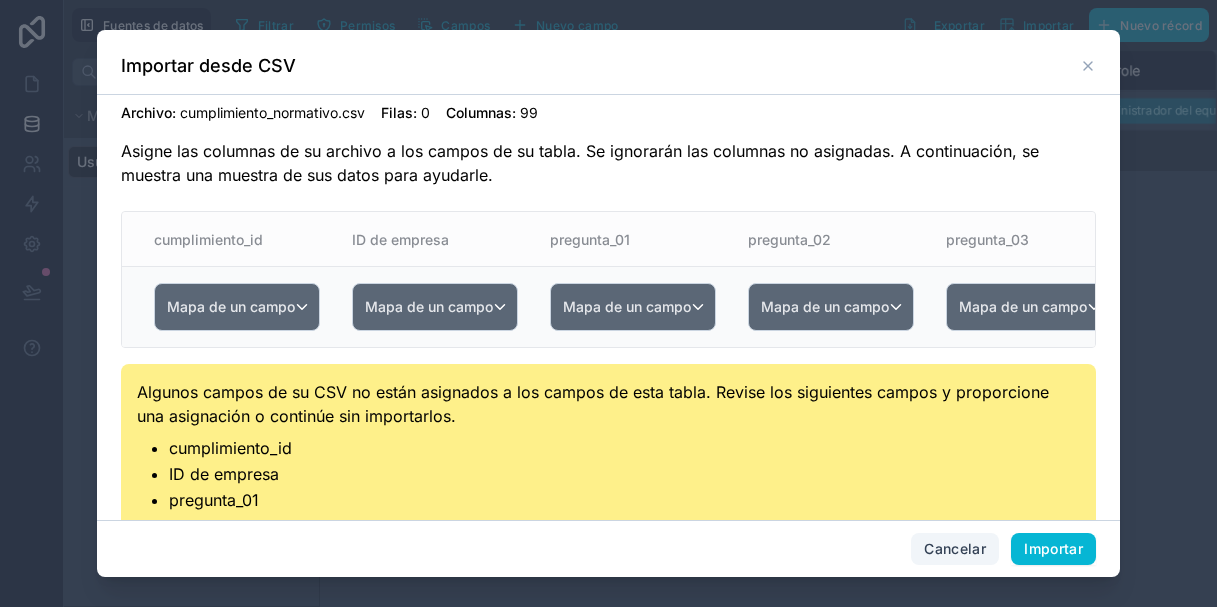 click on "Cancelar" at bounding box center (955, 548) 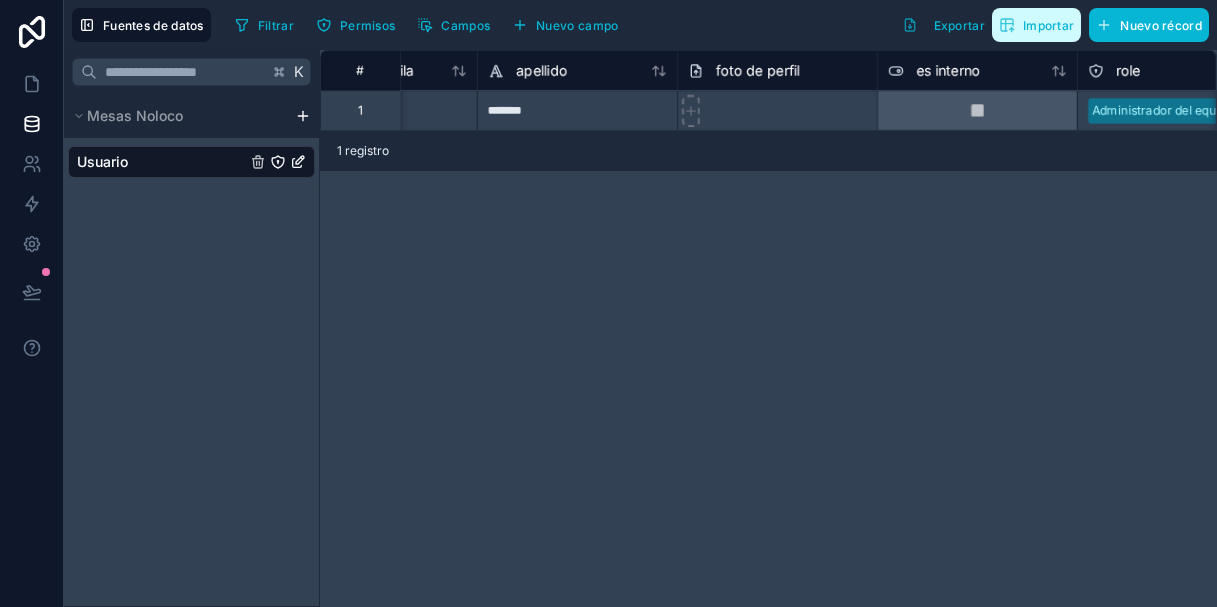 click on "Importar" at bounding box center (1036, 25) 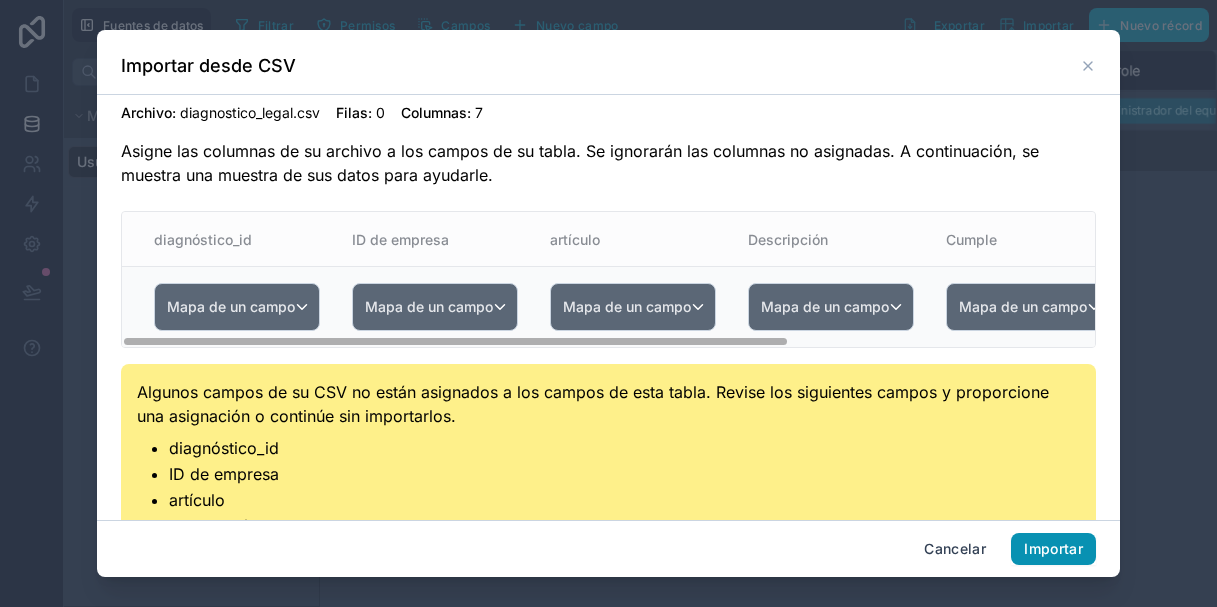 click on "Importar" at bounding box center [1053, 548] 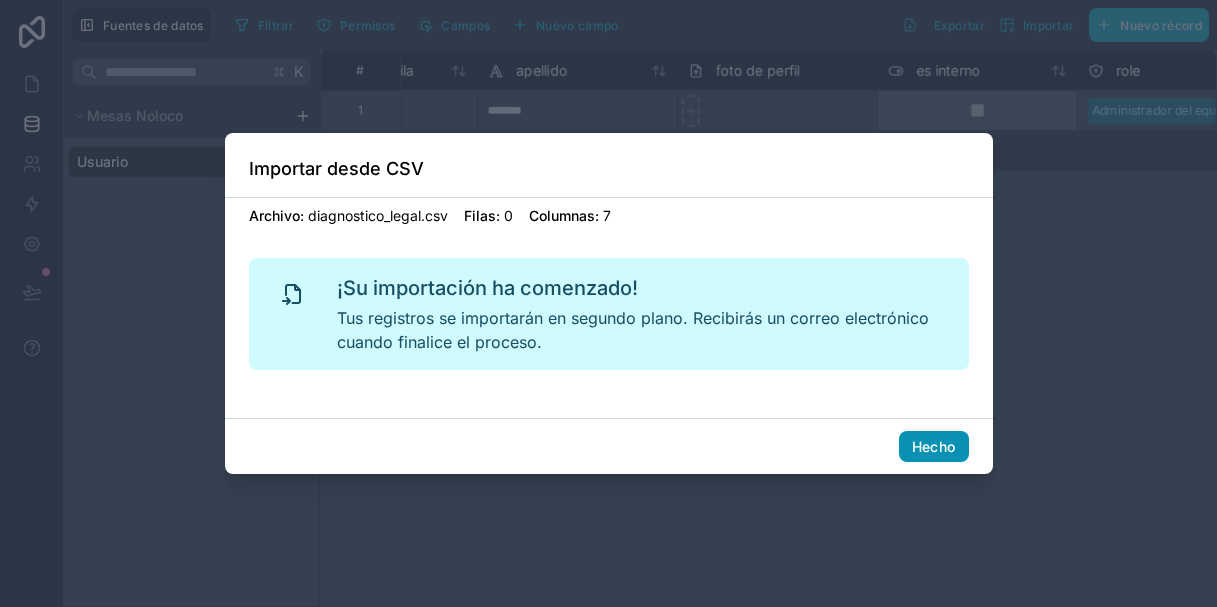 click on "Hecho" at bounding box center (934, 446) 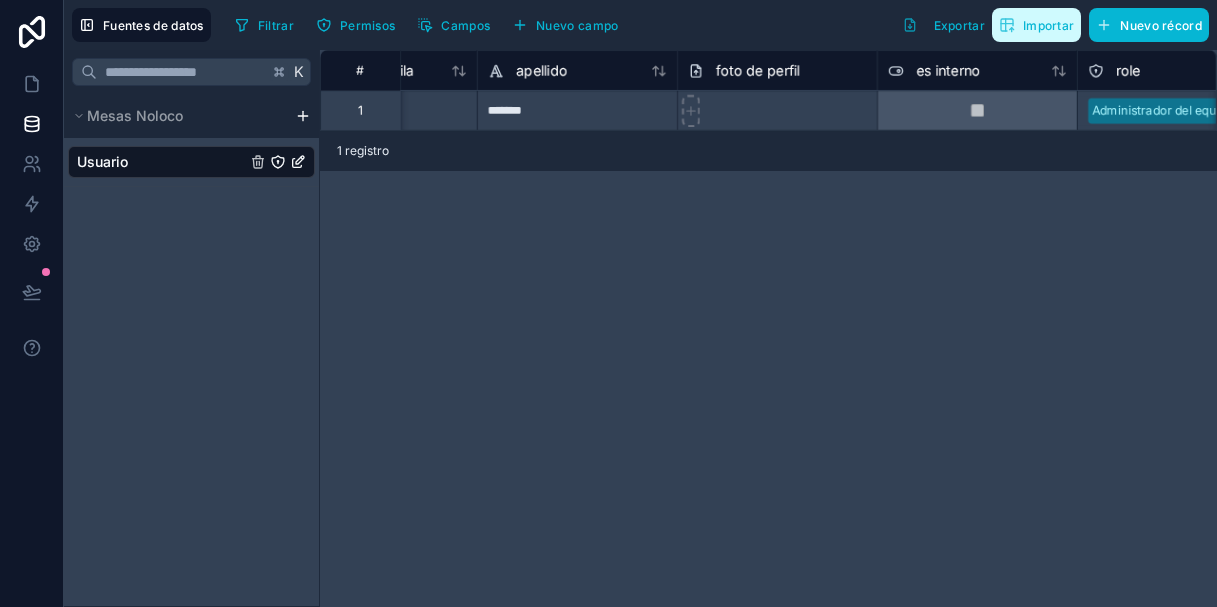 click on "Importar" at bounding box center [1048, 25] 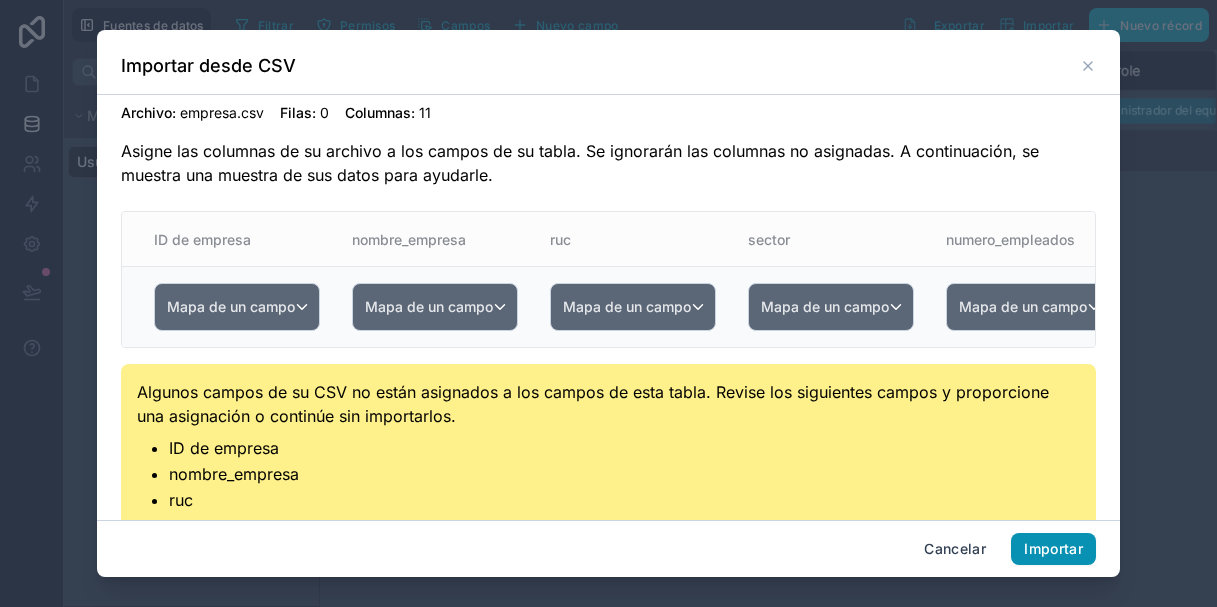 click on "Importar" at bounding box center (1053, 548) 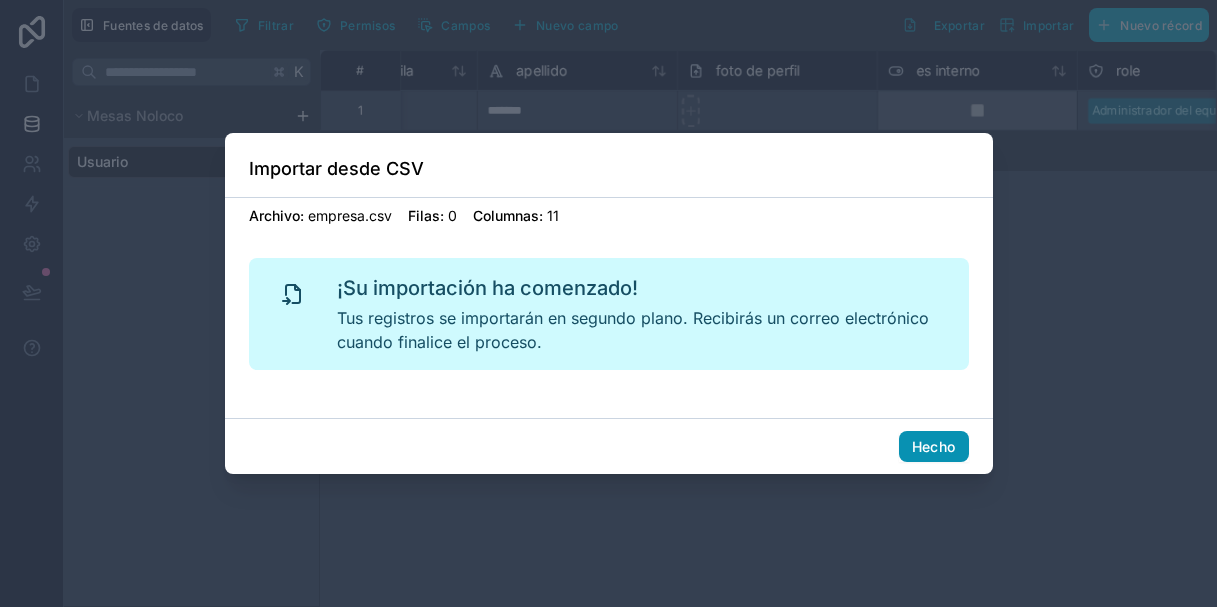 click on "Hecho" at bounding box center (934, 446) 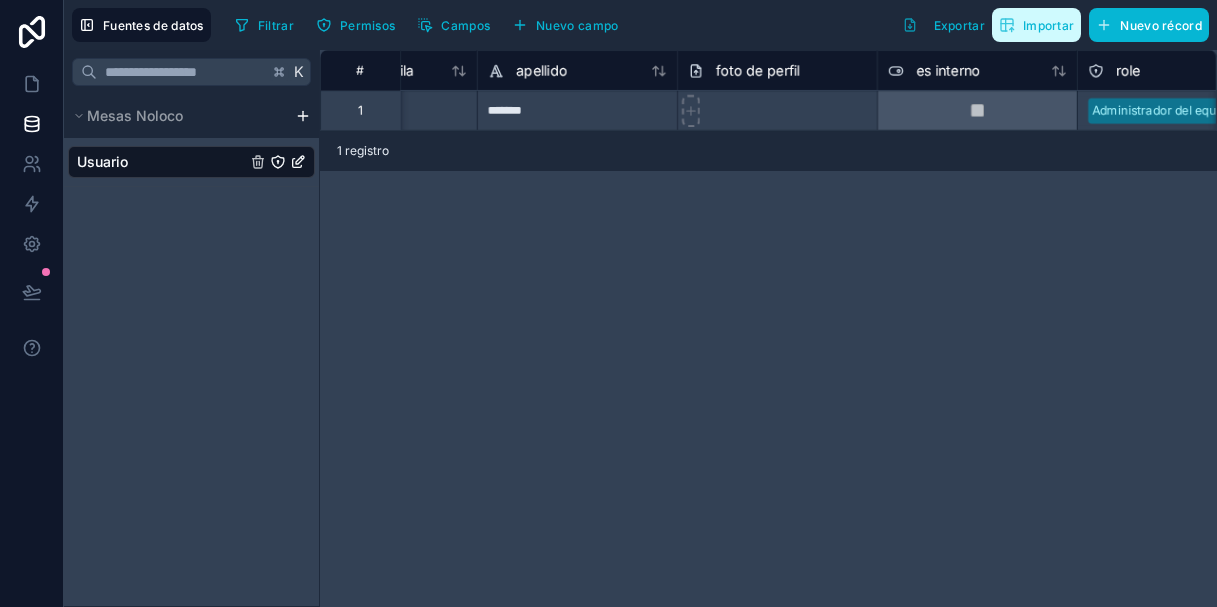click on "Importar" at bounding box center (1048, 25) 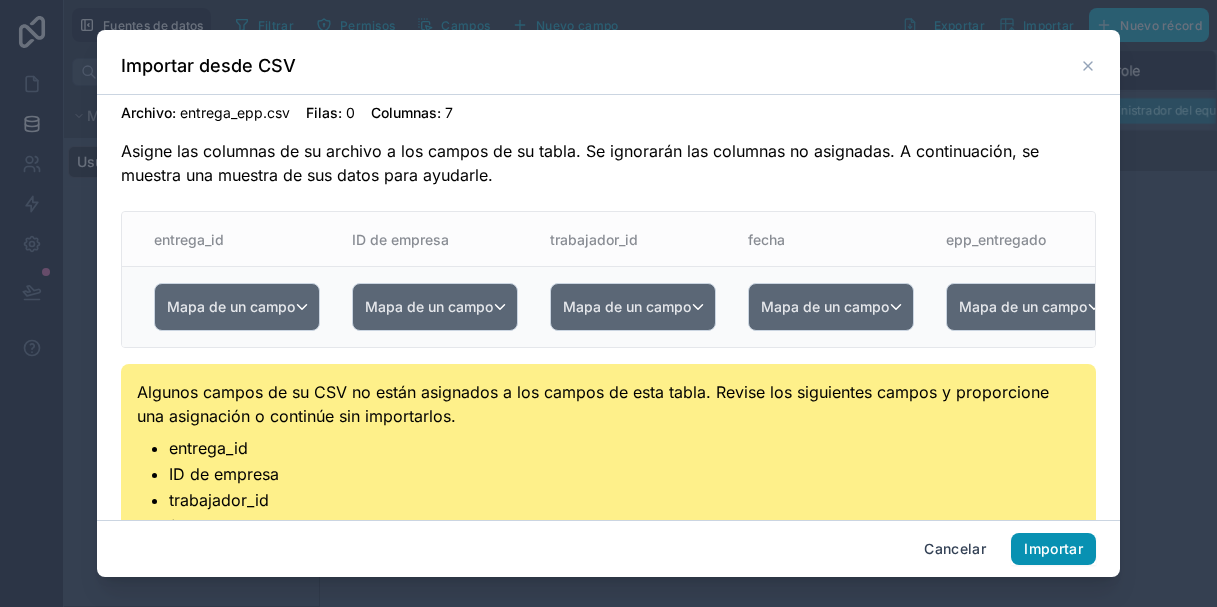 click on "Importar" at bounding box center (1053, 548) 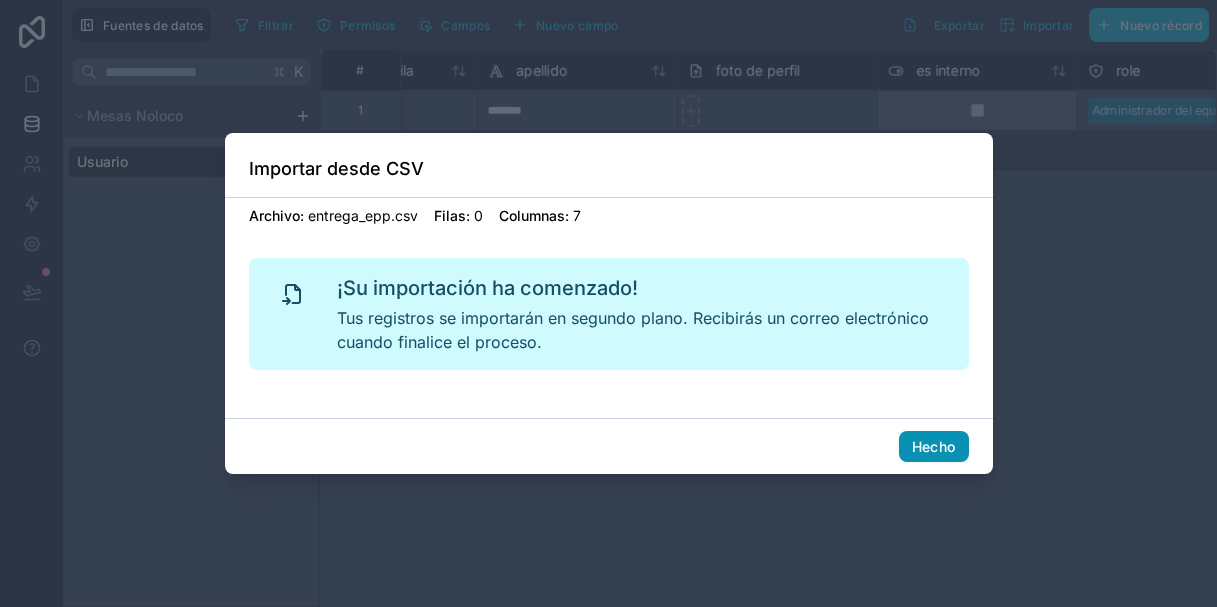click on "Hecho" at bounding box center [934, 447] 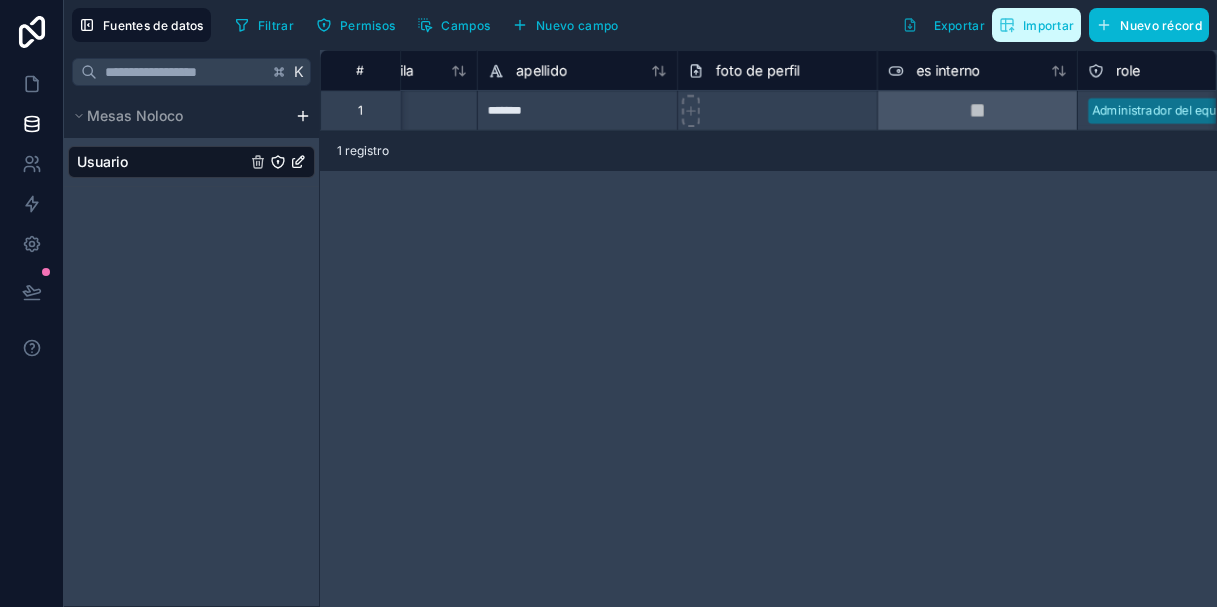 click on "Importar" at bounding box center (1048, 25) 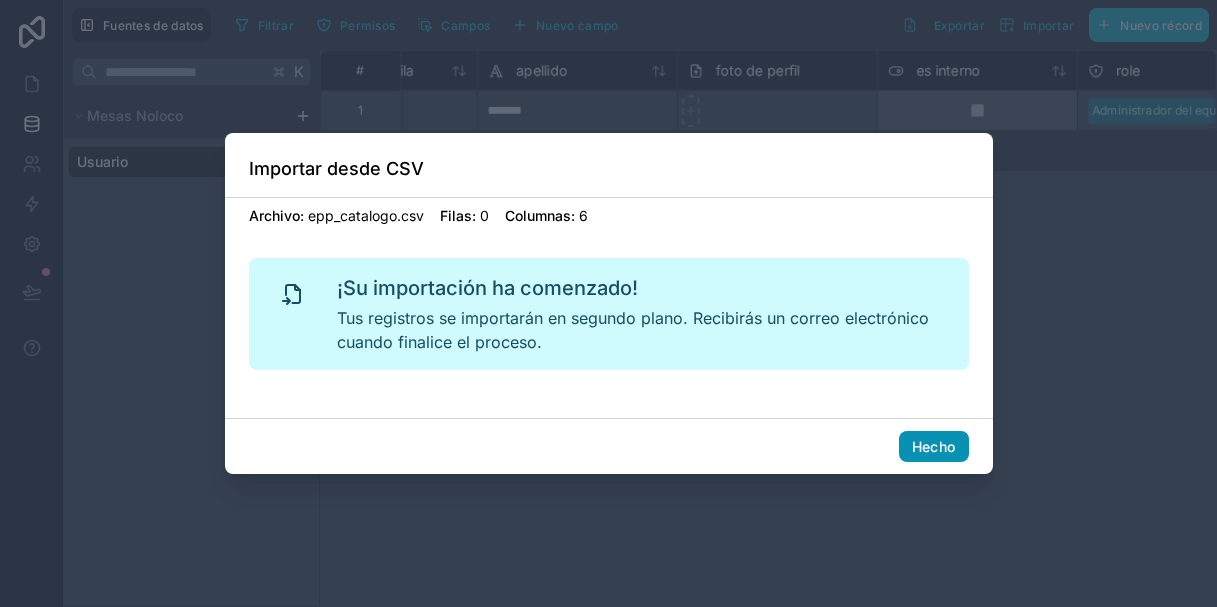 click on "Hecho" at bounding box center (934, 446) 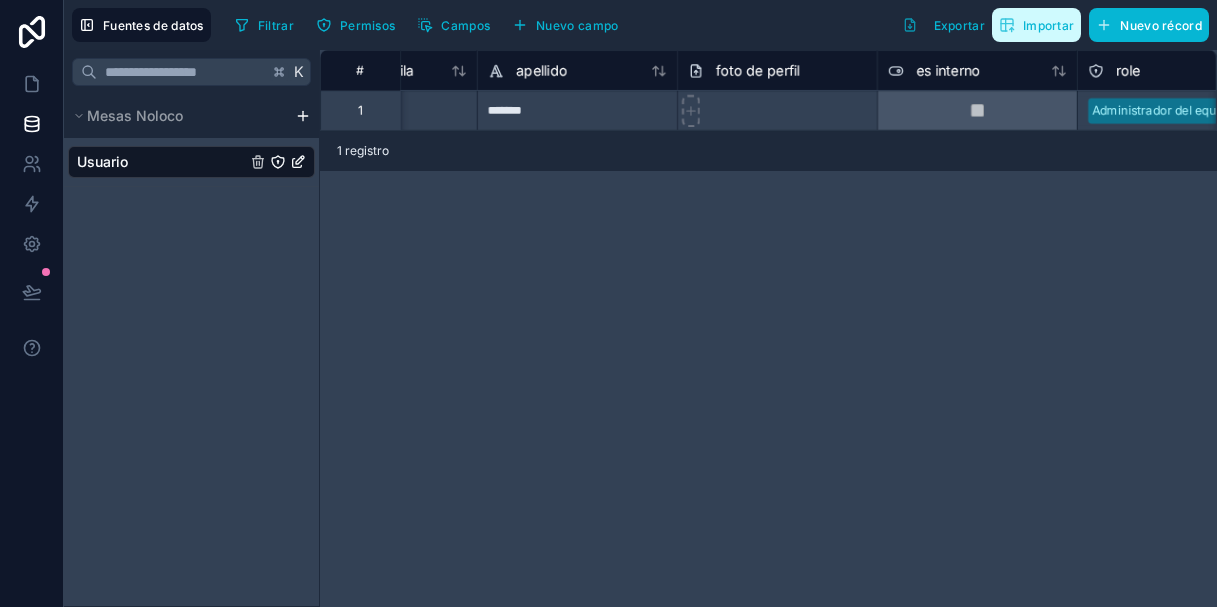 click on "Importar" at bounding box center [1036, 25] 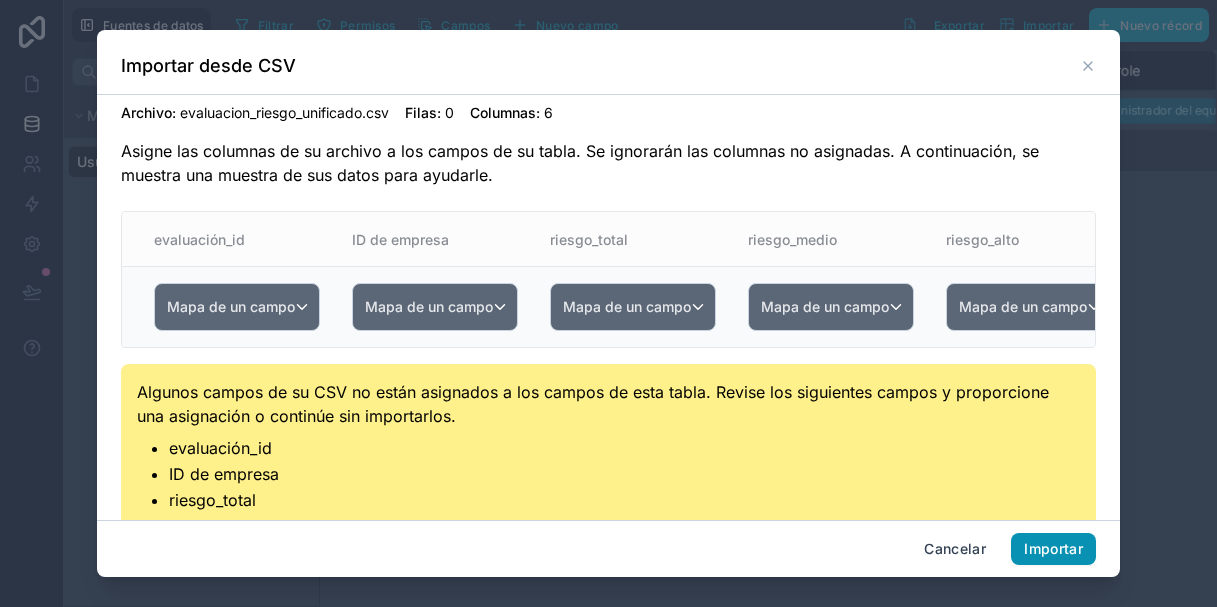 click on "Importar" at bounding box center [1053, 548] 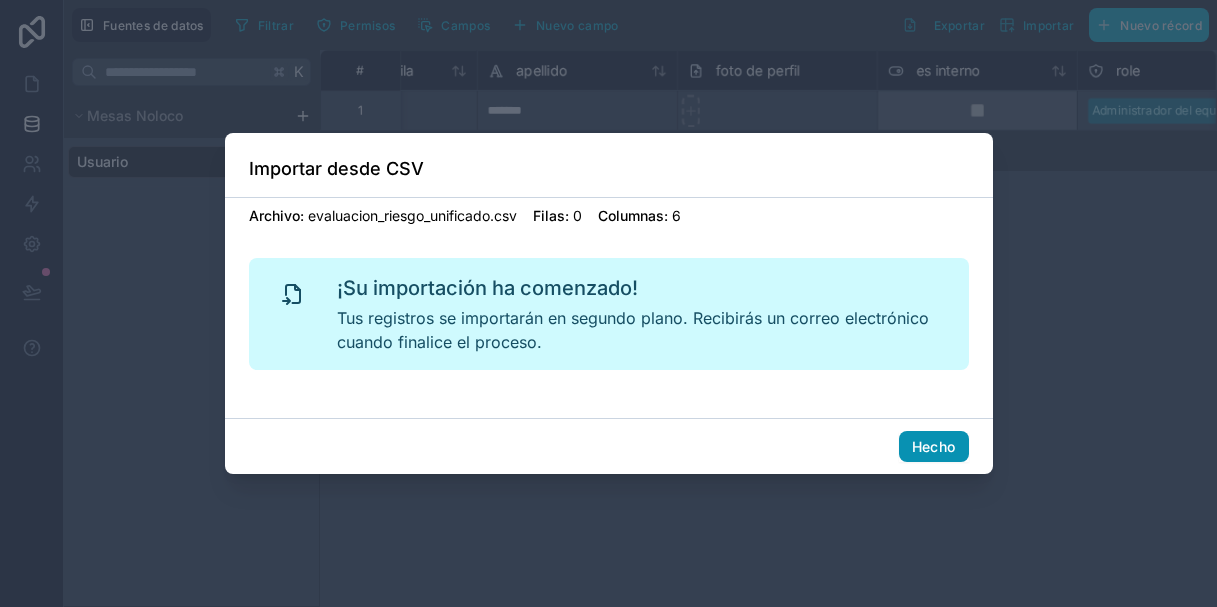 click on "Hecho" at bounding box center (934, 446) 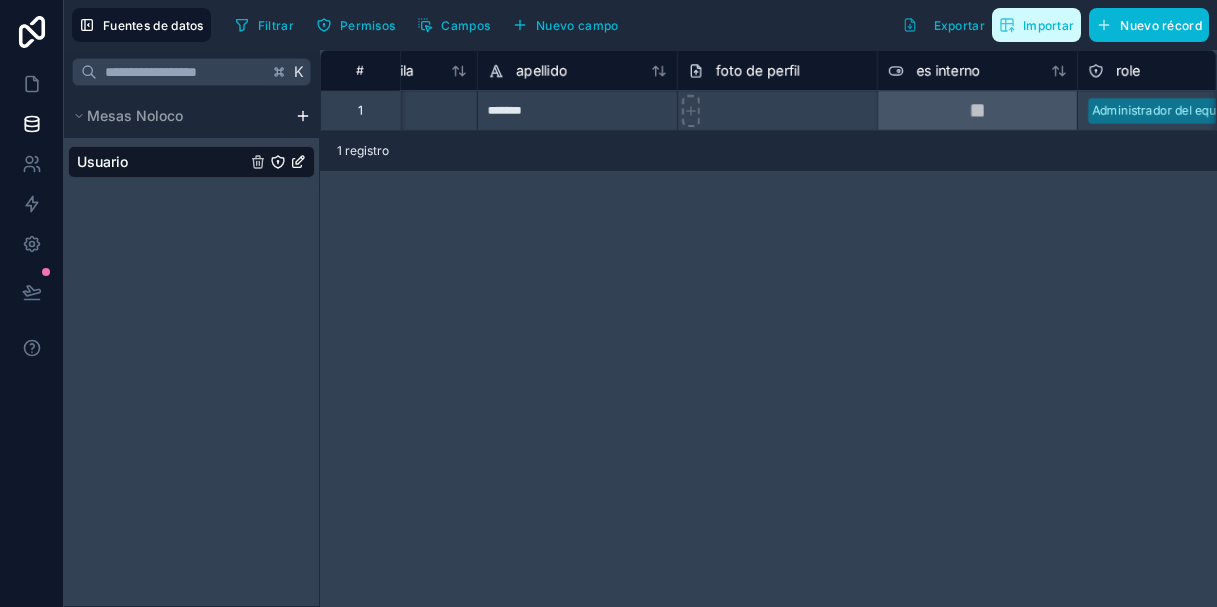 click on "Importar" at bounding box center [1048, 25] 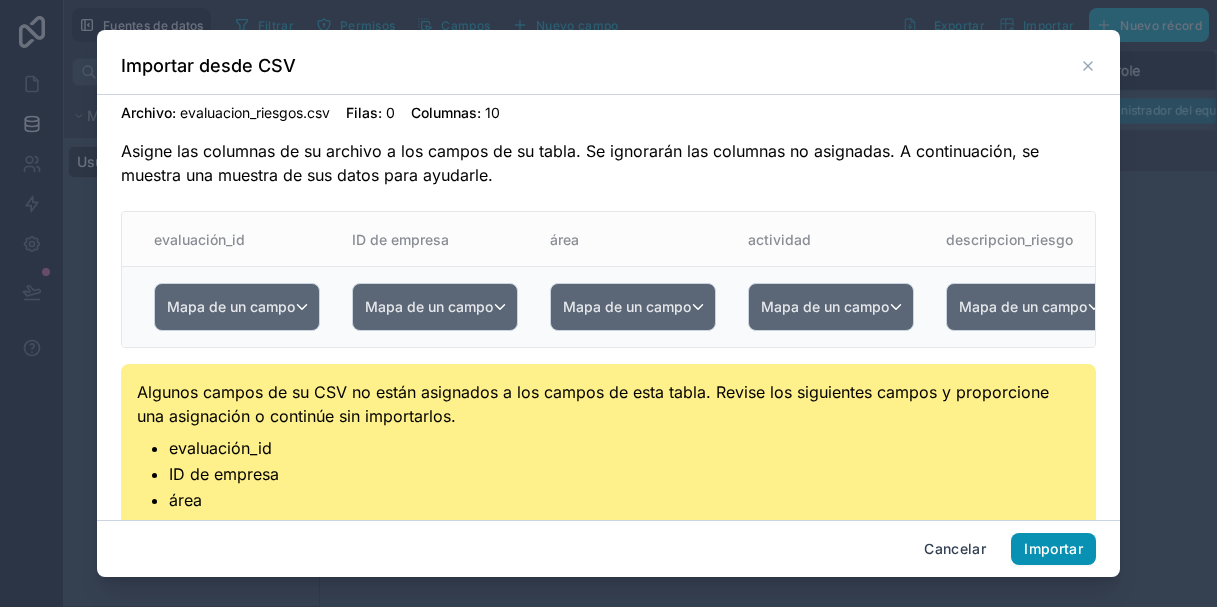 click on "Importar" at bounding box center (1053, 548) 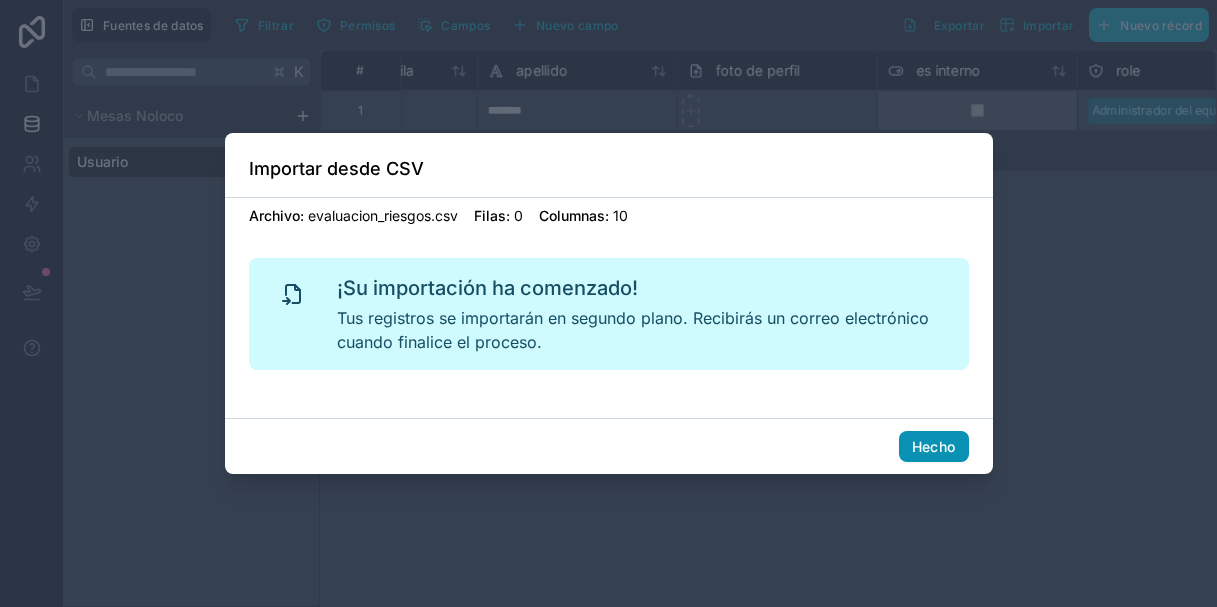 click on "Hecho" at bounding box center [934, 447] 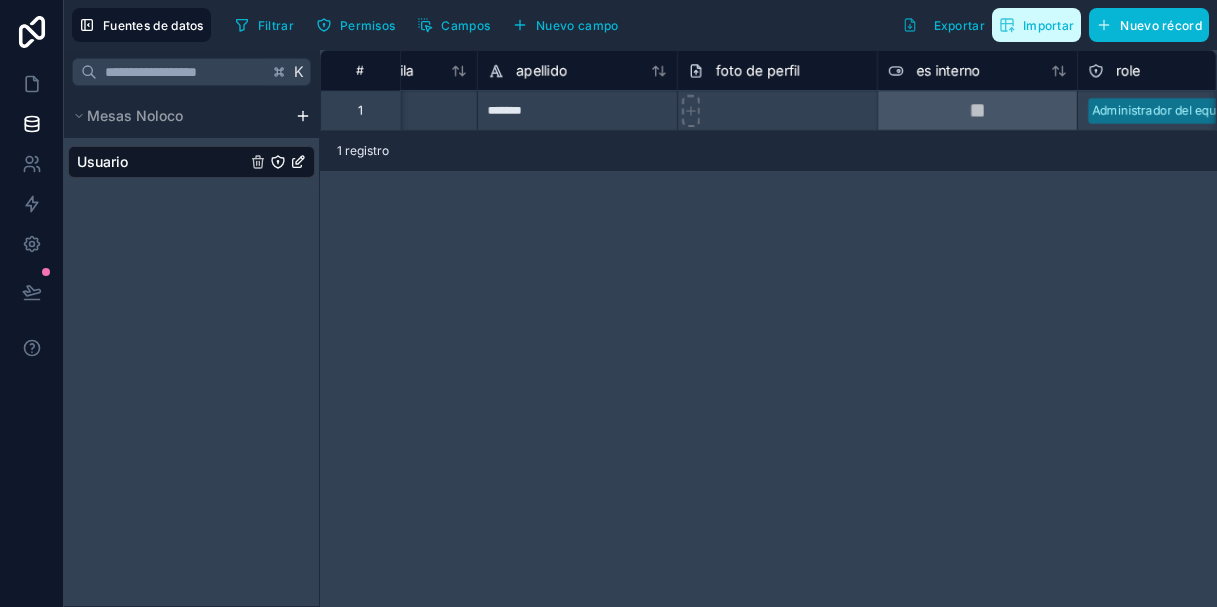 click on "Importar" at bounding box center [1048, 25] 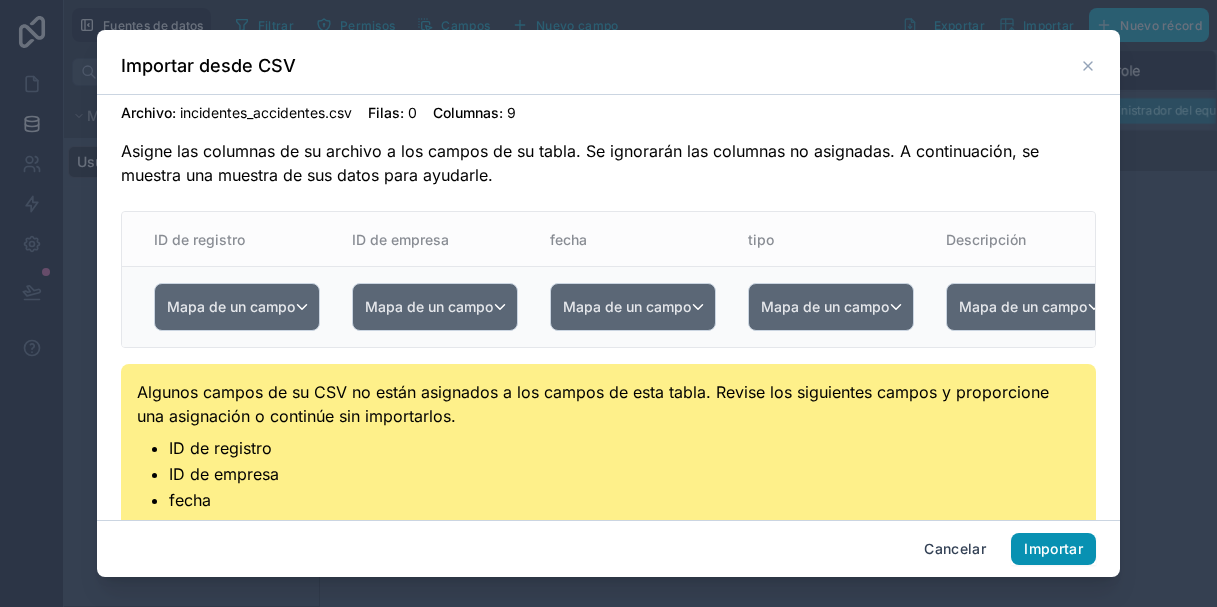click on "Importar" at bounding box center (1053, 548) 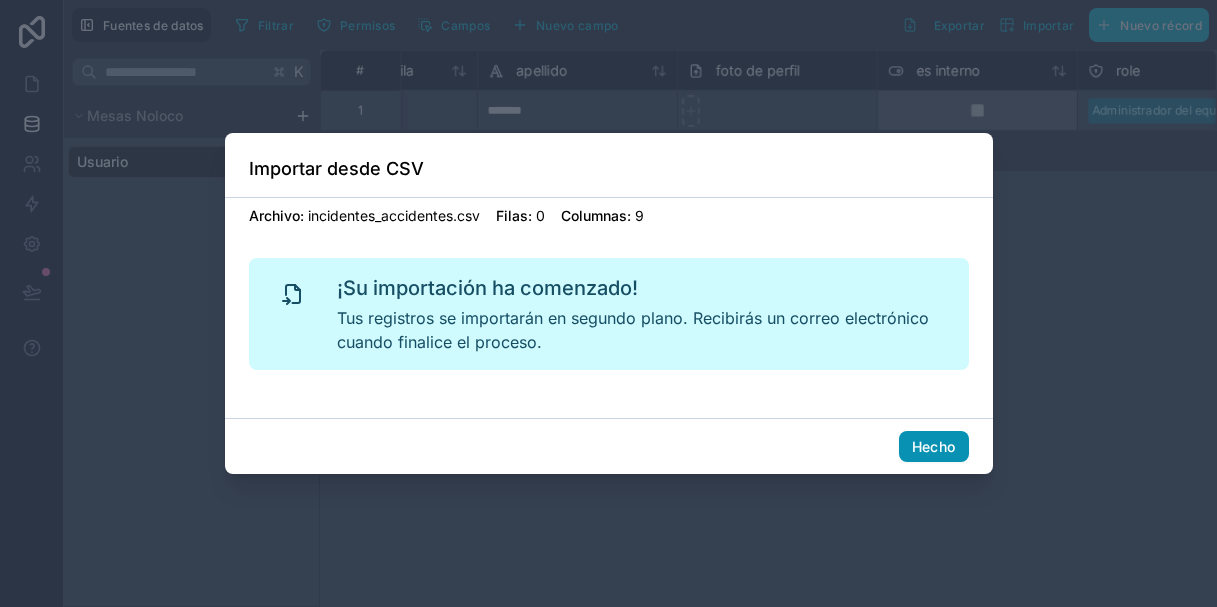 click on "Hecho" at bounding box center (934, 446) 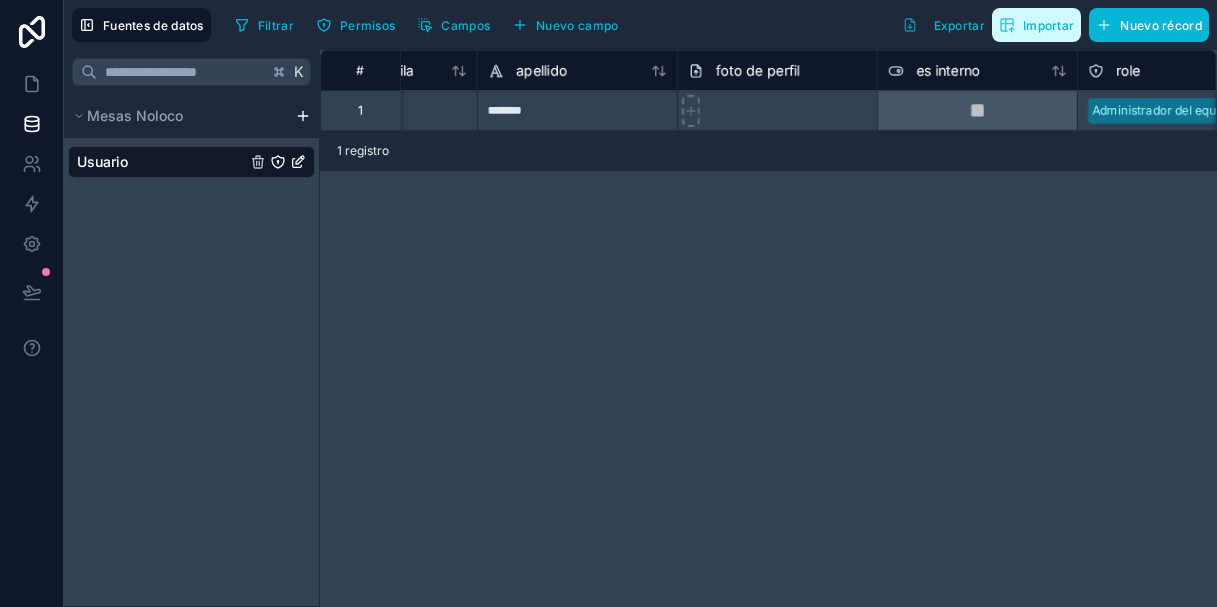 click on "Importar" at bounding box center (1048, 25) 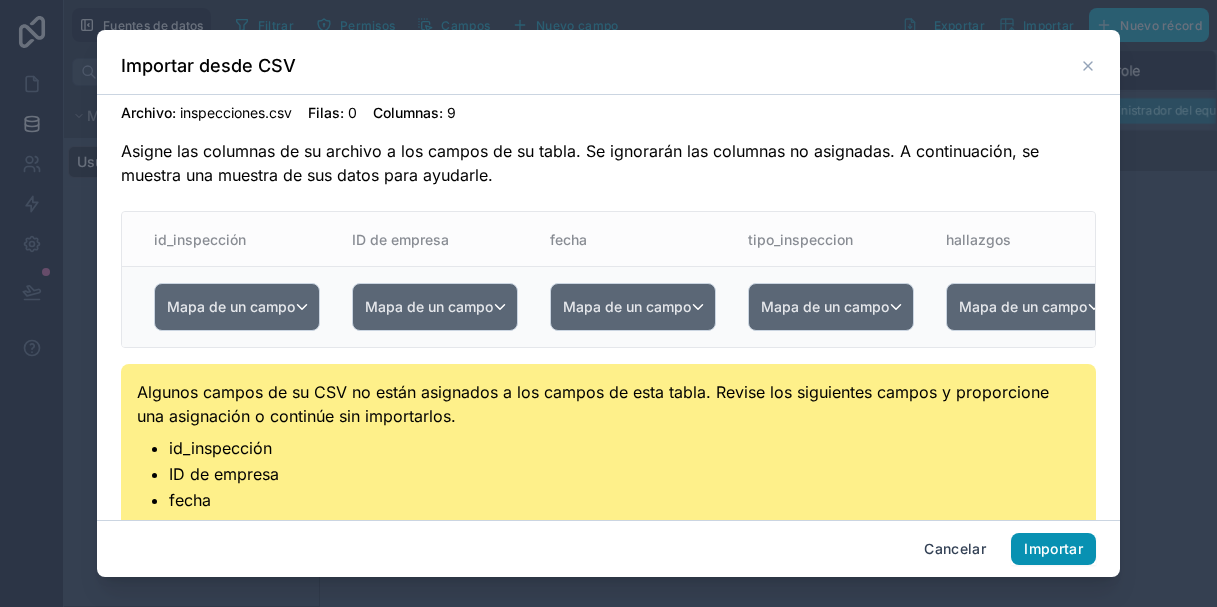 click on "Importar" at bounding box center [1053, 548] 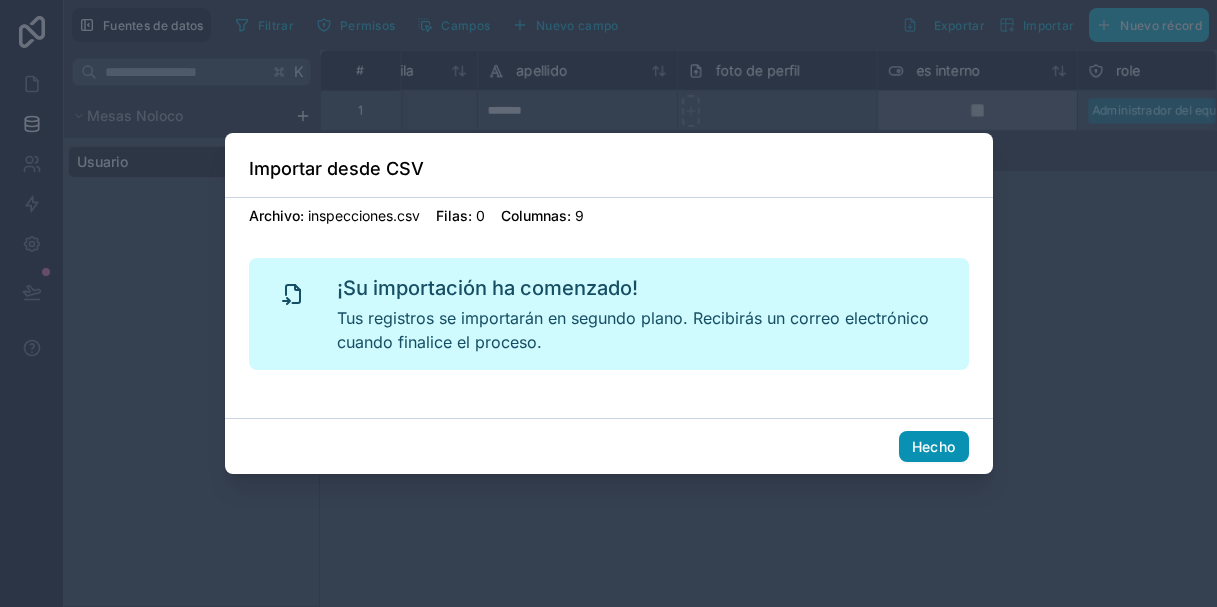 click on "Hecho" at bounding box center (934, 446) 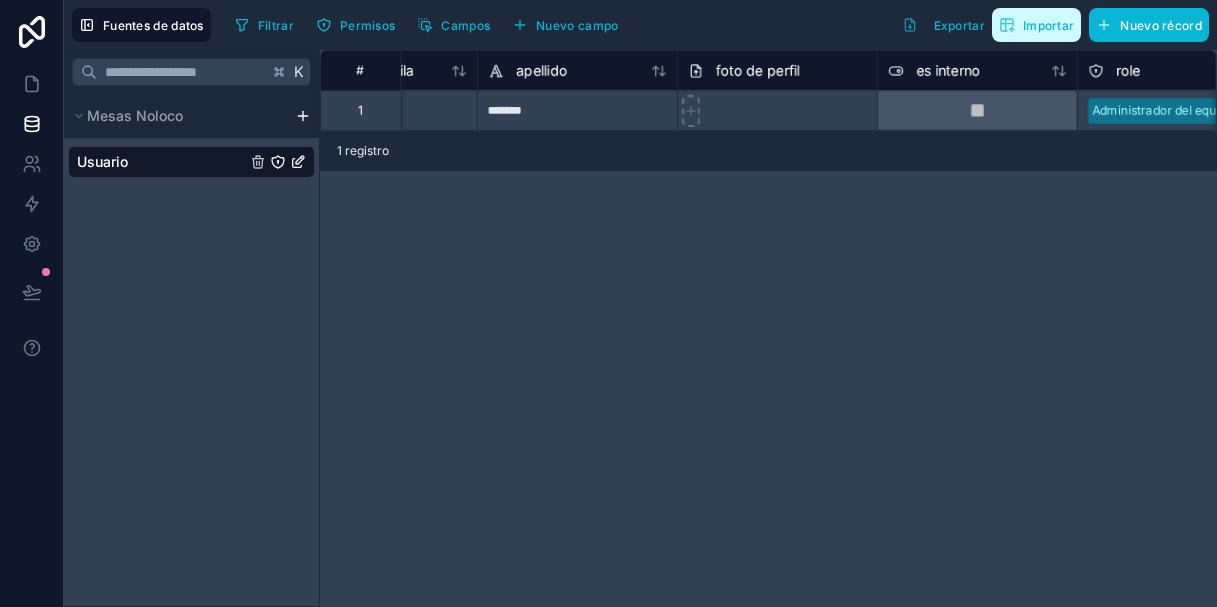 click on "Importar" at bounding box center [1048, 25] 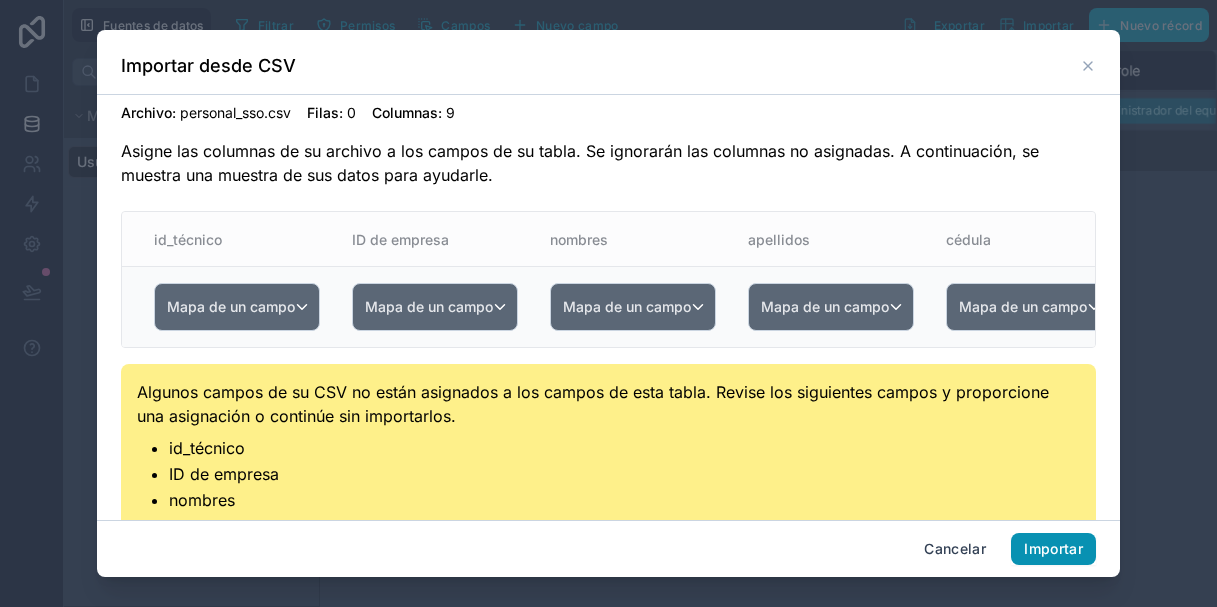 click on "Importar" at bounding box center [1053, 548] 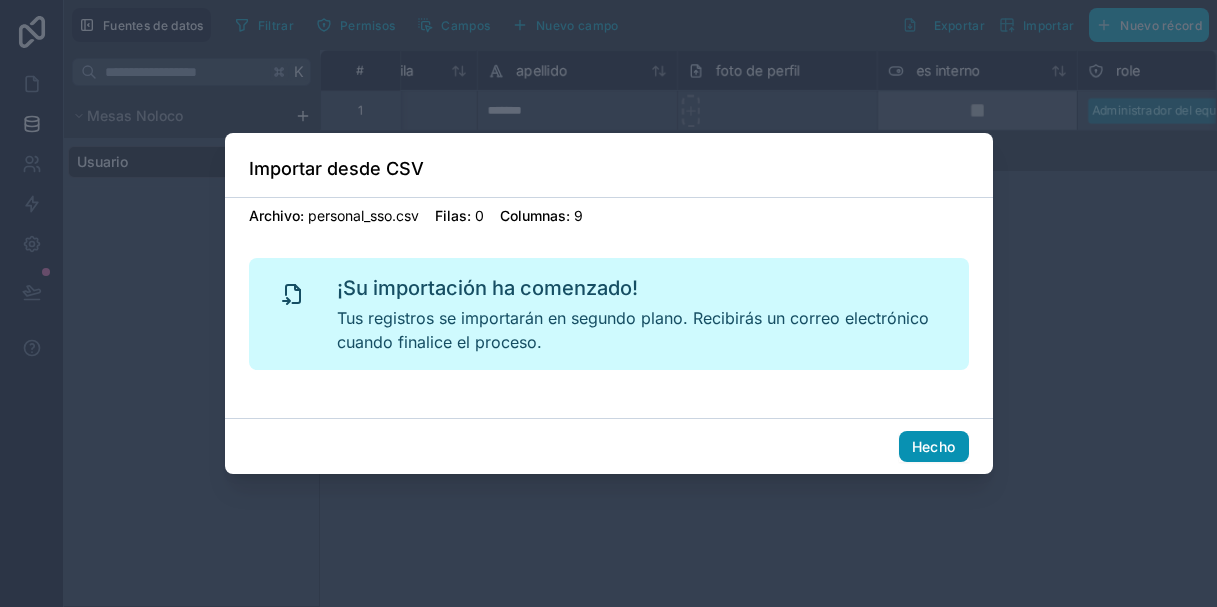 click on "Hecho" at bounding box center [934, 447] 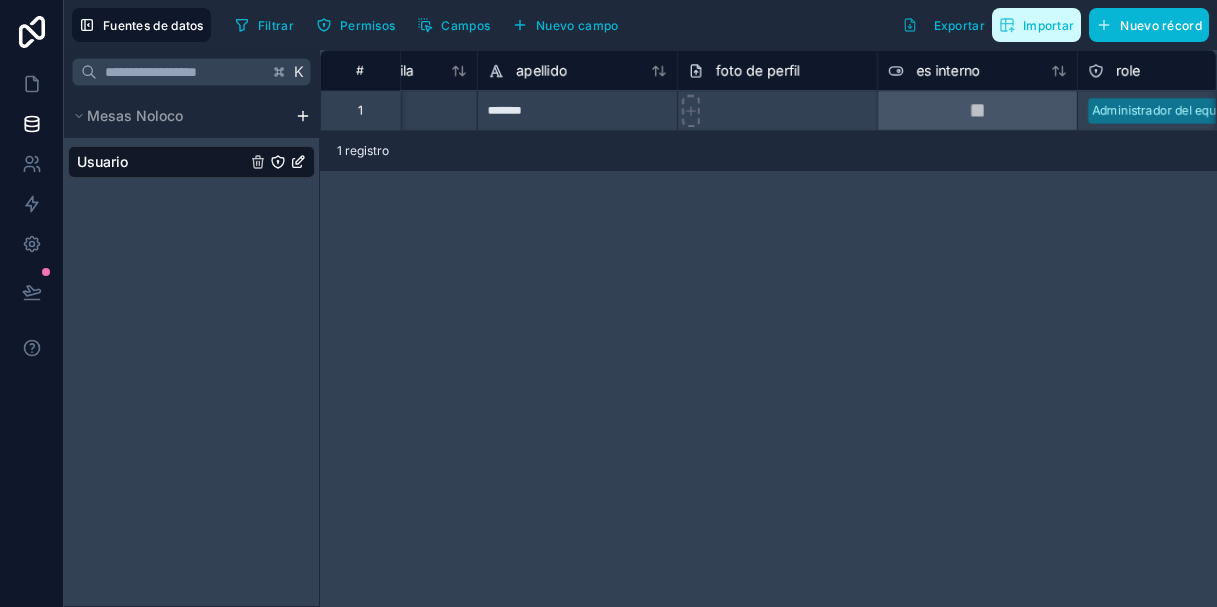 click on "Importar" at bounding box center [1048, 25] 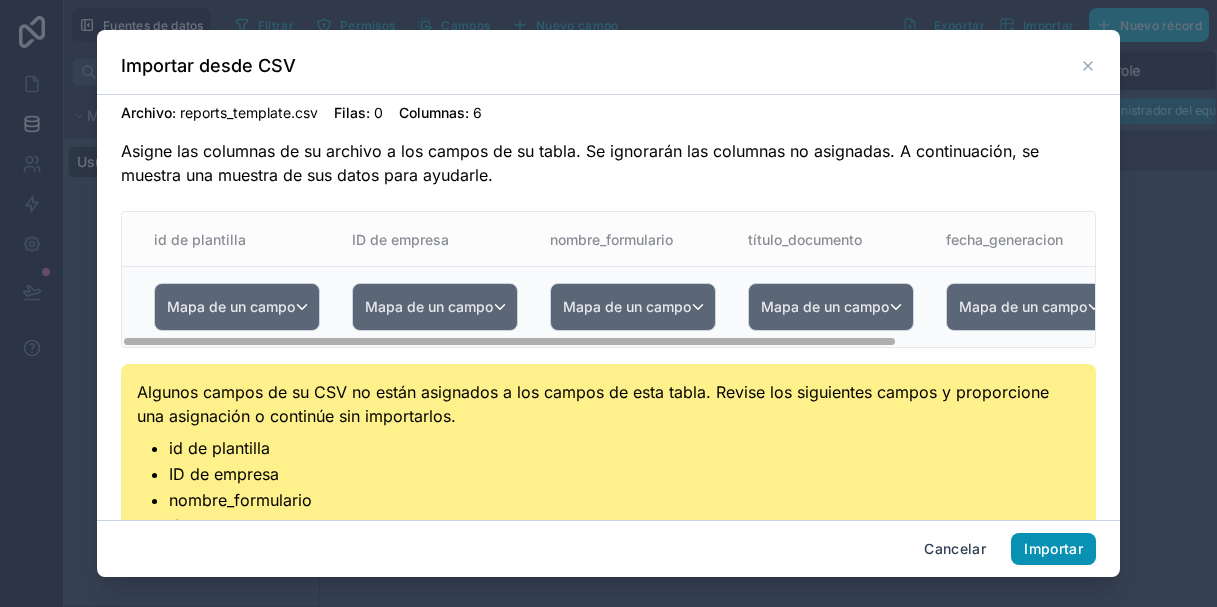 click on "Importar" at bounding box center (1053, 548) 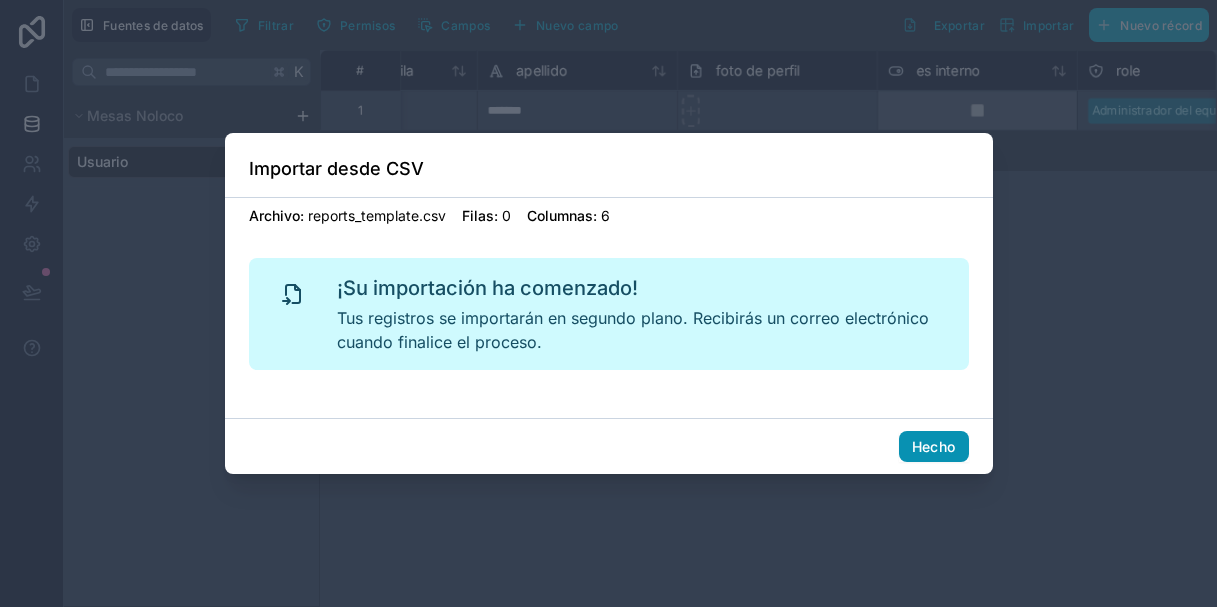 click on "Hecho" at bounding box center (934, 446) 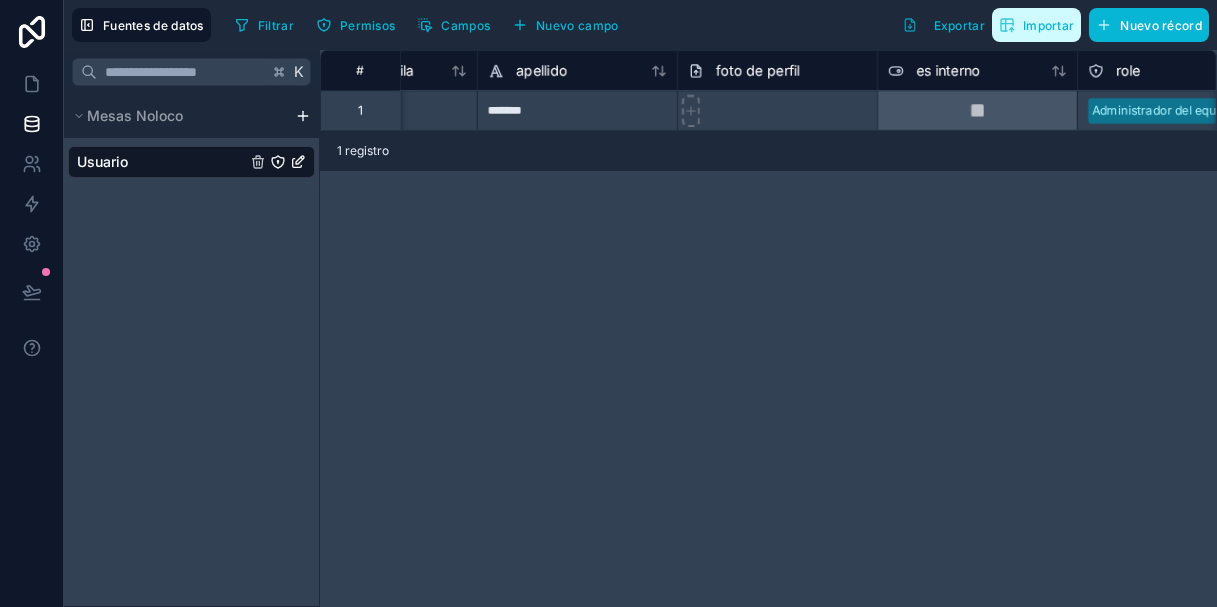 click on "Importar" at bounding box center [1048, 25] 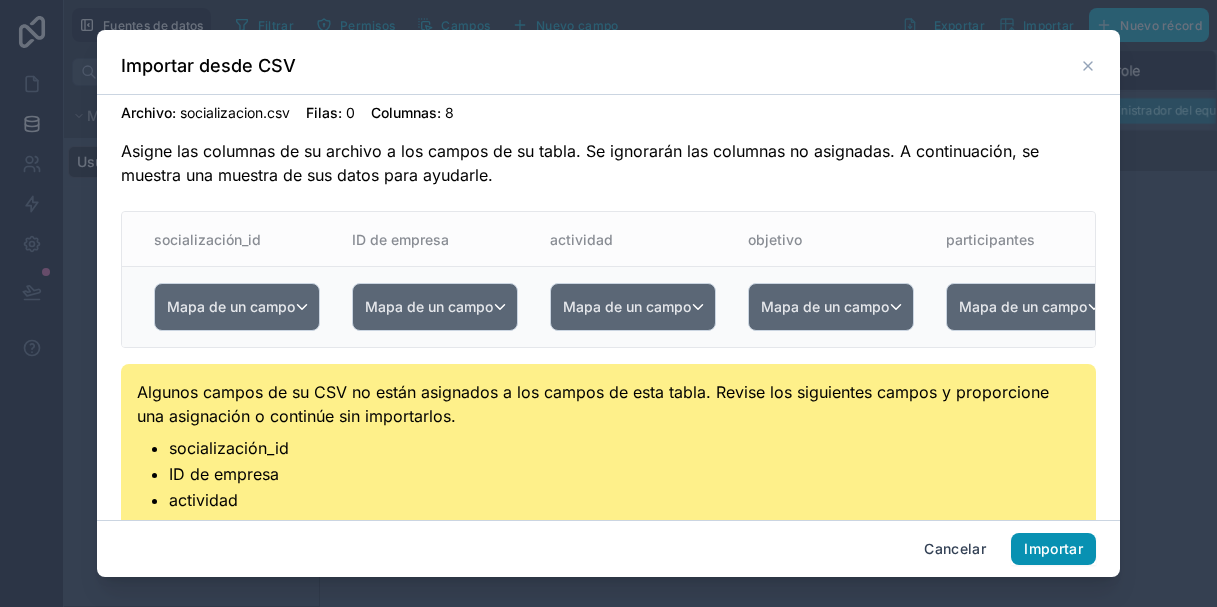click on "Importar" at bounding box center (1053, 548) 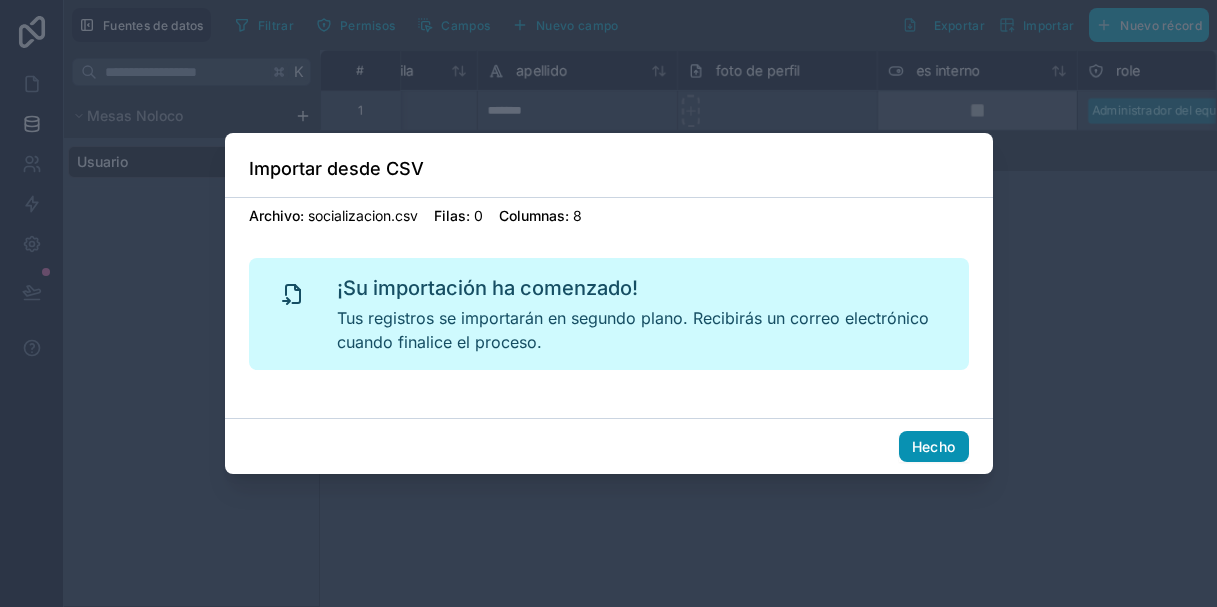 click on "Hecho" at bounding box center [934, 446] 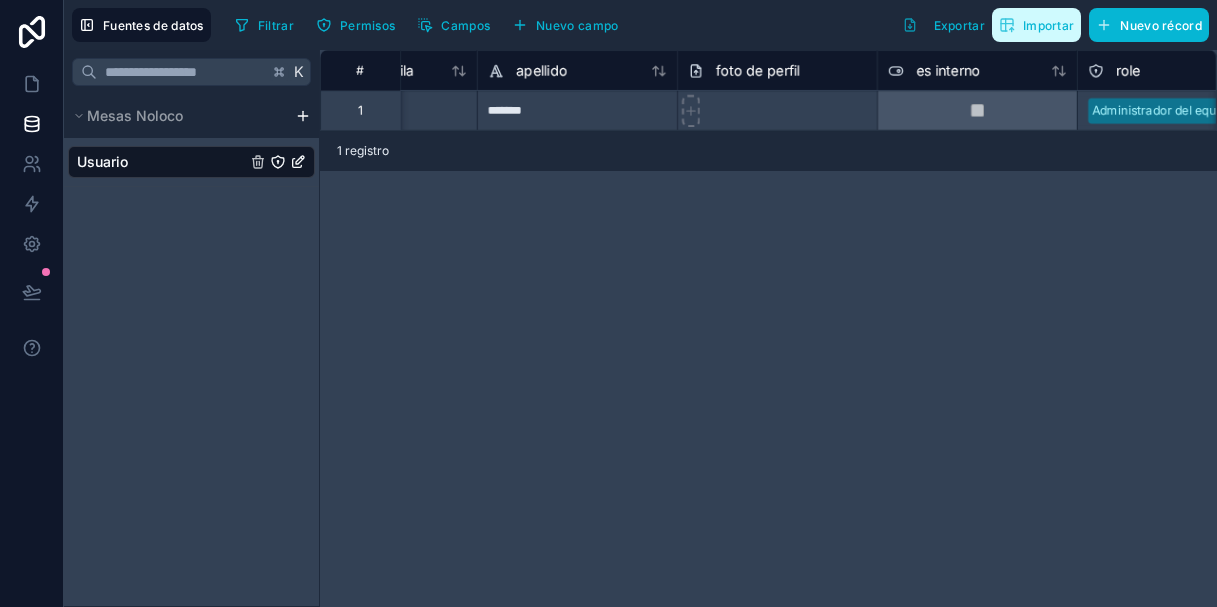 click on "Importar" at bounding box center (1048, 25) 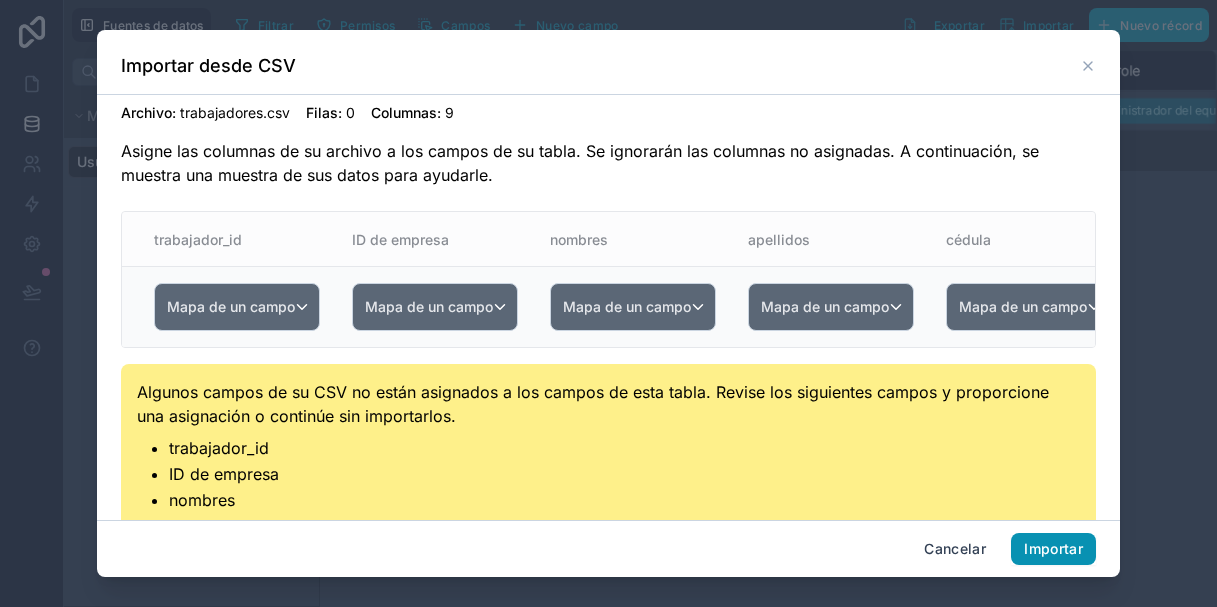 click on "Importar" at bounding box center [1053, 548] 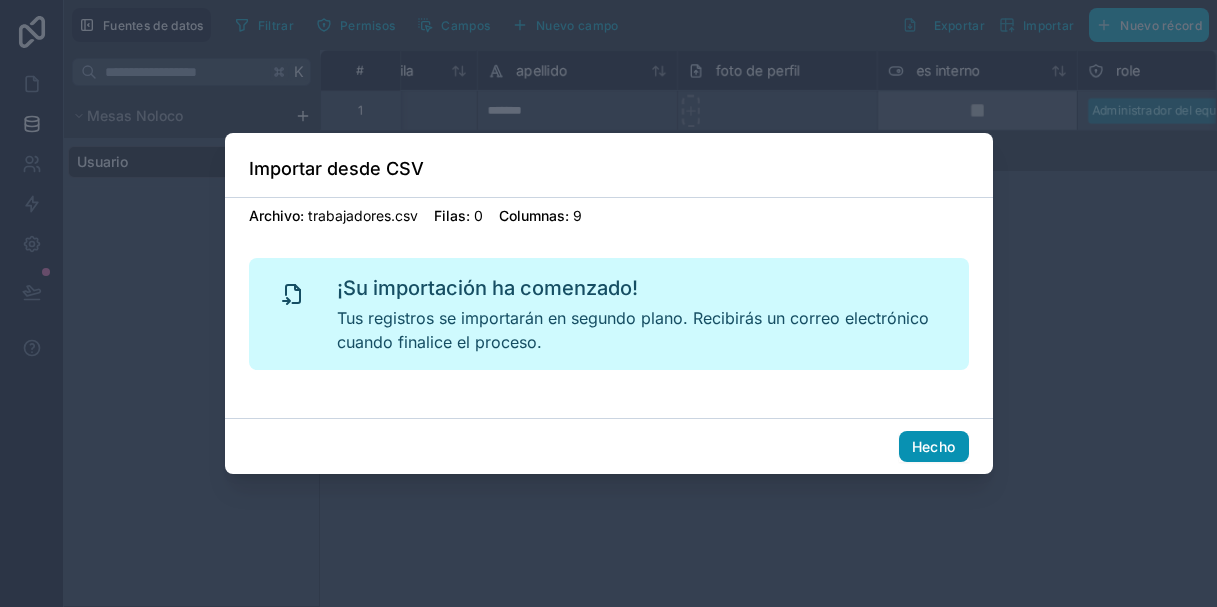 click on "Hecho" at bounding box center [934, 447] 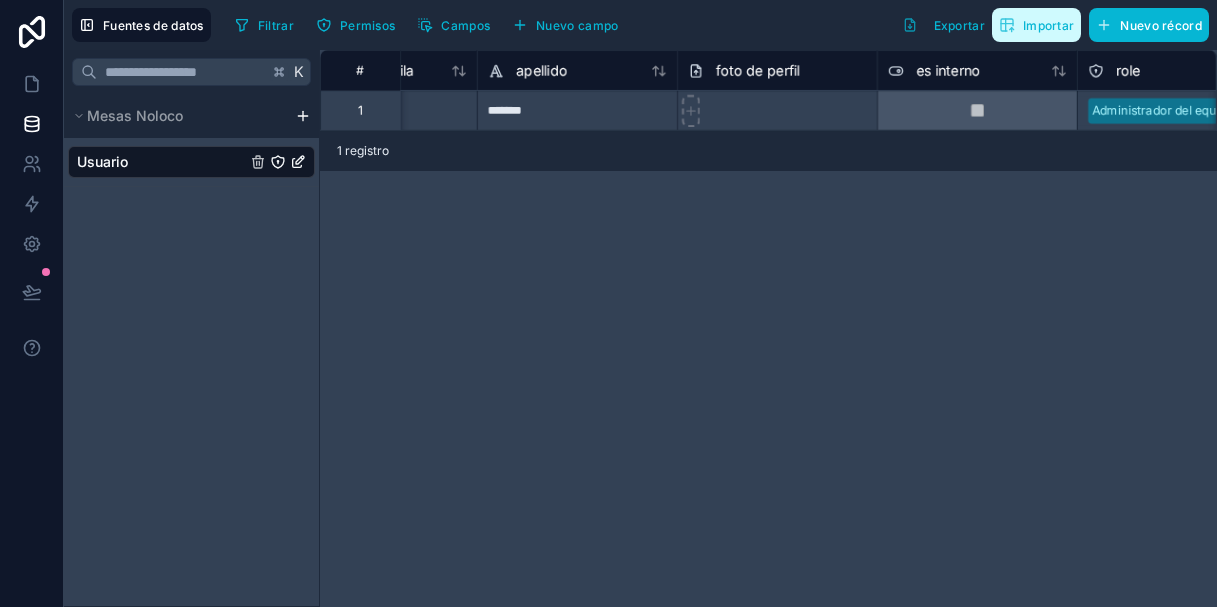 click on "Importar" at bounding box center [1036, 25] 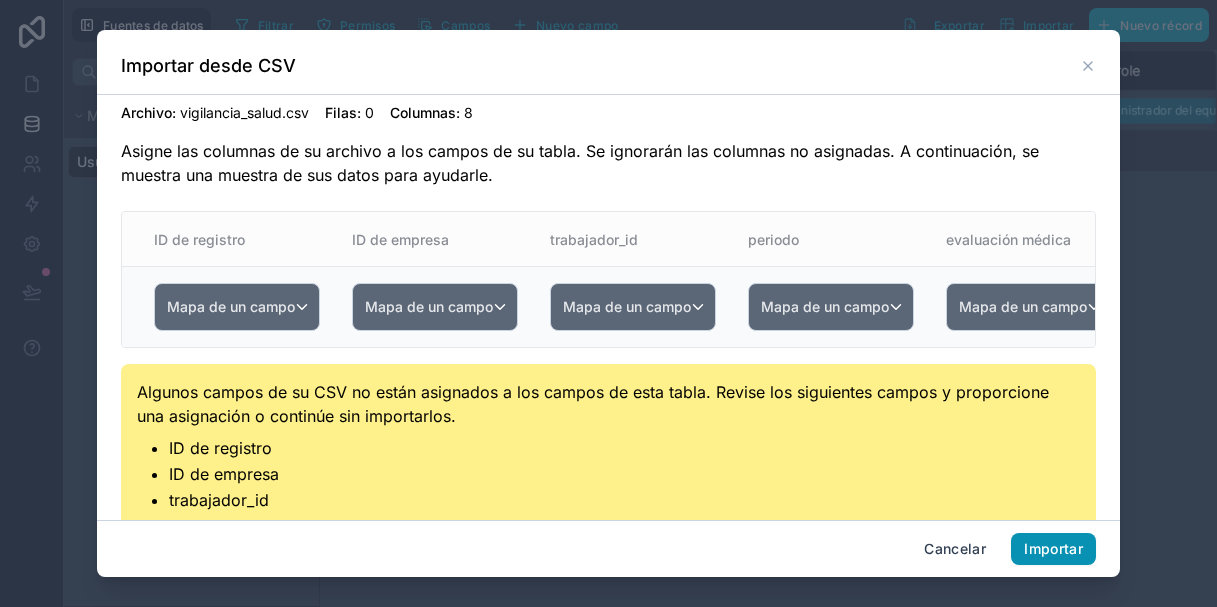 click on "Importar" at bounding box center (1053, 548) 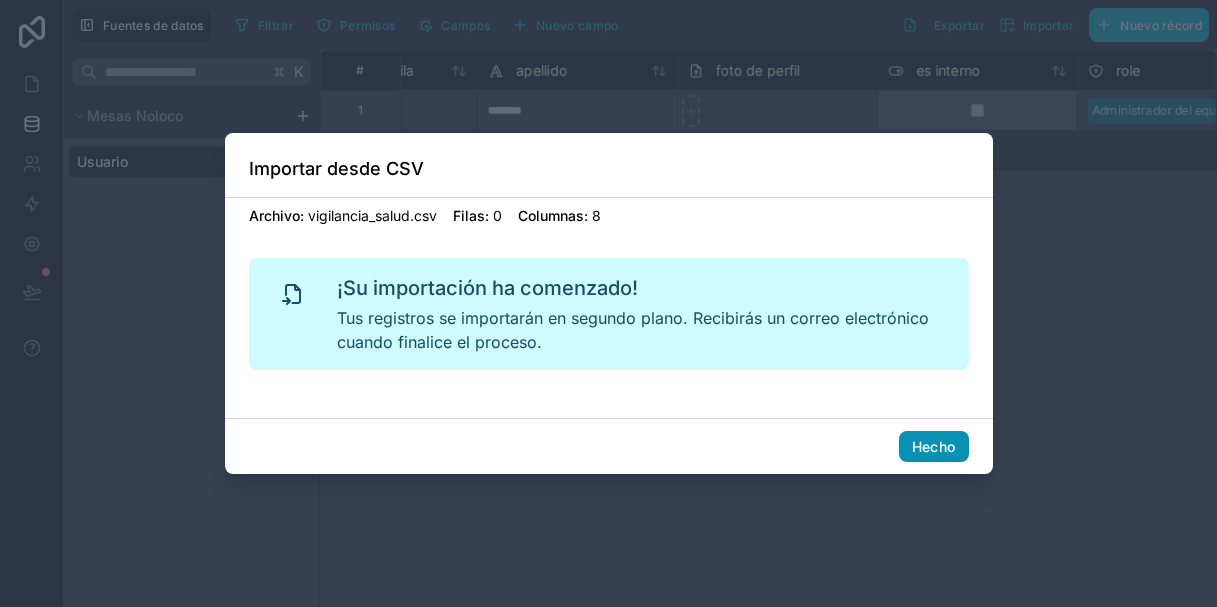 click on "Hecho" at bounding box center (934, 446) 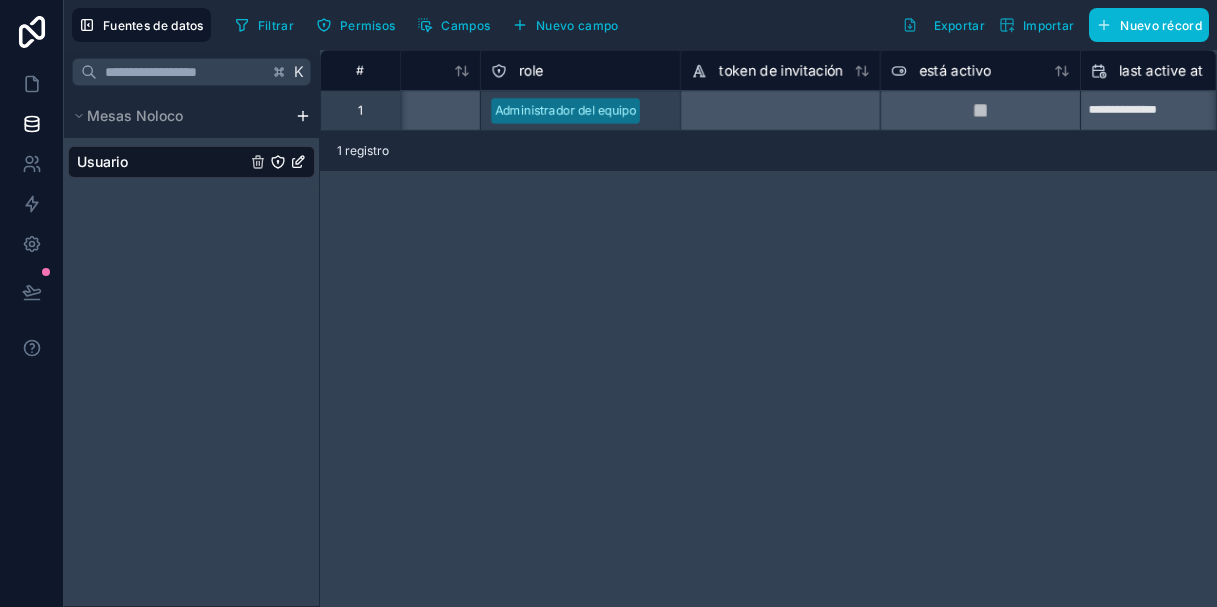scroll, scrollTop: 0, scrollLeft: 915, axis: horizontal 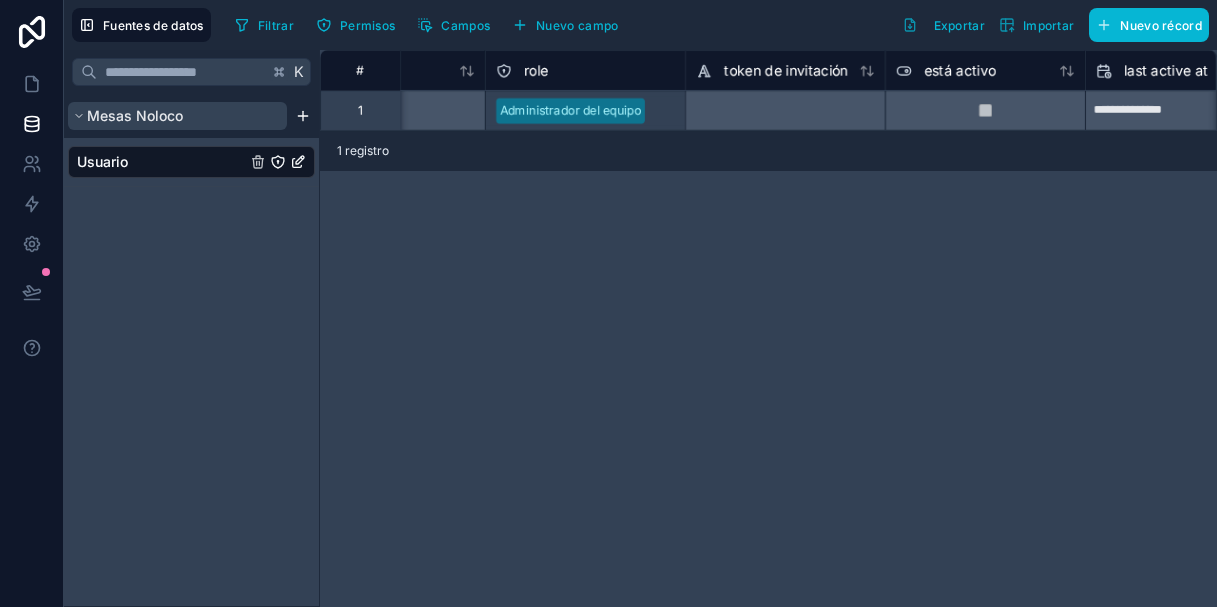 click on "Mesas Noloco" at bounding box center [135, 115] 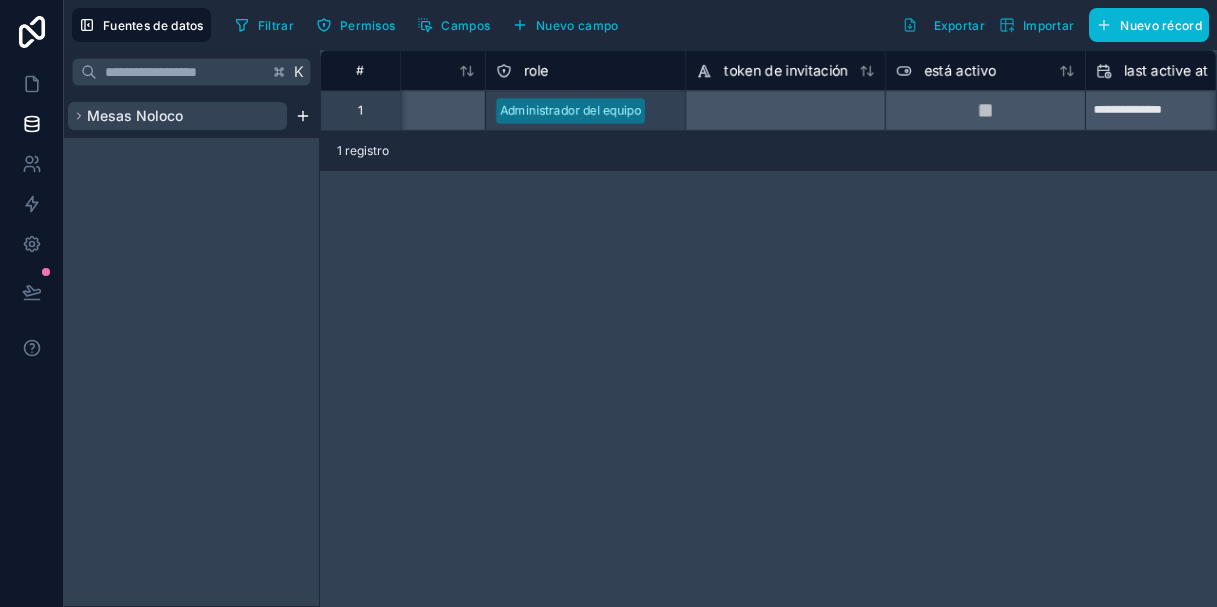 click on "Mesas Noloco" at bounding box center [135, 115] 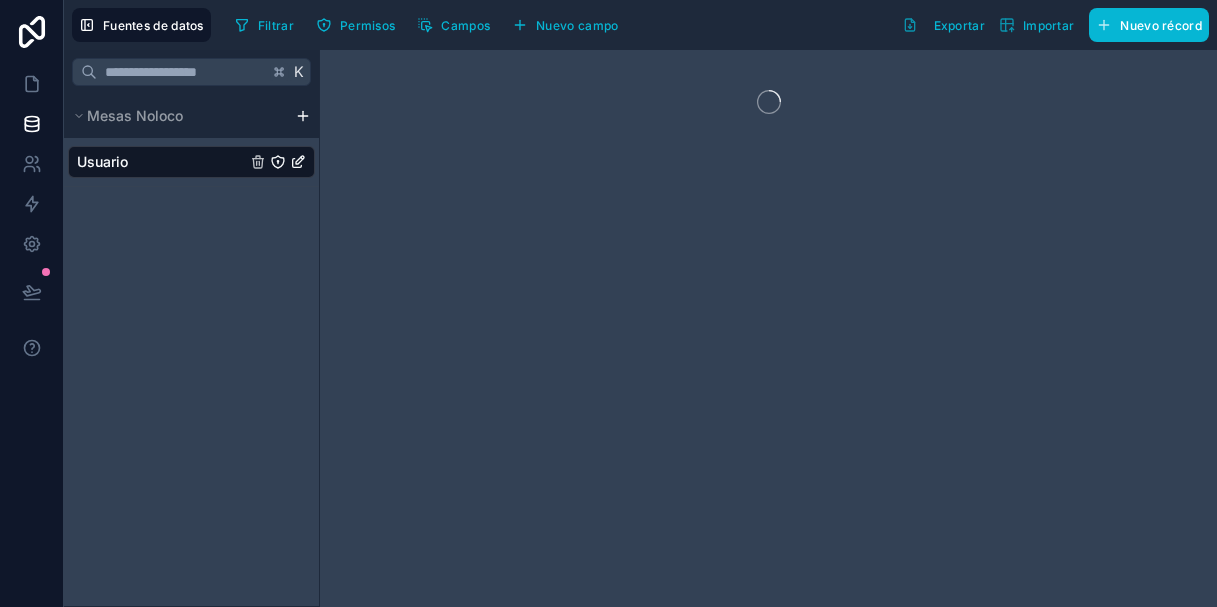 scroll, scrollTop: 0, scrollLeft: 0, axis: both 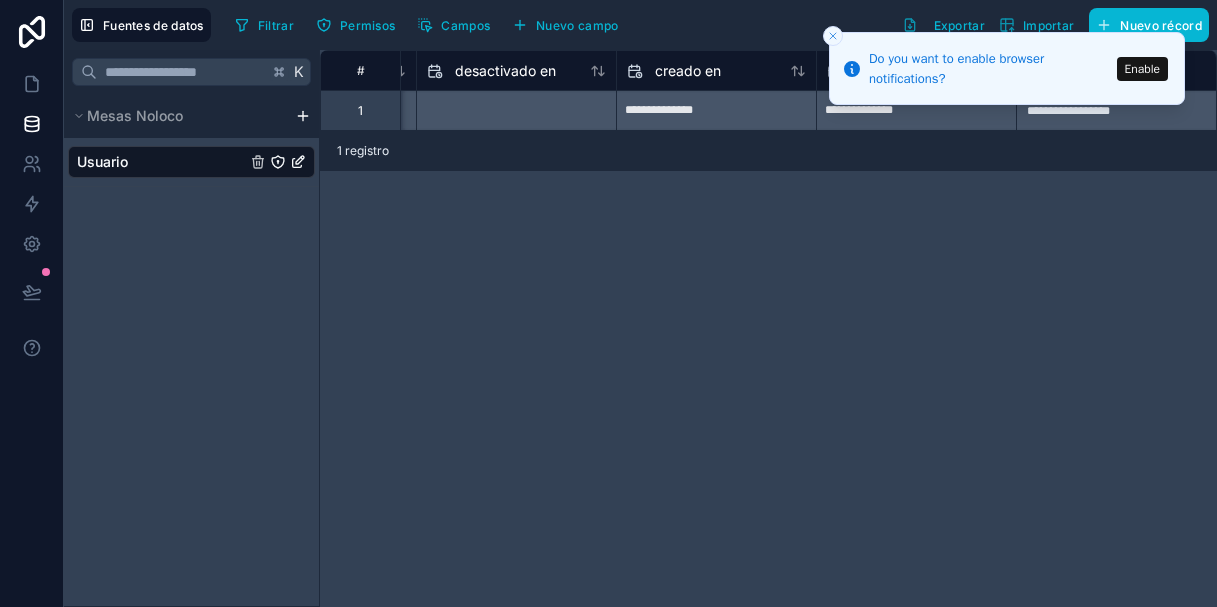 click 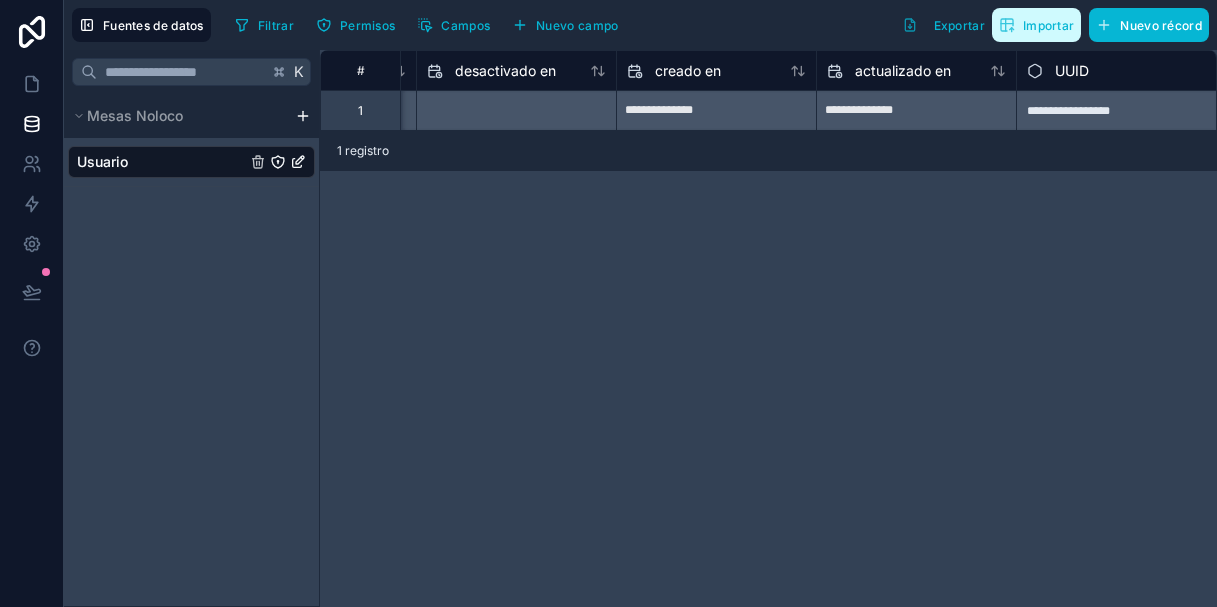 click on "Importar" at bounding box center (1036, 25) 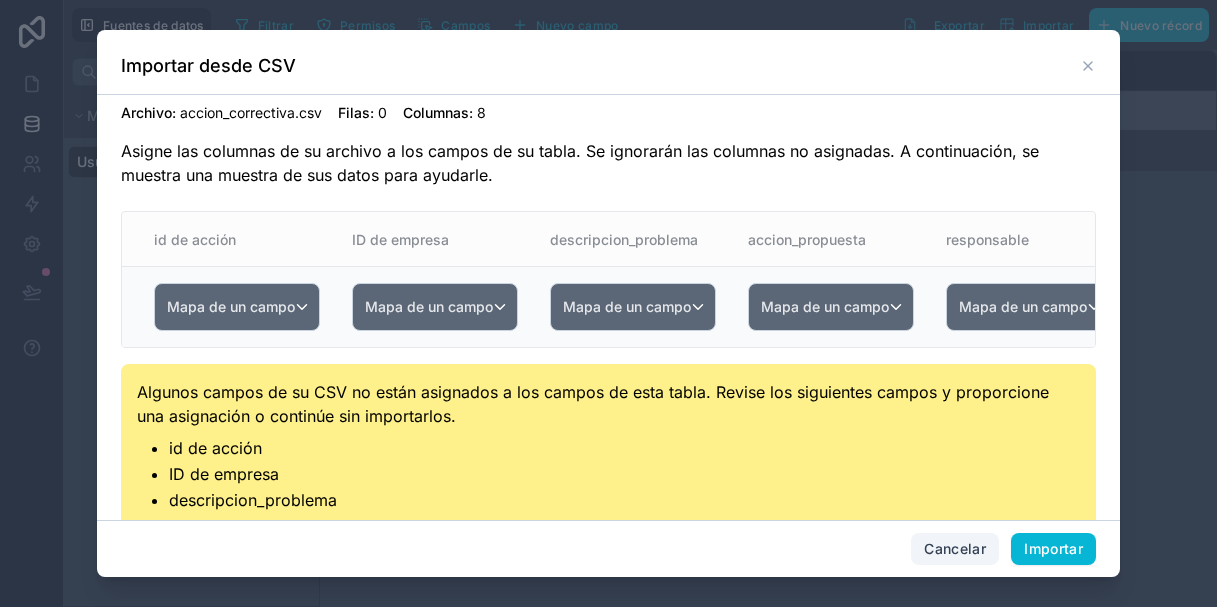 click on "Cancelar" at bounding box center [955, 548] 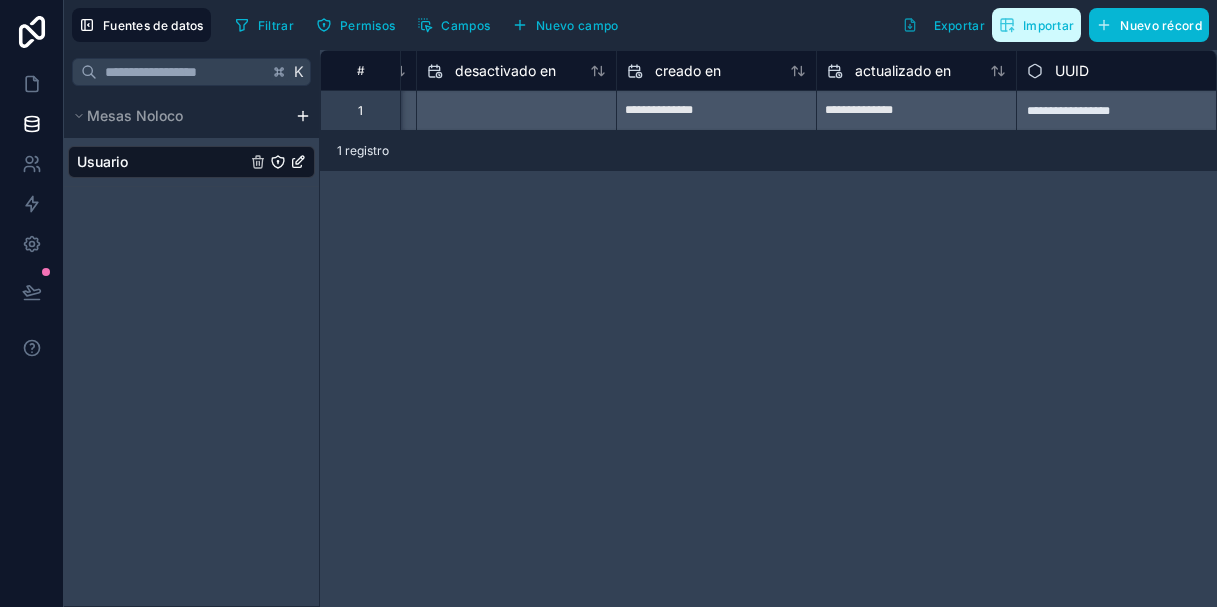 click on "Importar" at bounding box center (1048, 25) 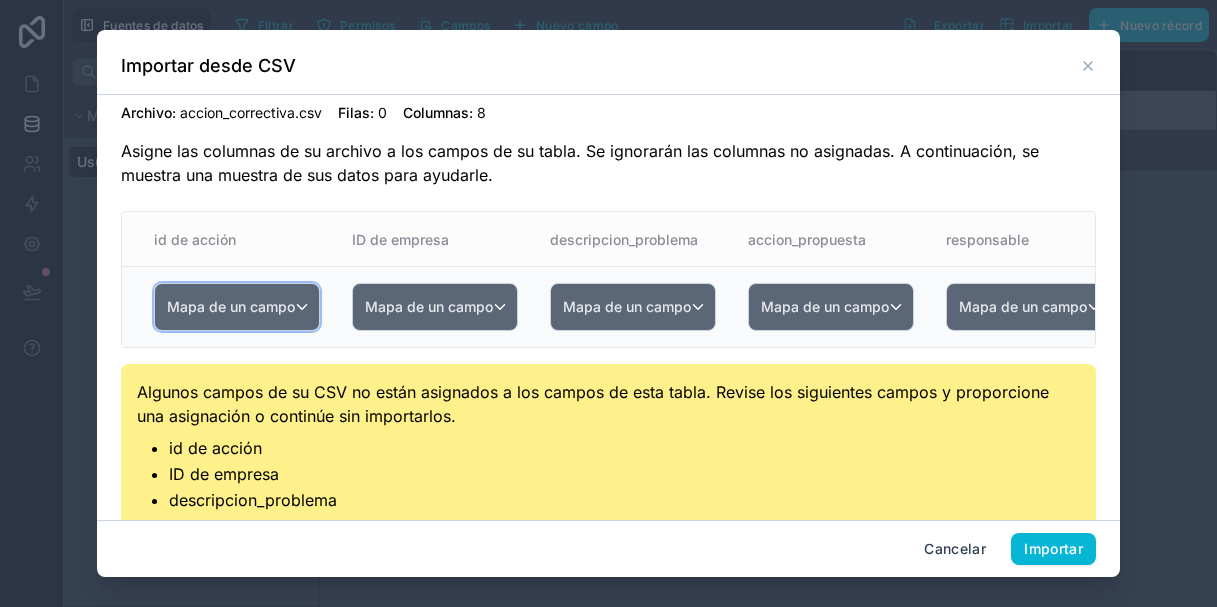 click on "Mapa de un campo" at bounding box center (237, 307) 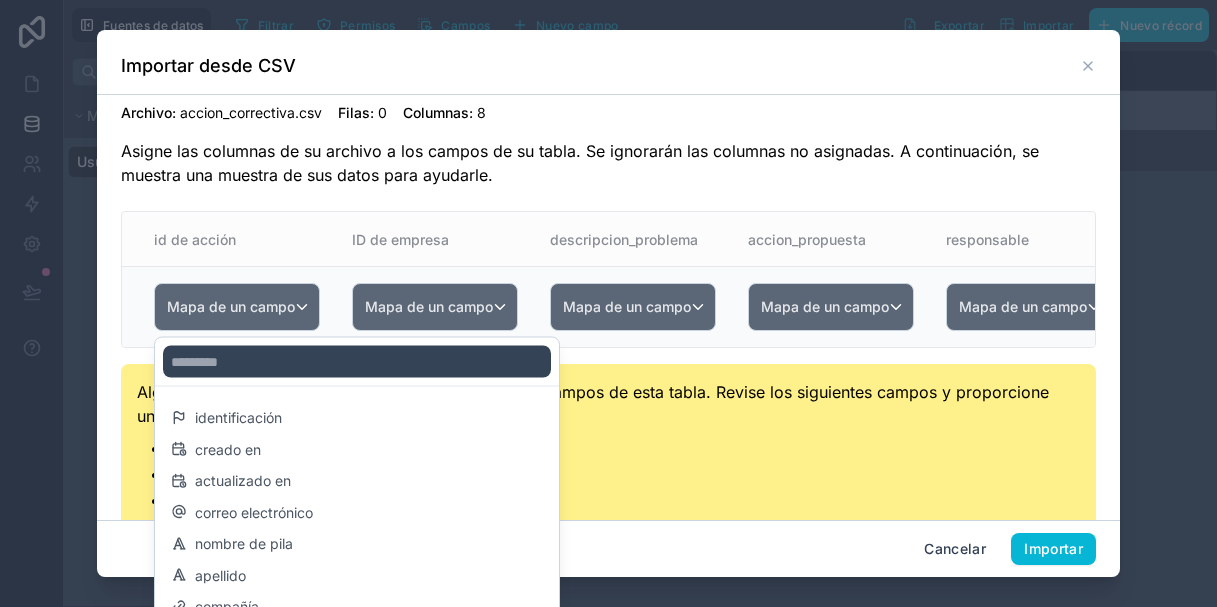 click at bounding box center [608, 303] 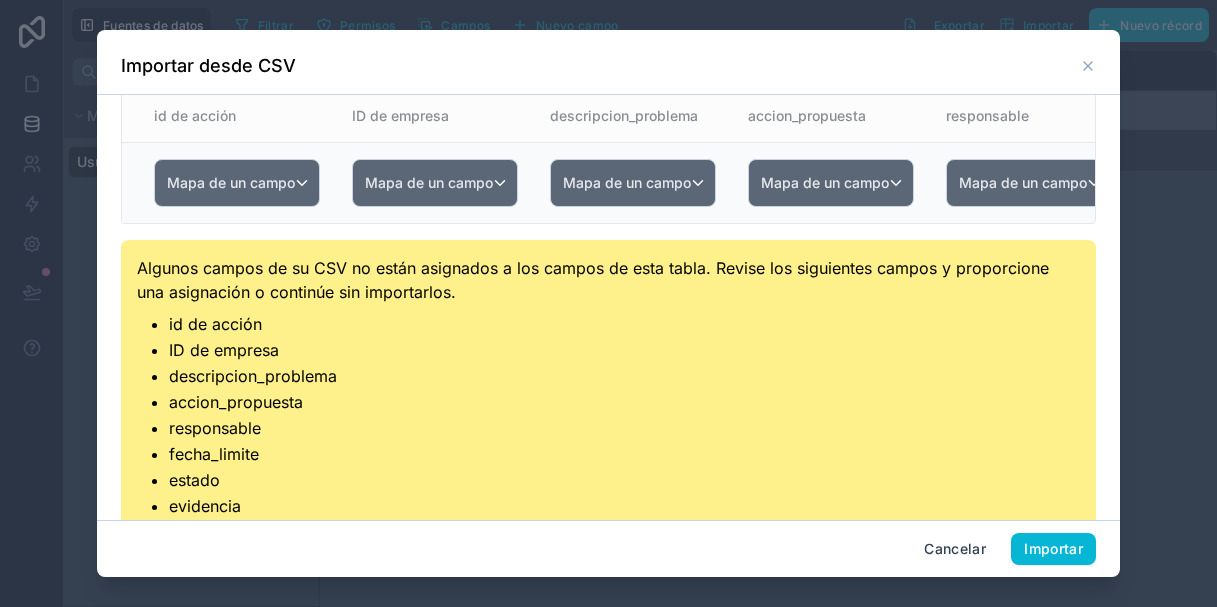 scroll, scrollTop: 154, scrollLeft: 0, axis: vertical 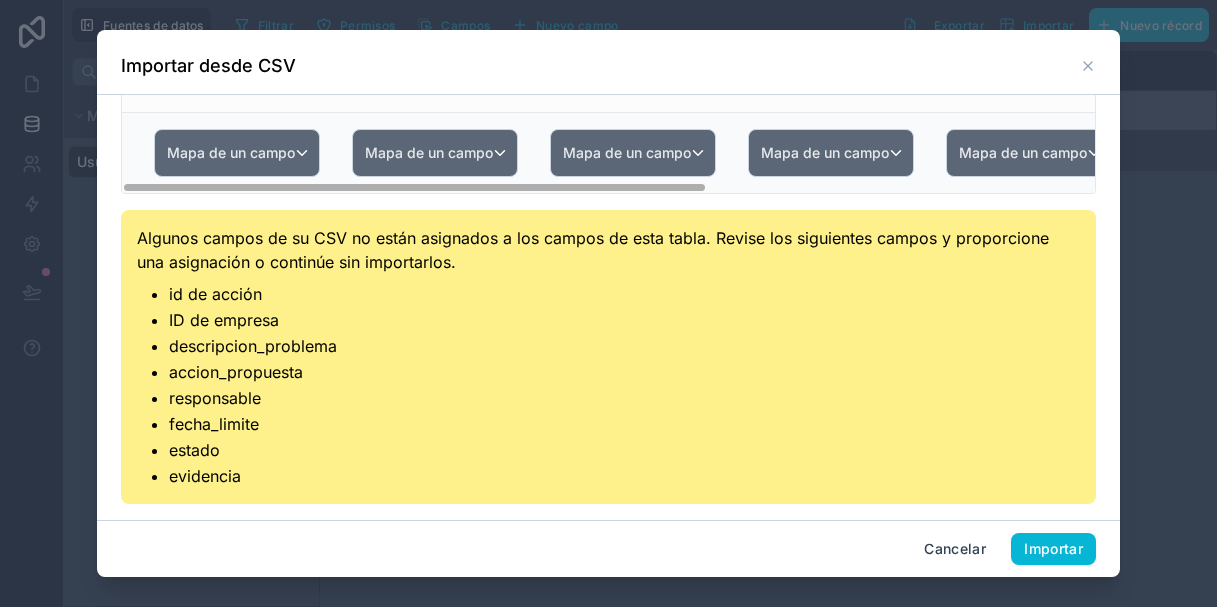 click 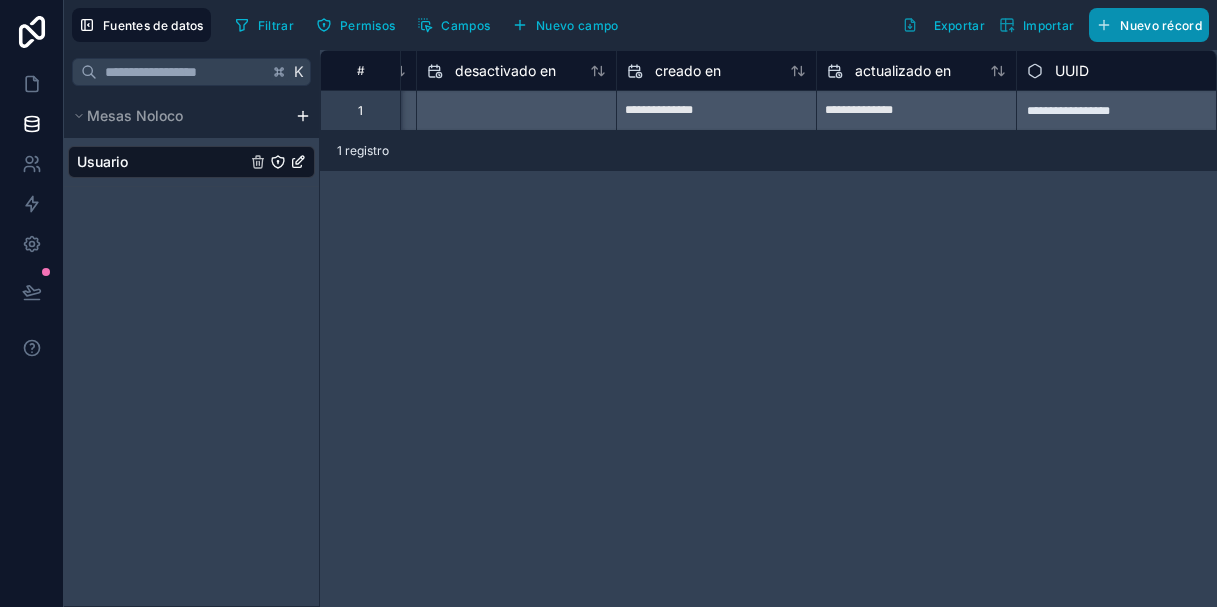 click on "Nuevo récord" at bounding box center (1149, 25) 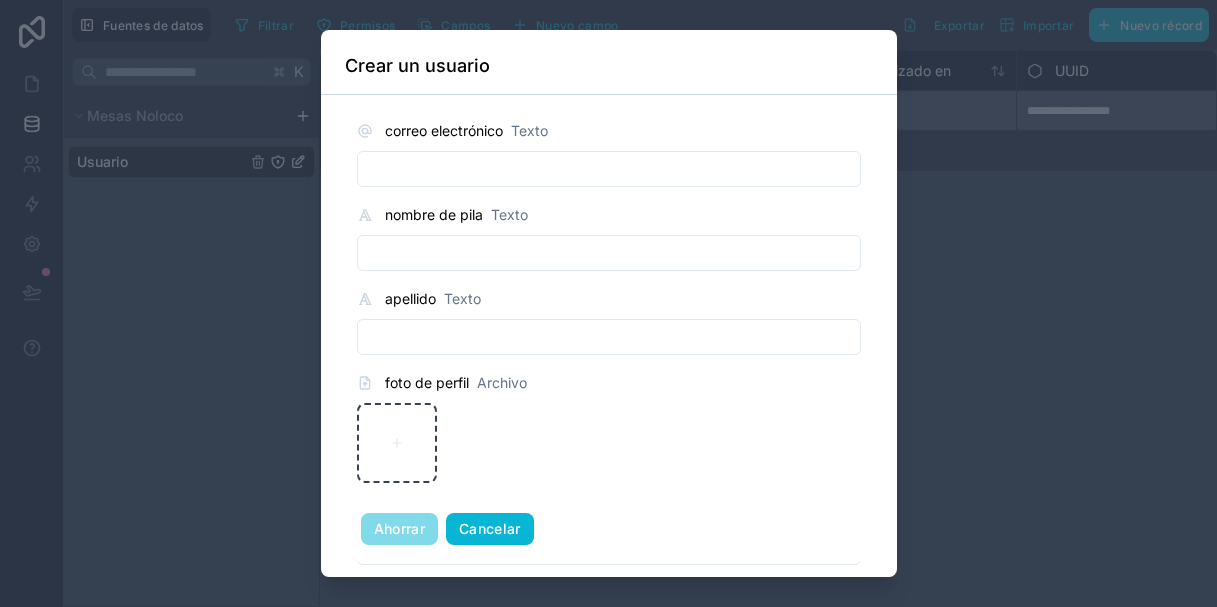 click on "Cancelar" at bounding box center [490, 528] 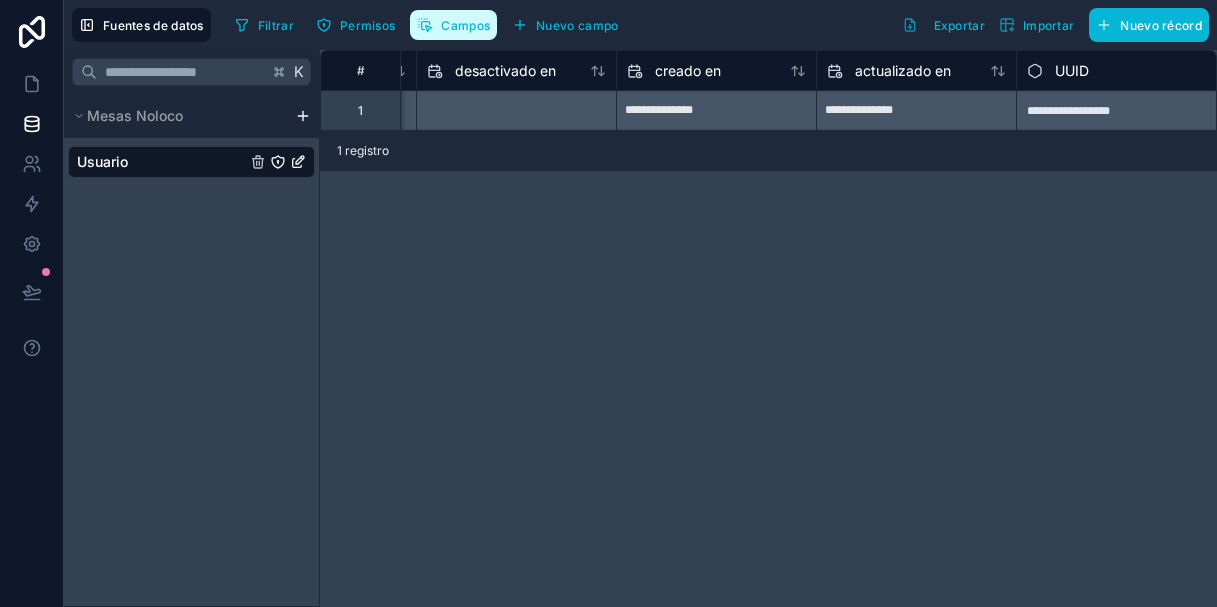 click on "Campos" at bounding box center (465, 25) 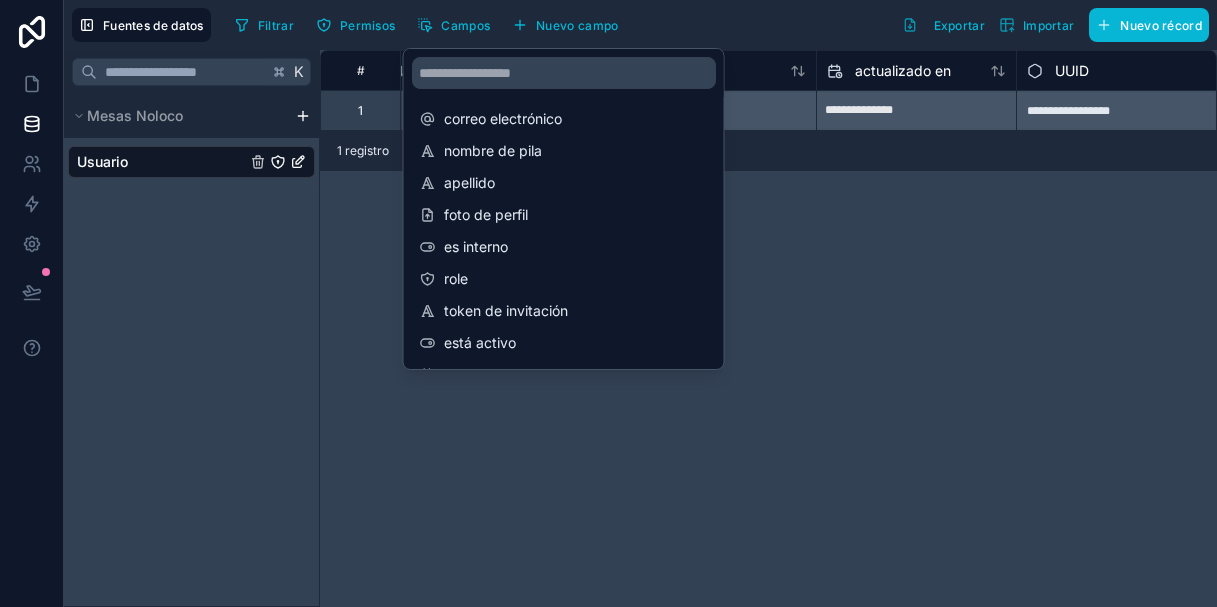 click on "**********" at bounding box center [768, 328] 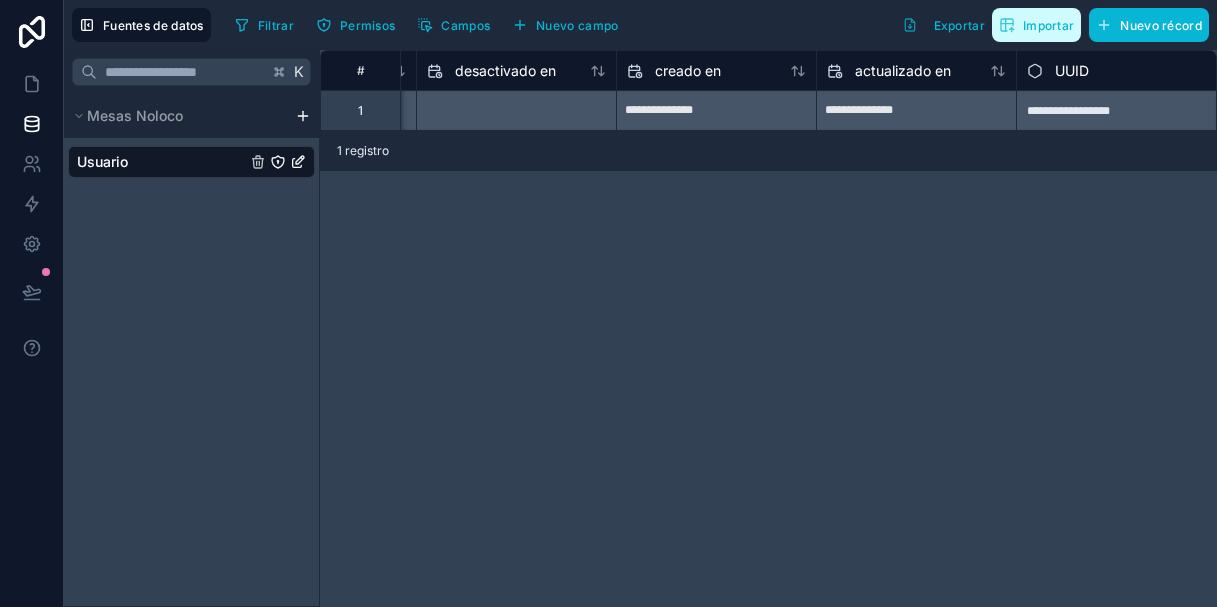 click on "Importar" at bounding box center (1048, 25) 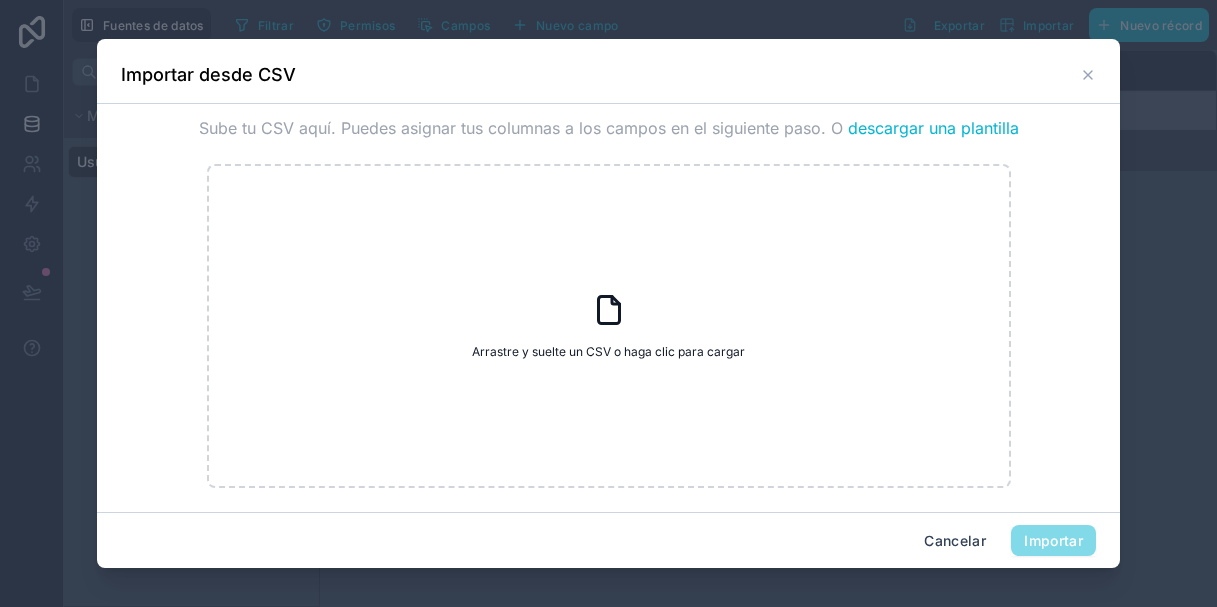 click on "descargar una plantilla" at bounding box center (933, 128) 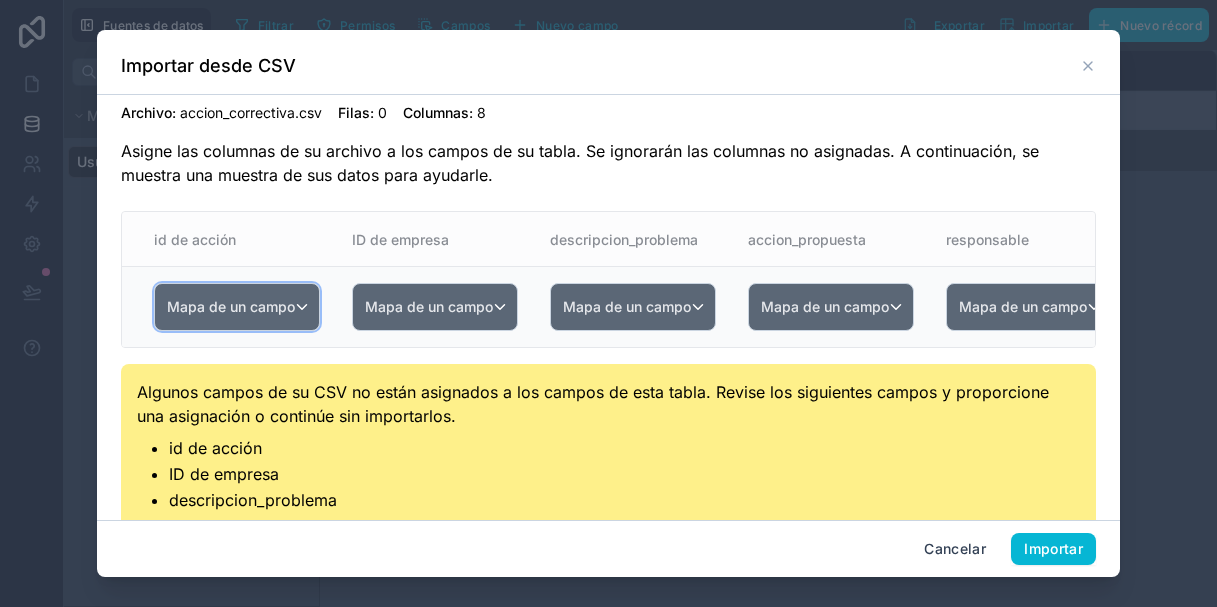 click on "Mapa de un campo" at bounding box center (231, 307) 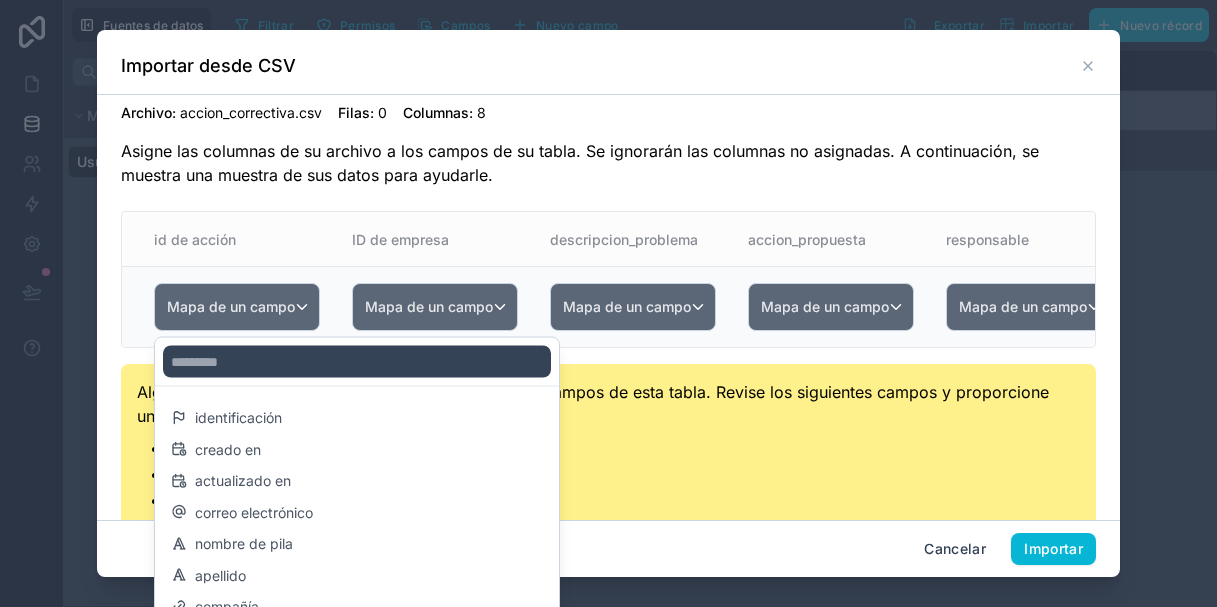 click at bounding box center (608, 303) 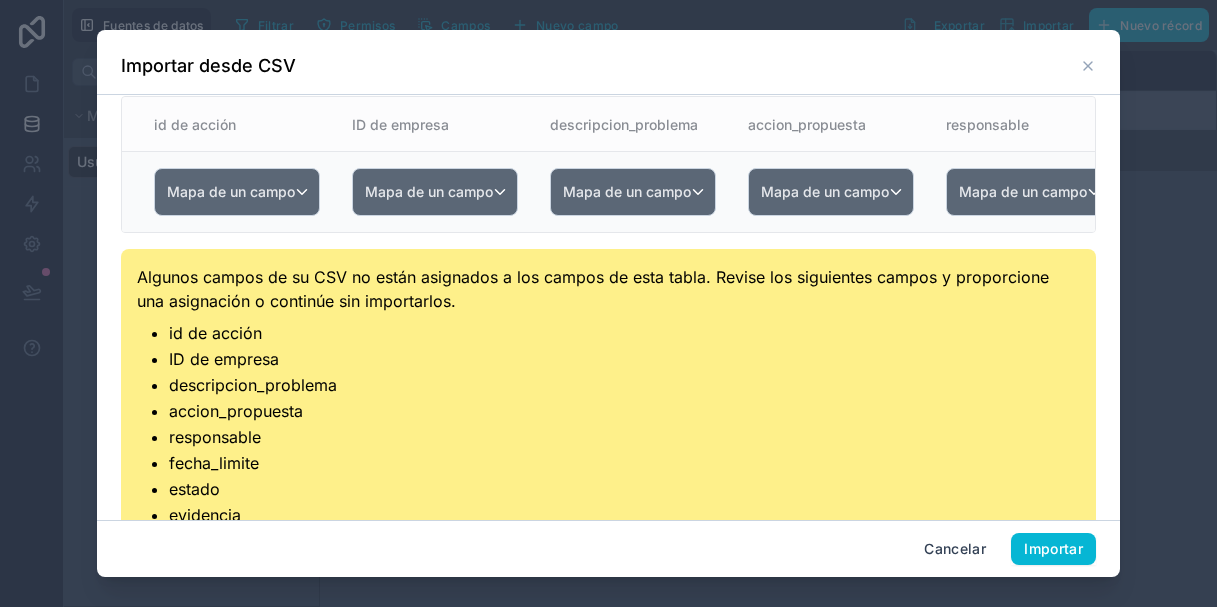 scroll, scrollTop: 114, scrollLeft: 0, axis: vertical 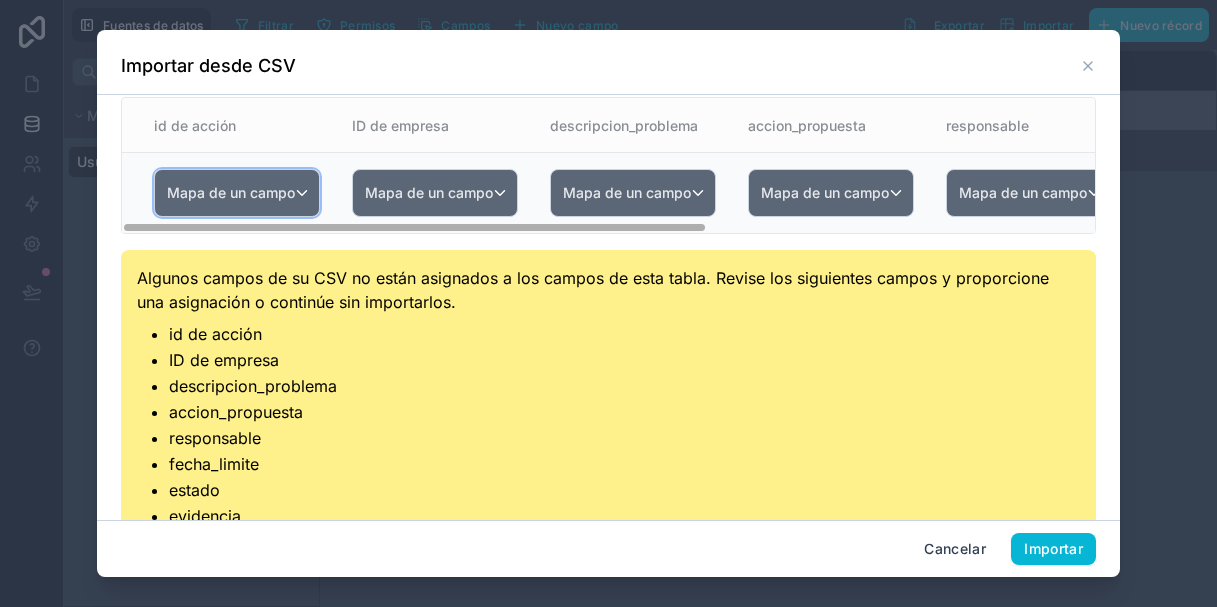 click on "Mapa de un campo" at bounding box center [231, 192] 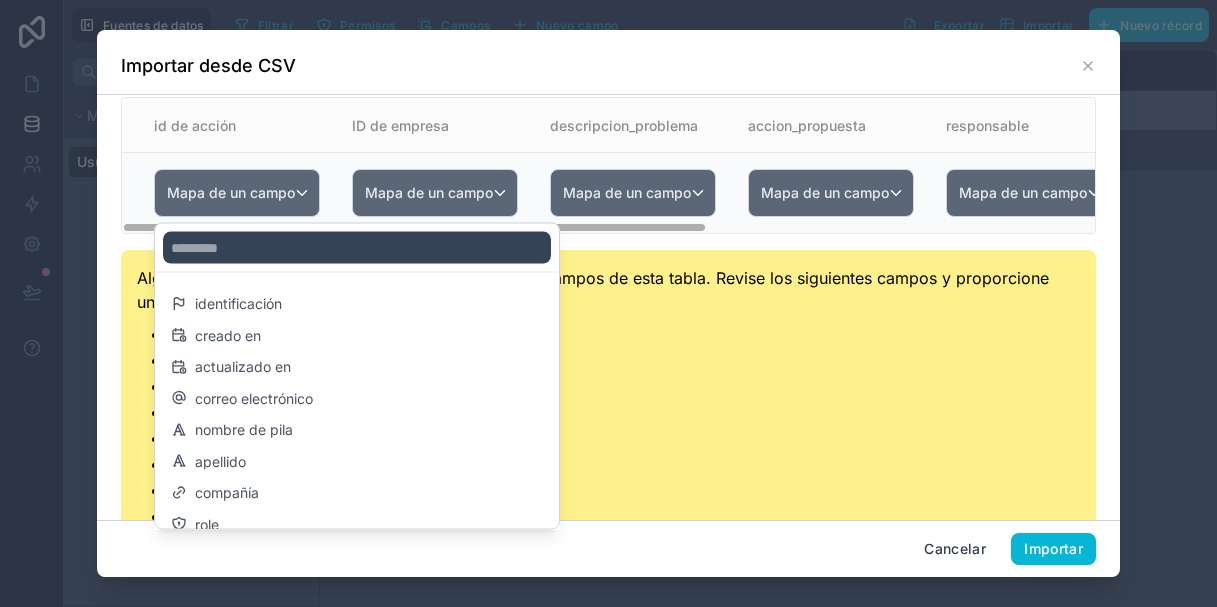click at bounding box center (608, 303) 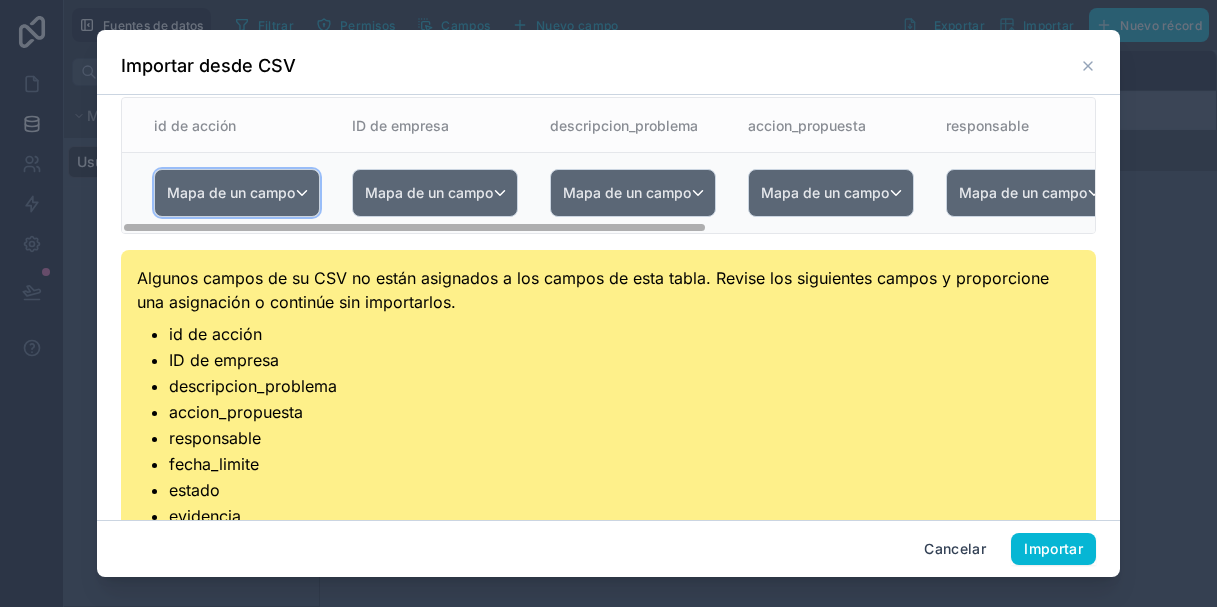 click on "Mapa de un campo" at bounding box center [231, 192] 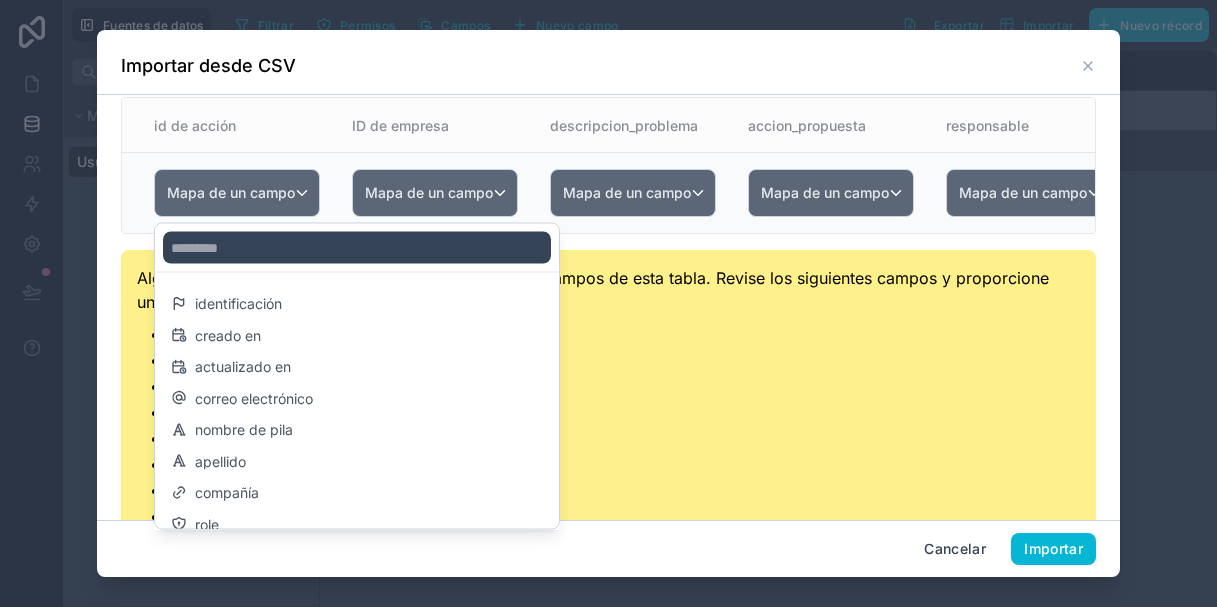 click at bounding box center [608, 303] 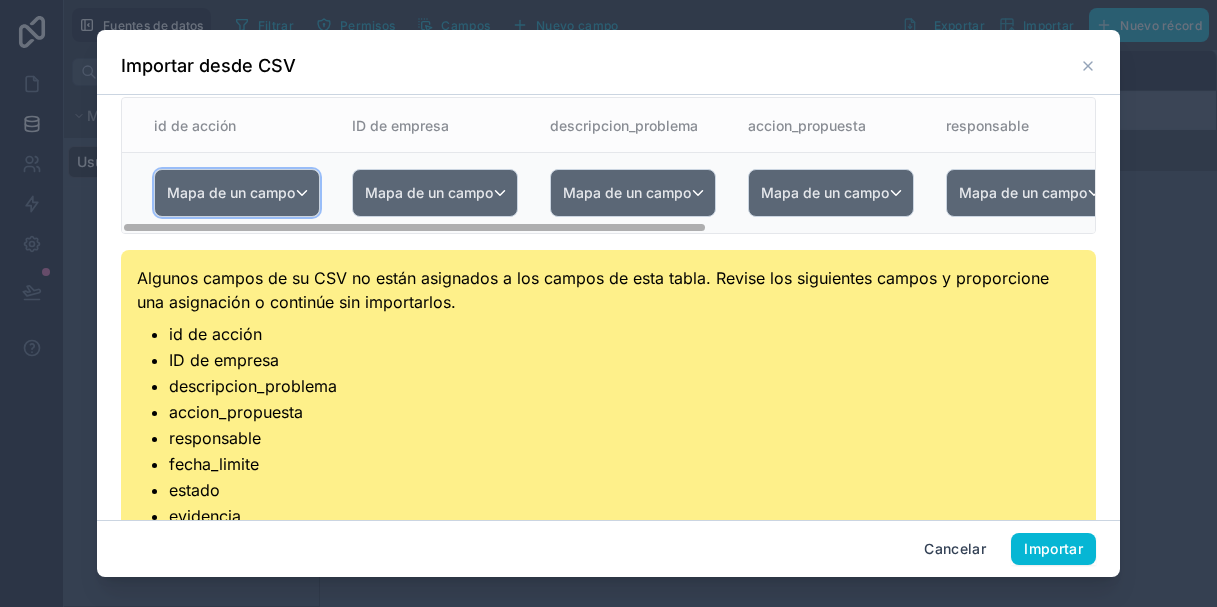 click on "Mapa de un campo" at bounding box center [237, 193] 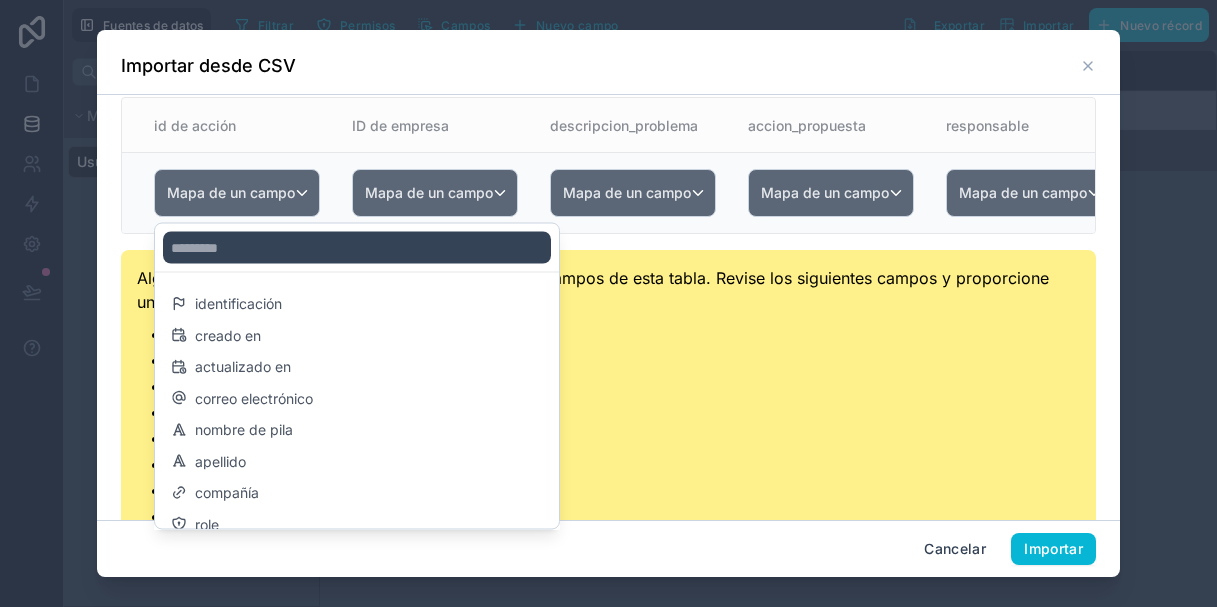 click at bounding box center [608, 303] 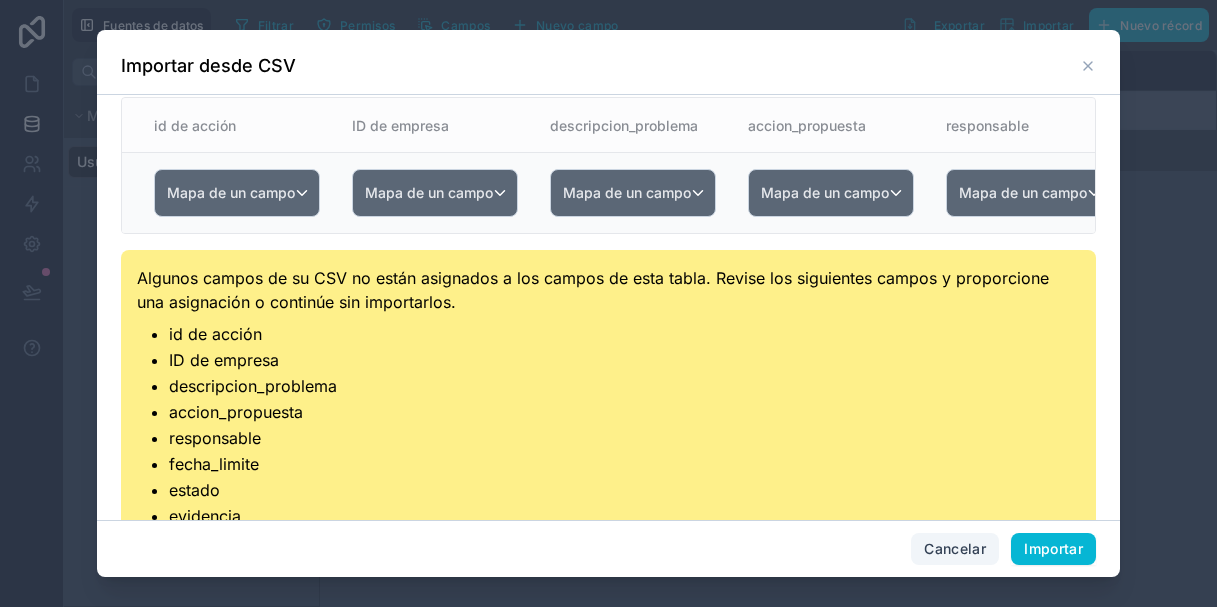 click on "Cancelar" at bounding box center (955, 548) 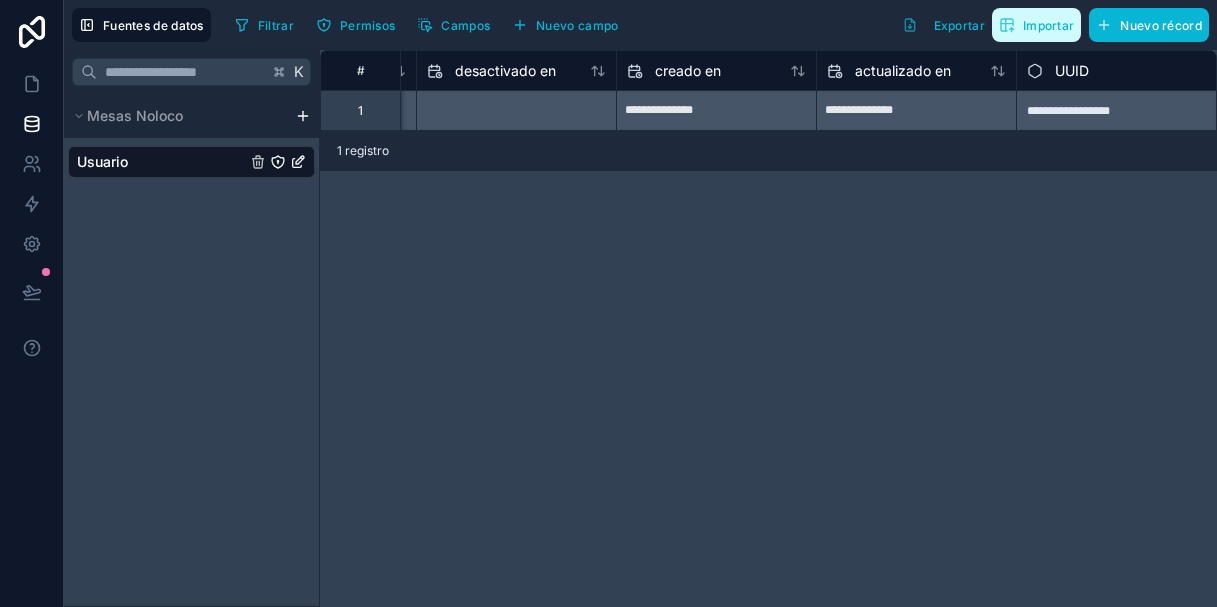 click on "Importar" at bounding box center (1048, 25) 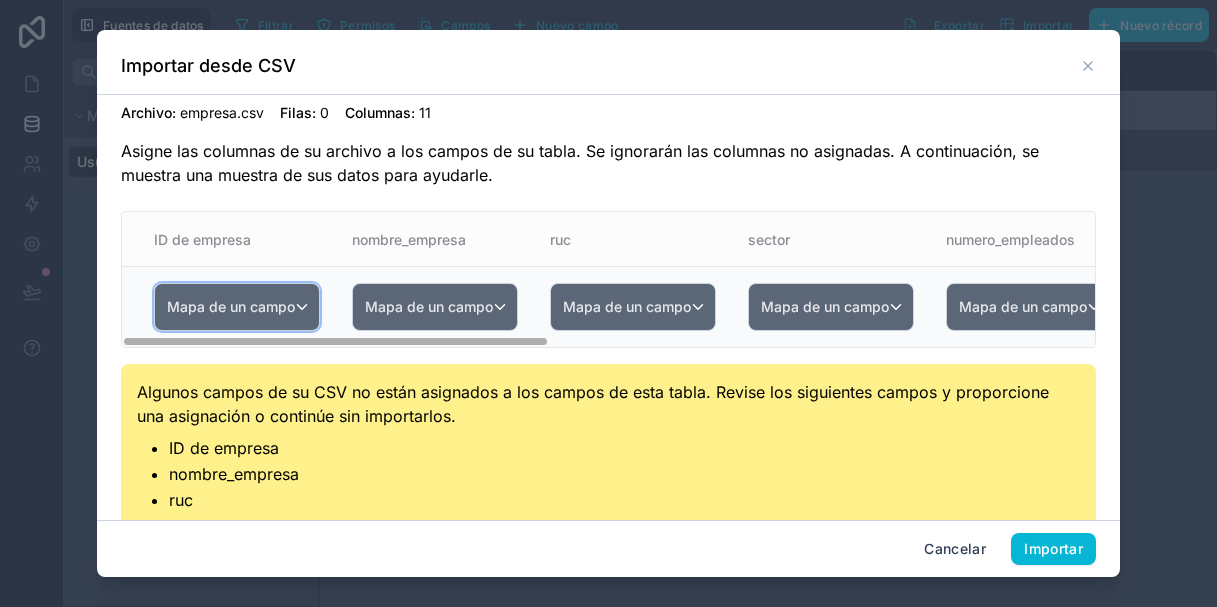 click on "Mapa de un campo" at bounding box center [231, 306] 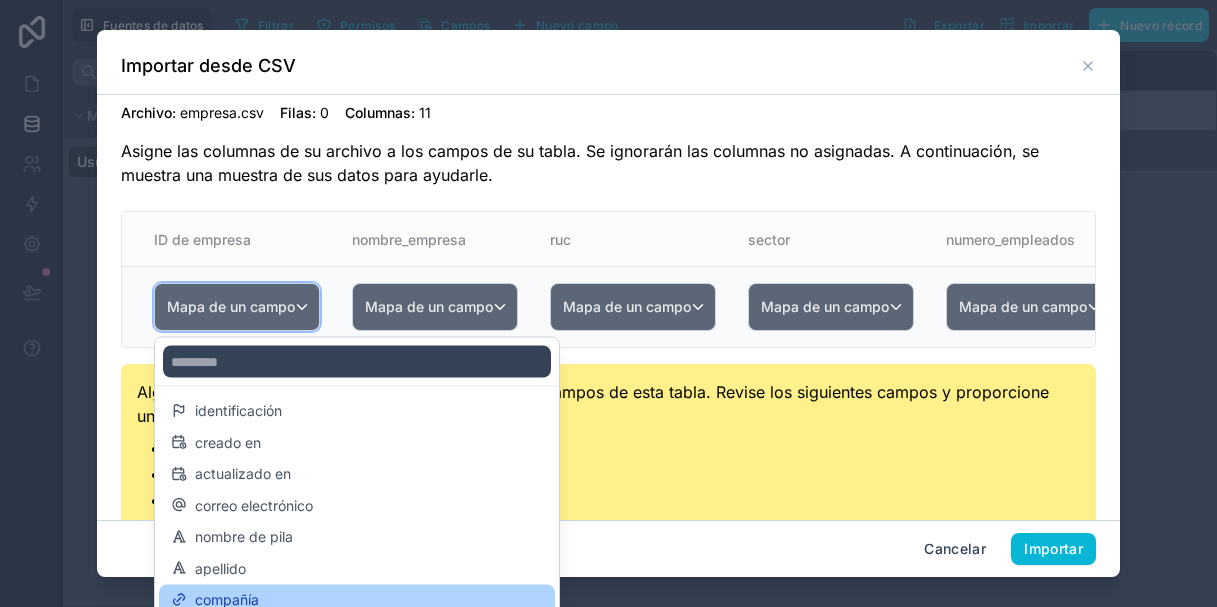 scroll, scrollTop: 0, scrollLeft: 0, axis: both 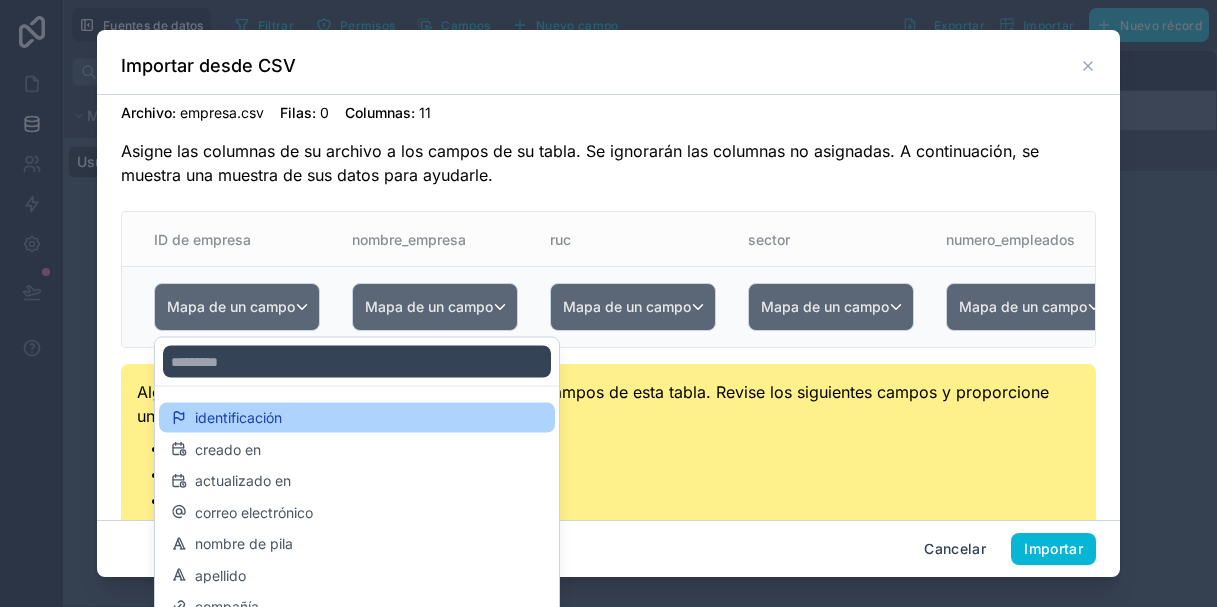 click on "identificación" at bounding box center [238, 417] 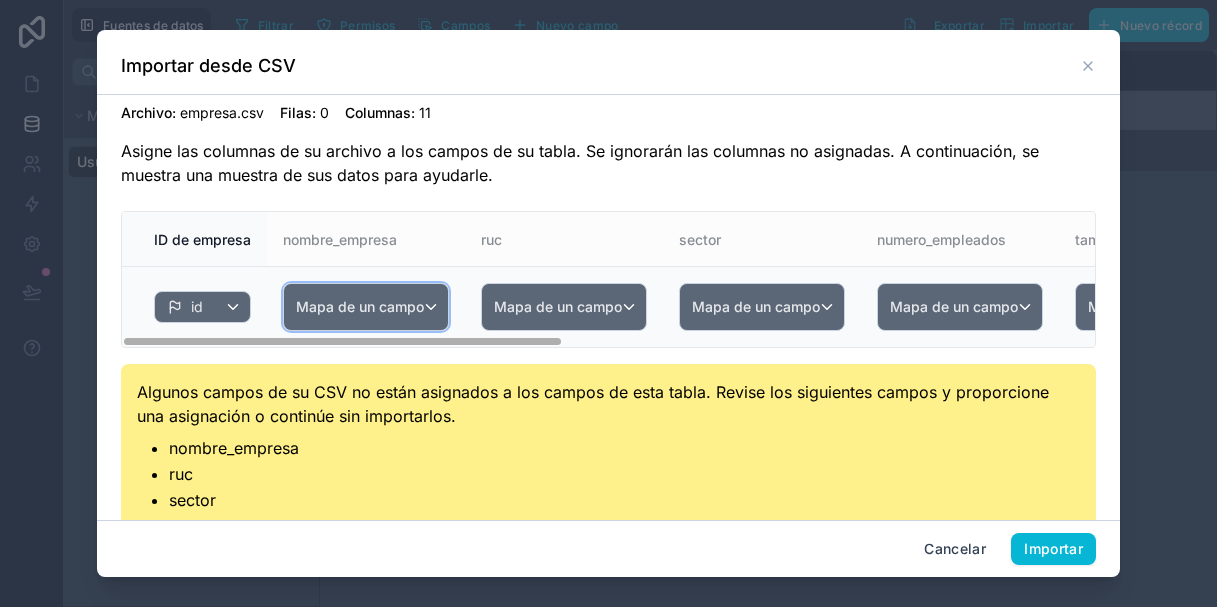 click on "Mapa de un campo" at bounding box center (360, 307) 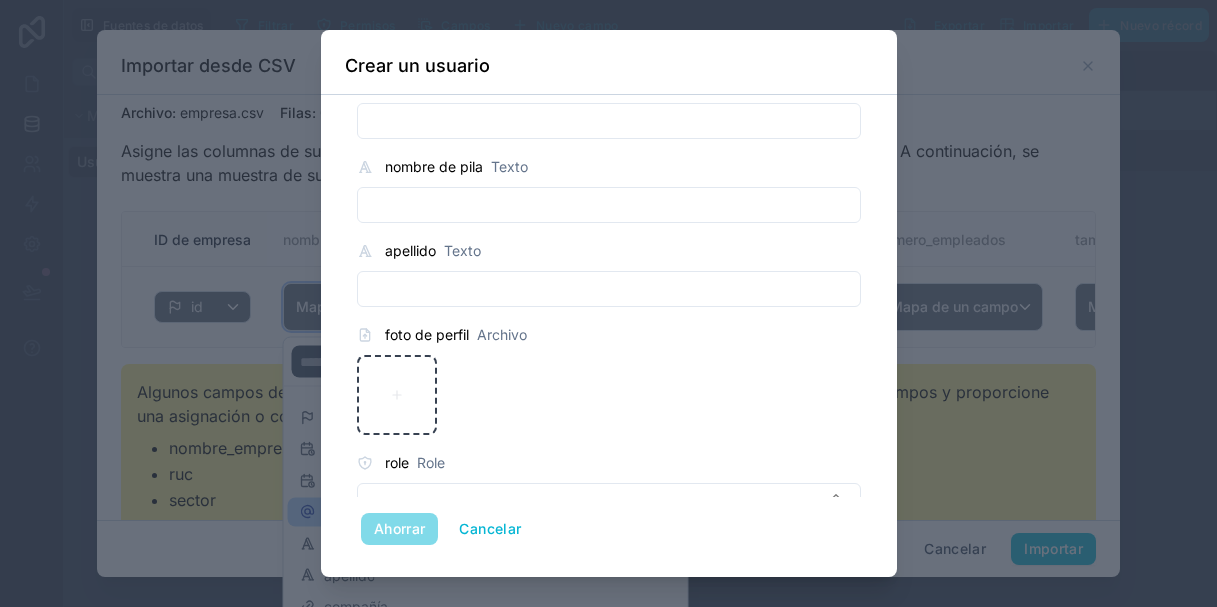 scroll, scrollTop: 36, scrollLeft: 0, axis: vertical 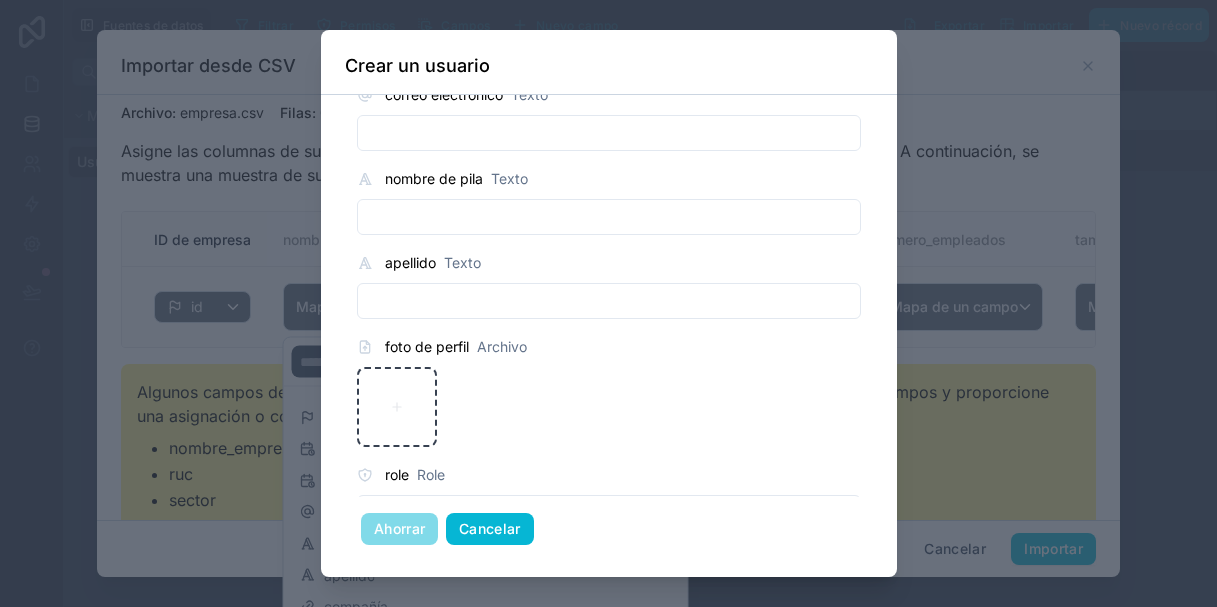 click on "Cancelar" at bounding box center (490, 529) 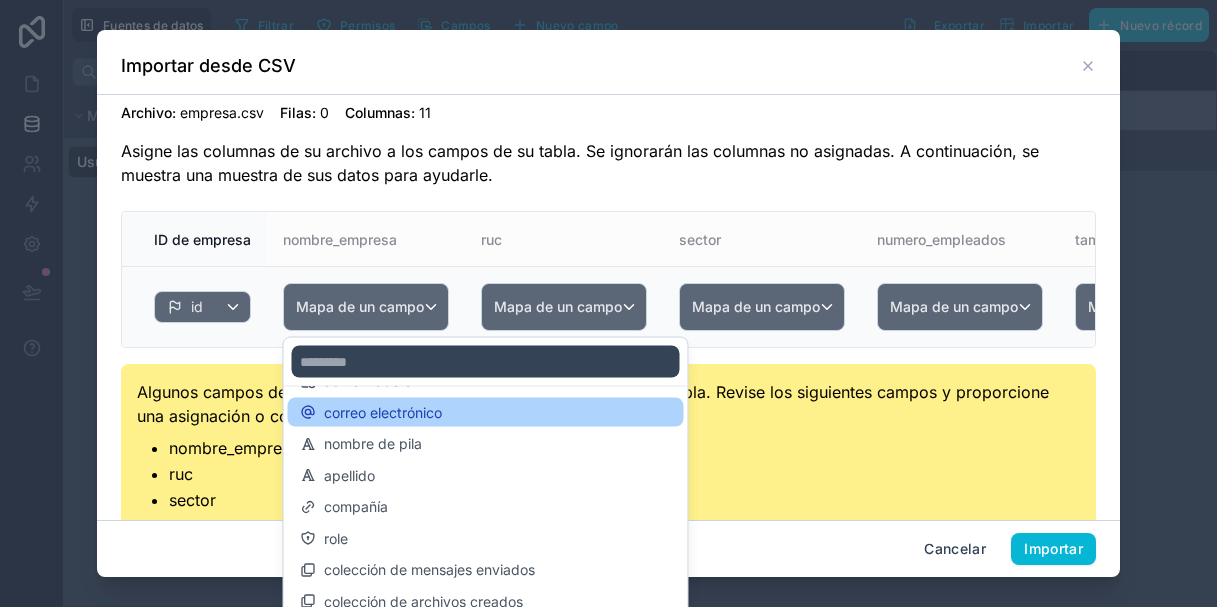 scroll, scrollTop: 106, scrollLeft: 0, axis: vertical 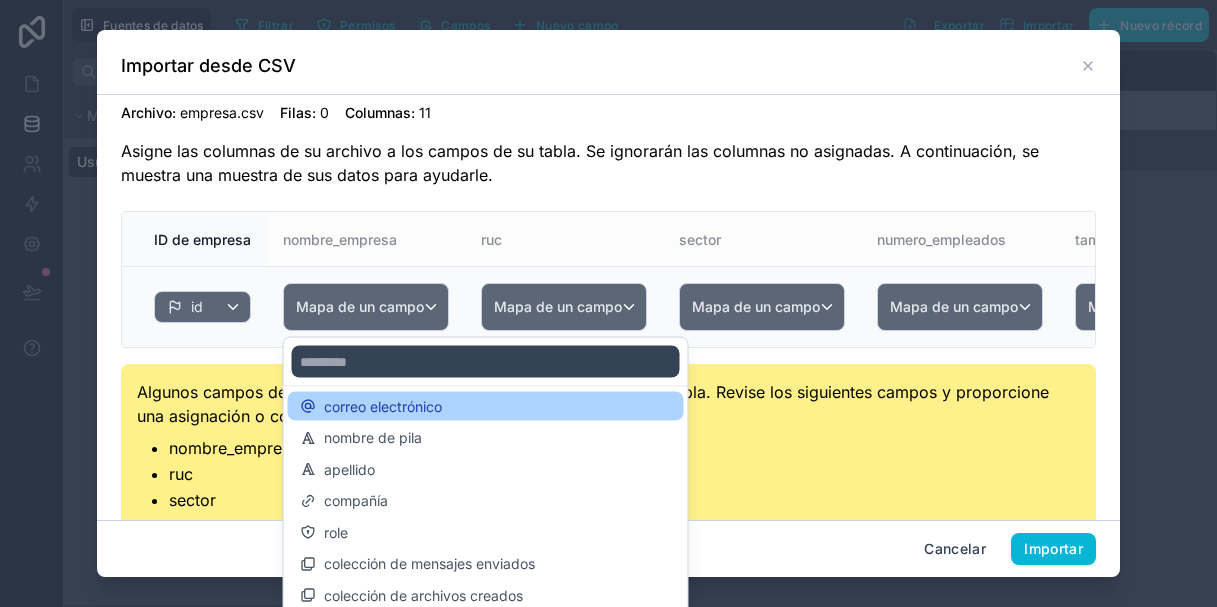click on "compañía" at bounding box center [486, 501] 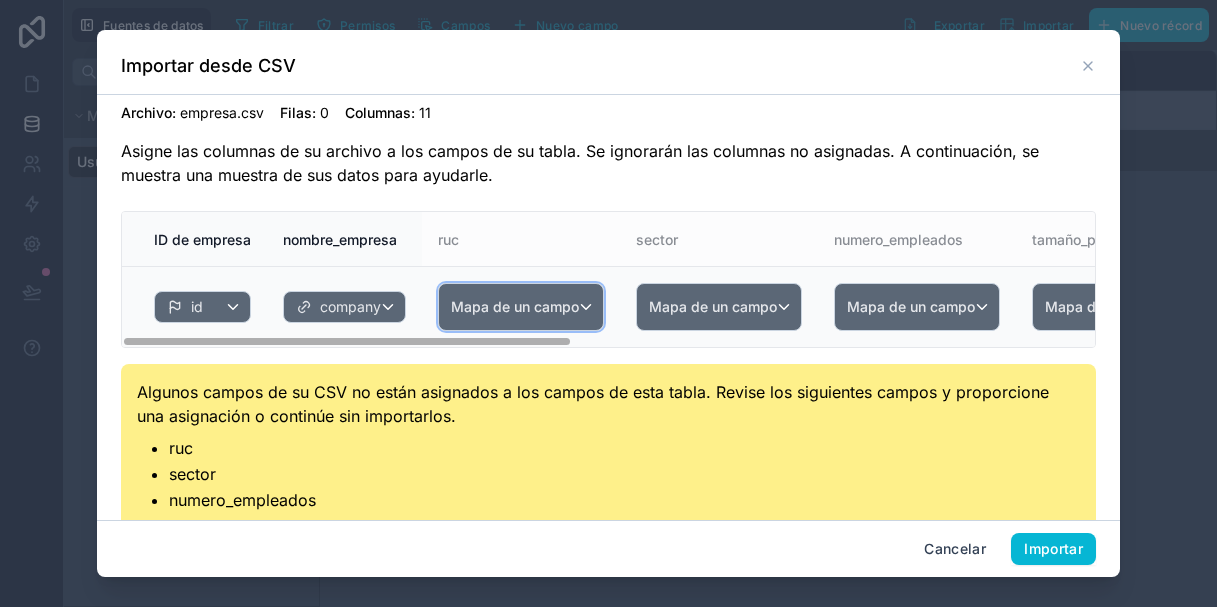 click on "Mapa de un campo" at bounding box center (515, 306) 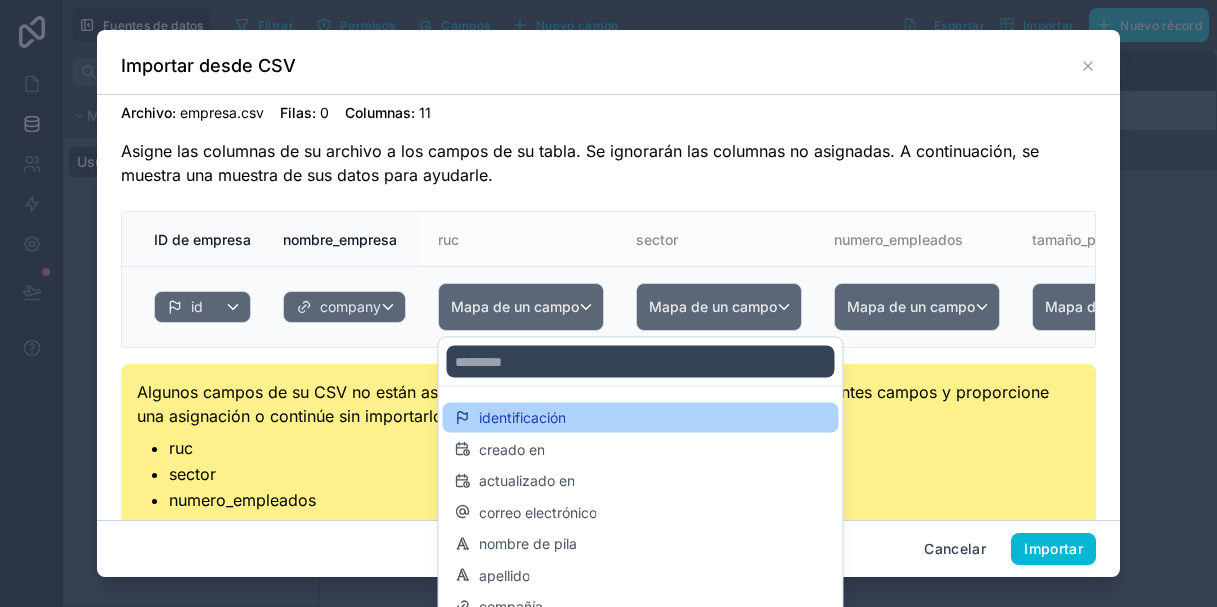 click on "identificación" at bounding box center [522, 417] 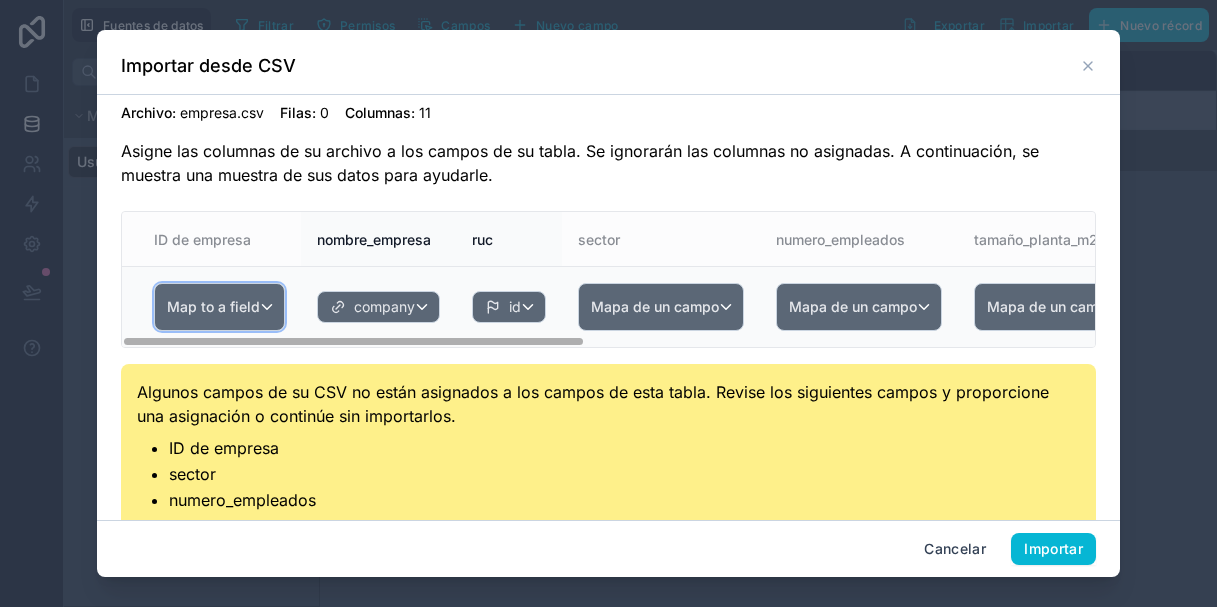 click on "Map to a field" at bounding box center (219, 307) 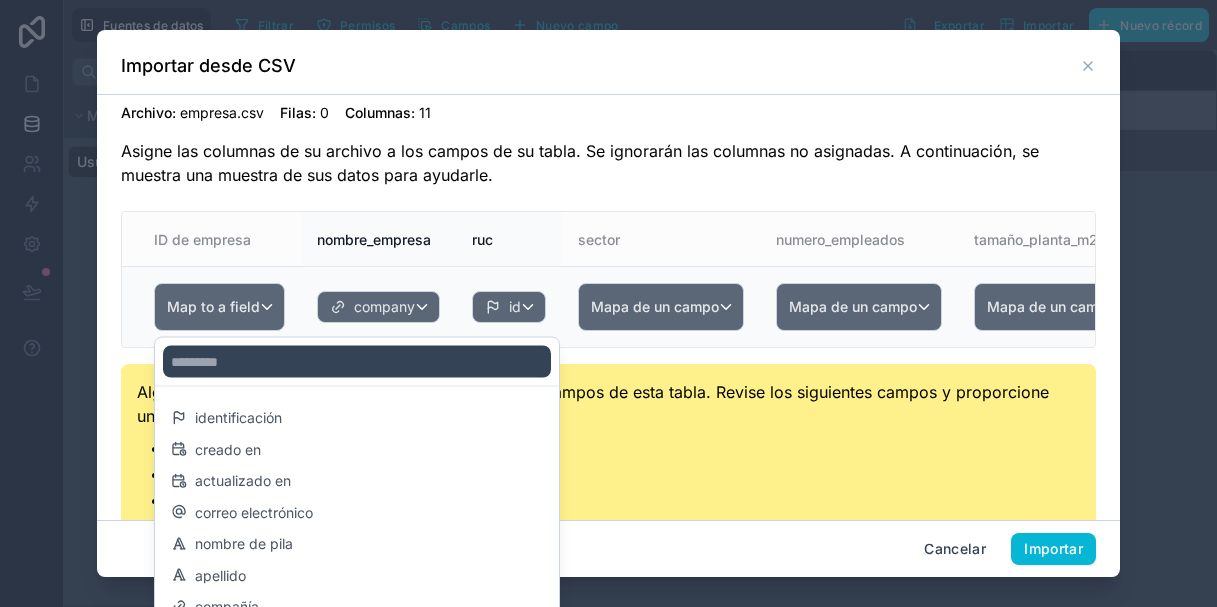 click at bounding box center [608, 303] 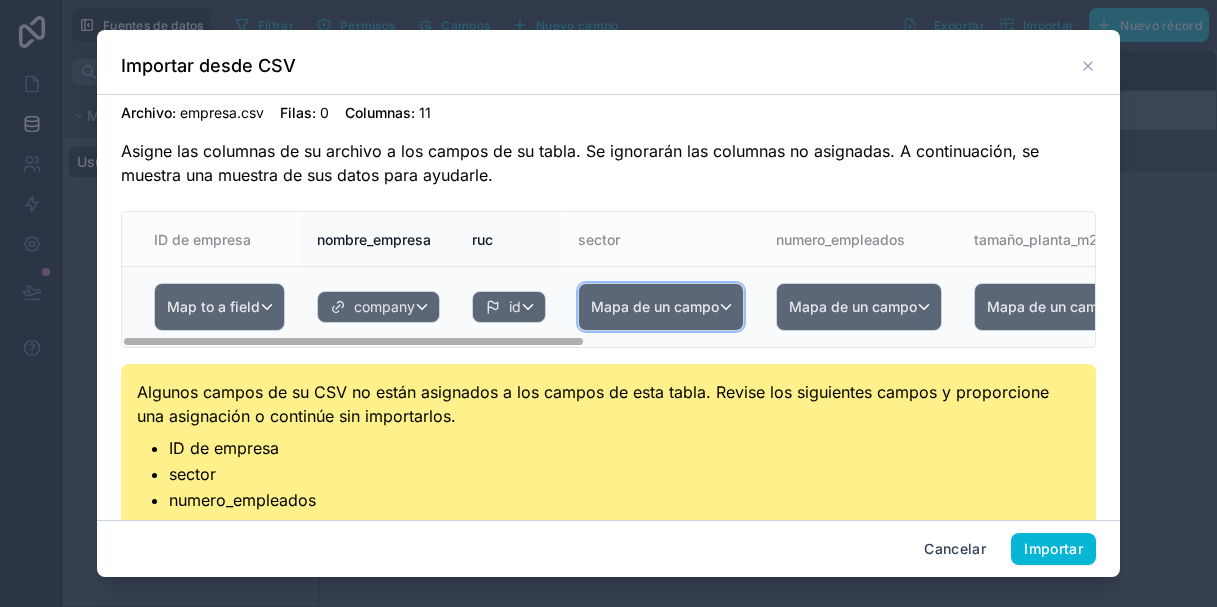 click on "Mapa de un campo" at bounding box center (661, 307) 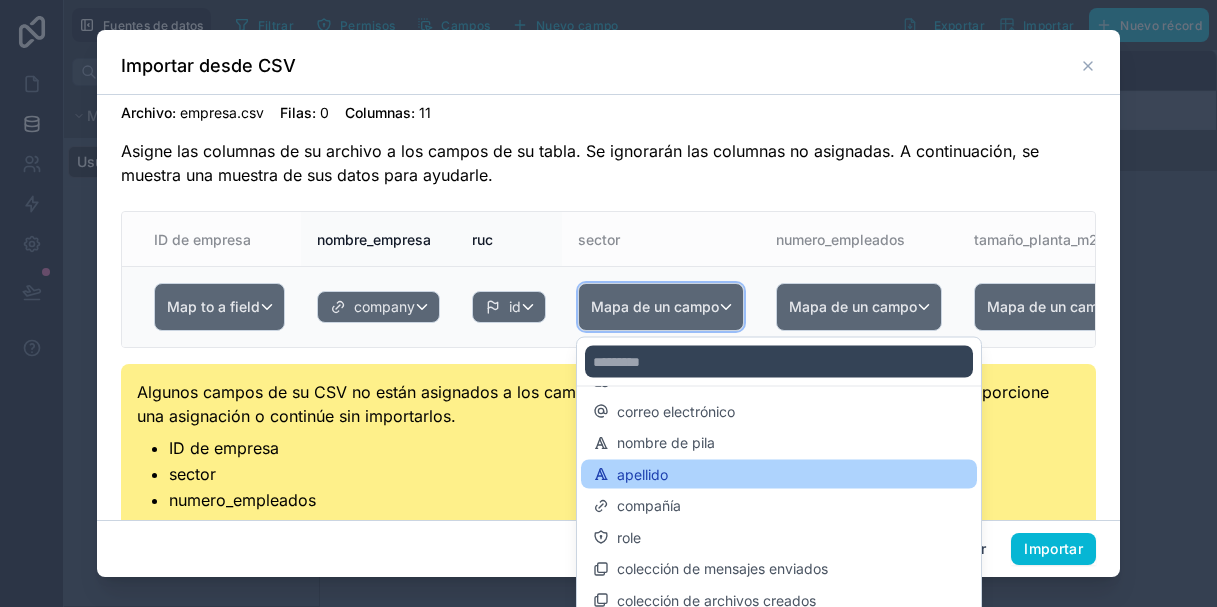 scroll, scrollTop: 140, scrollLeft: 0, axis: vertical 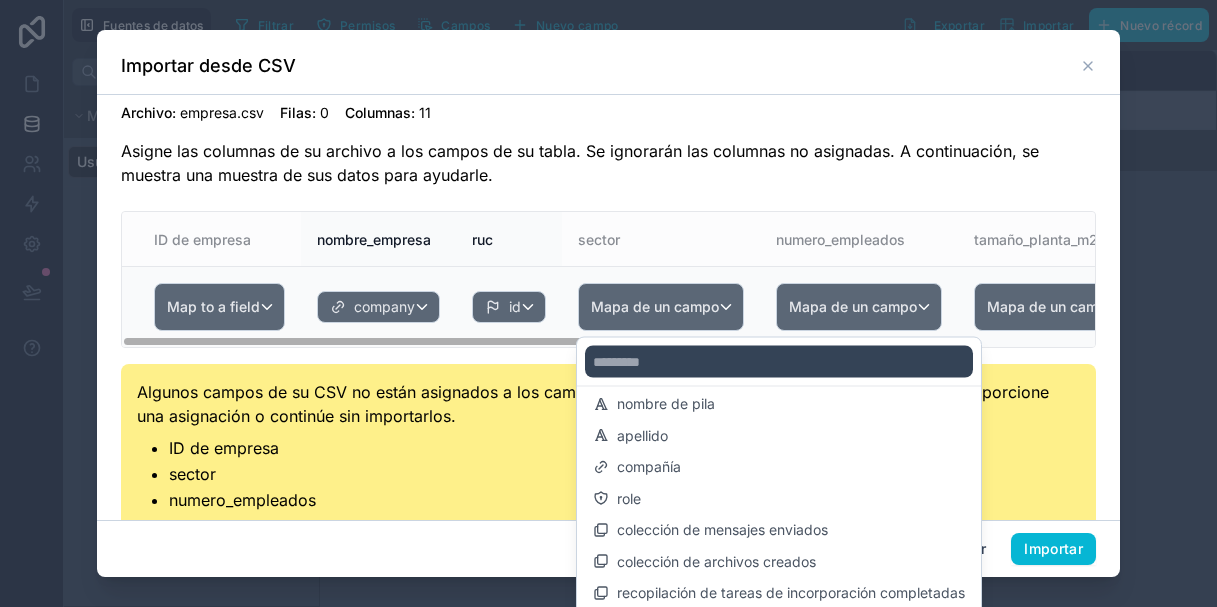 click at bounding box center (608, 303) 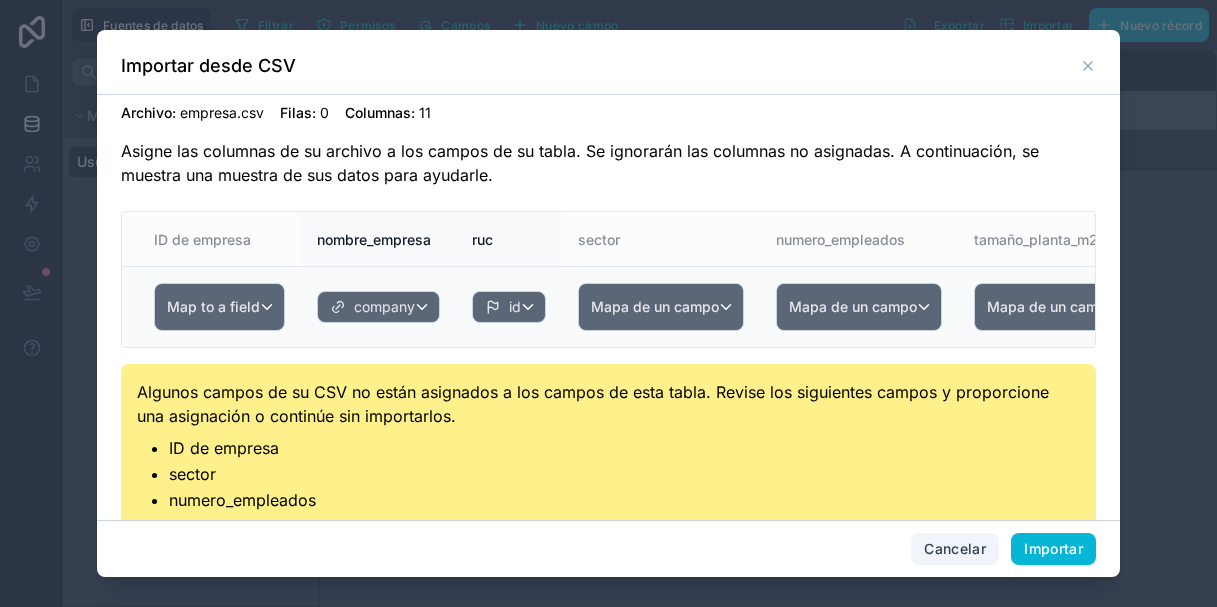 click on "Cancelar" at bounding box center [955, 548] 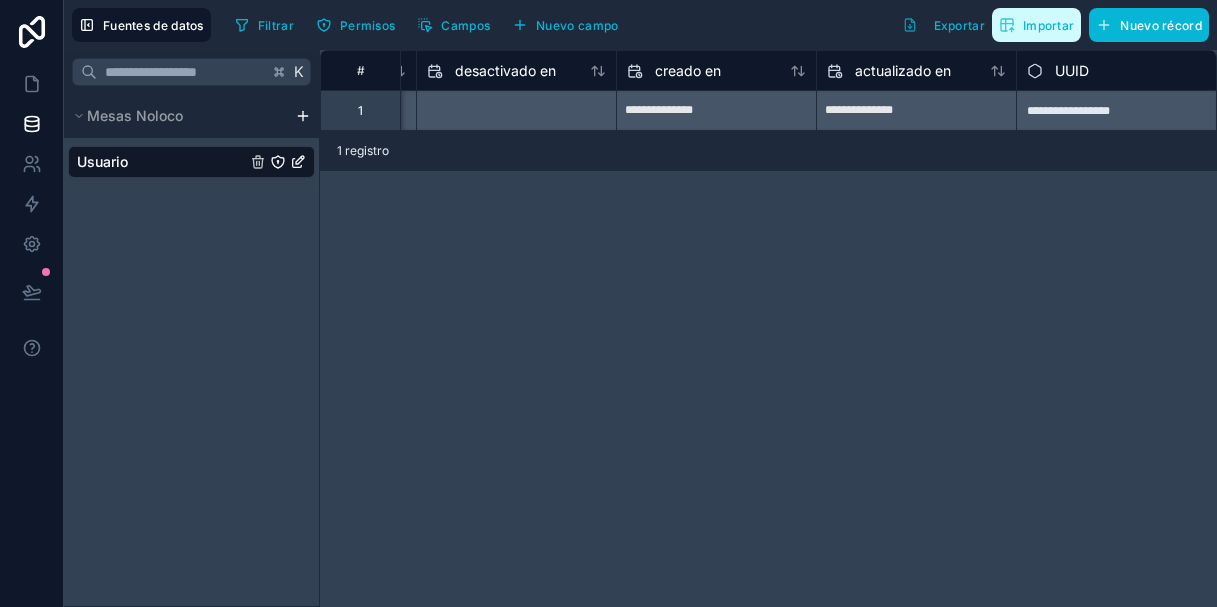 click on "Importar" at bounding box center (1036, 25) 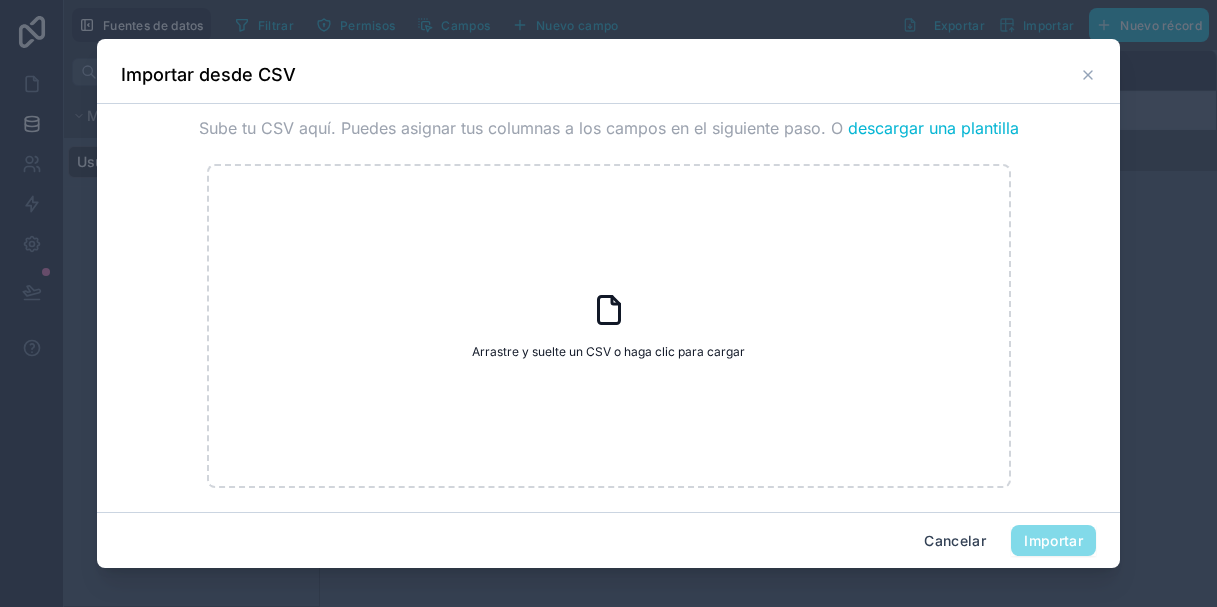 click 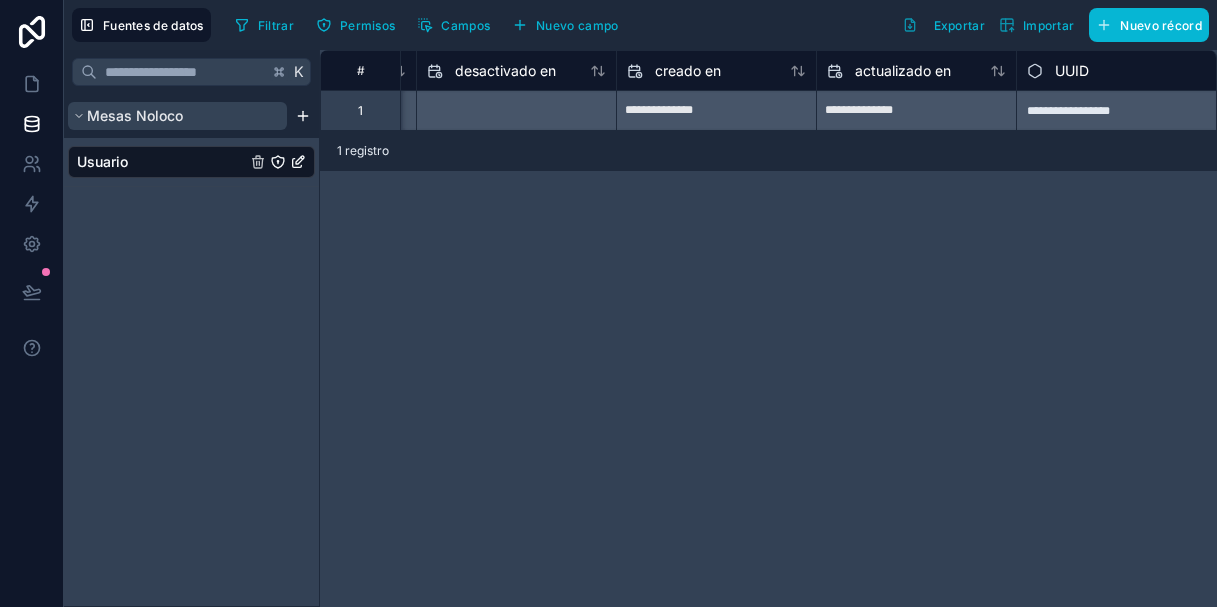 click on "Mesas Noloco" at bounding box center [135, 115] 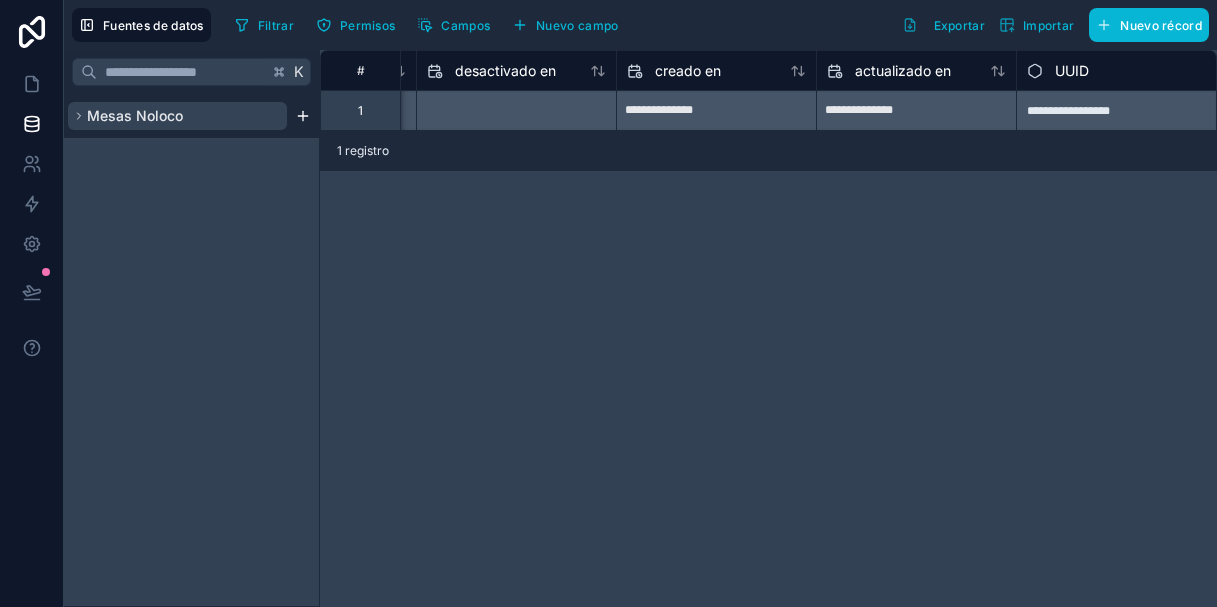 click on "Mesas Noloco" at bounding box center (135, 115) 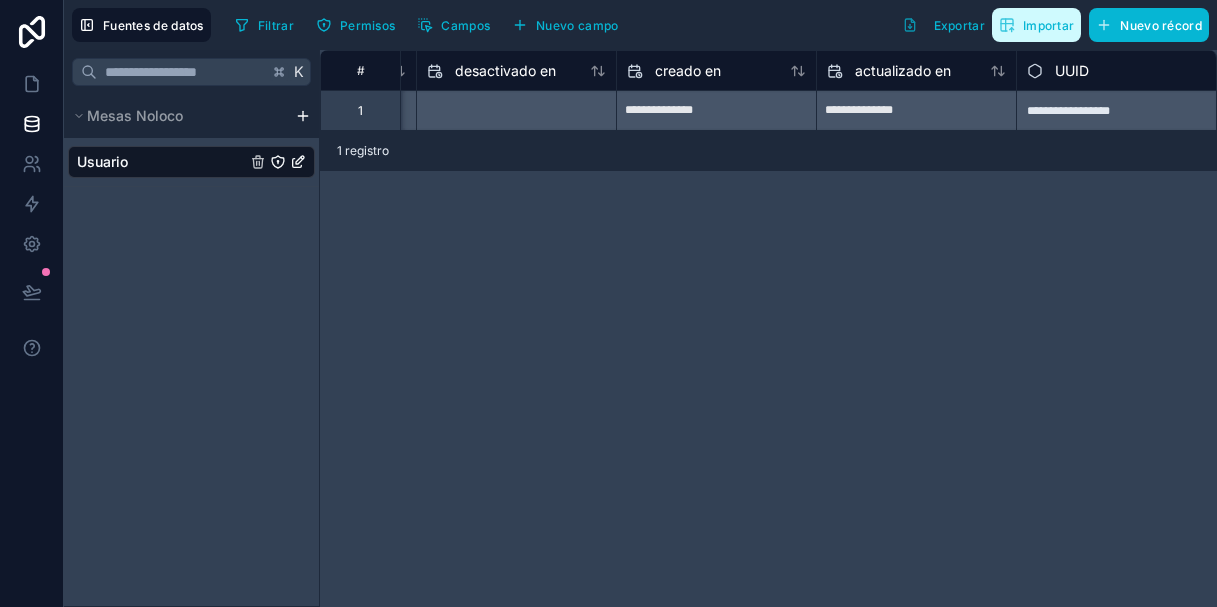 click on "Importar" at bounding box center [1036, 25] 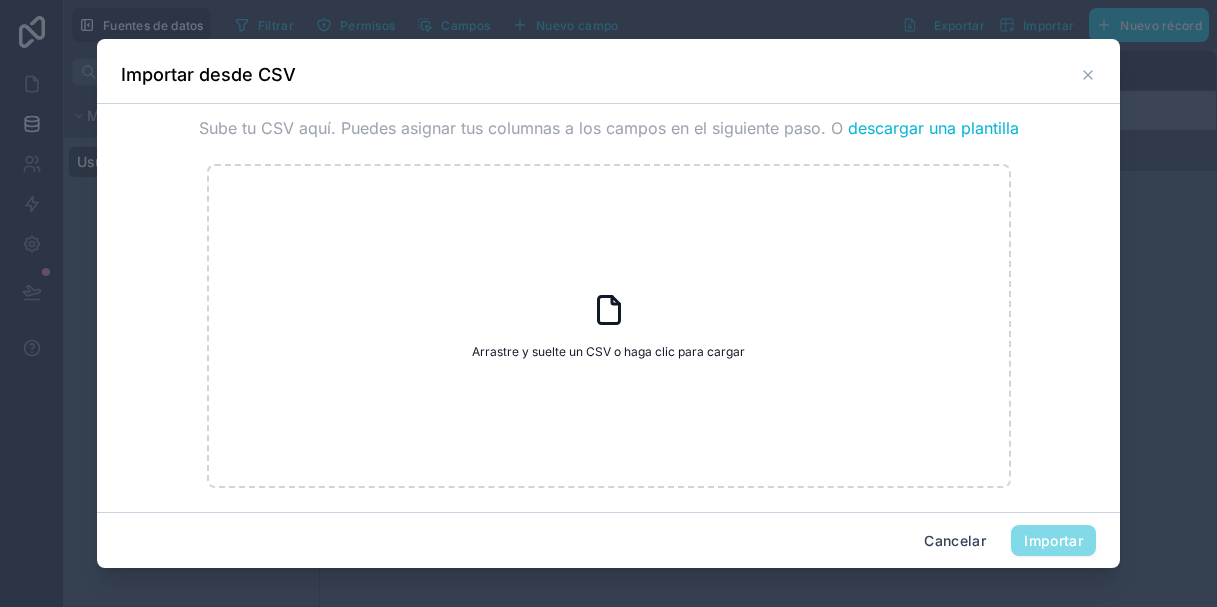 click on "descargar una plantilla" at bounding box center [933, 128] 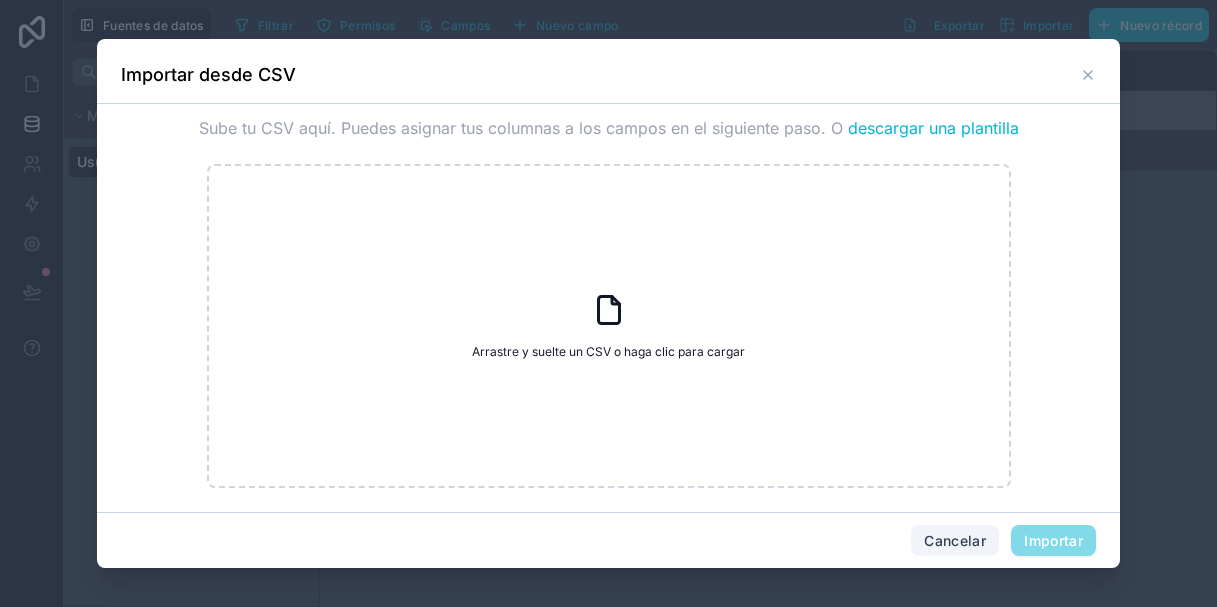 click on "Cancelar" at bounding box center (955, 540) 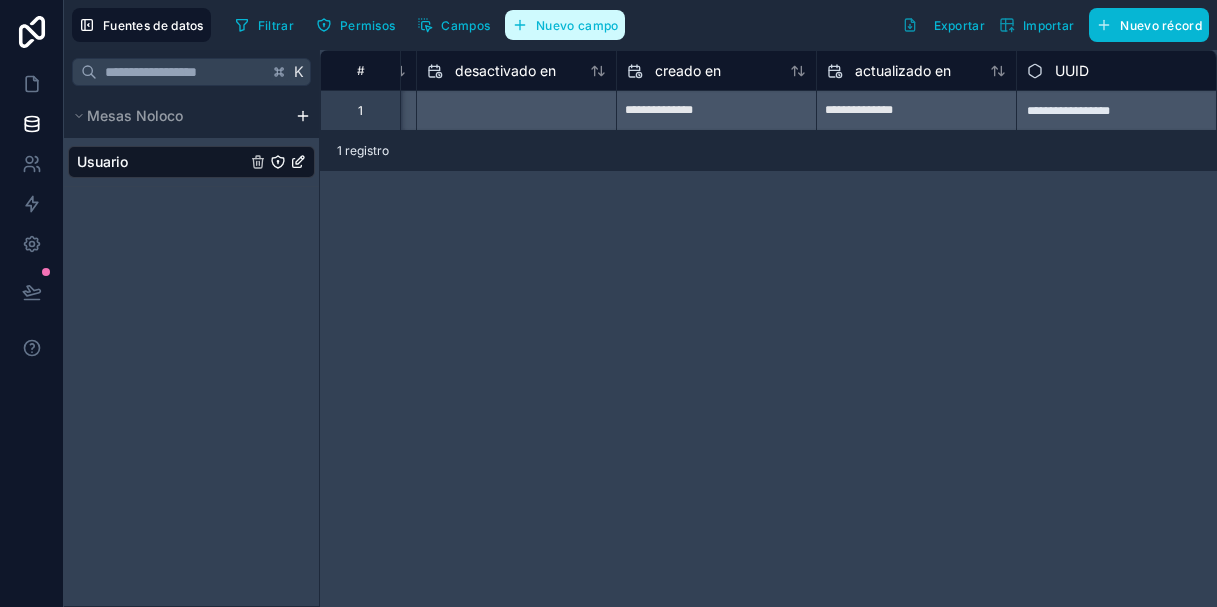 click on "Nuevo campo" at bounding box center (577, 25) 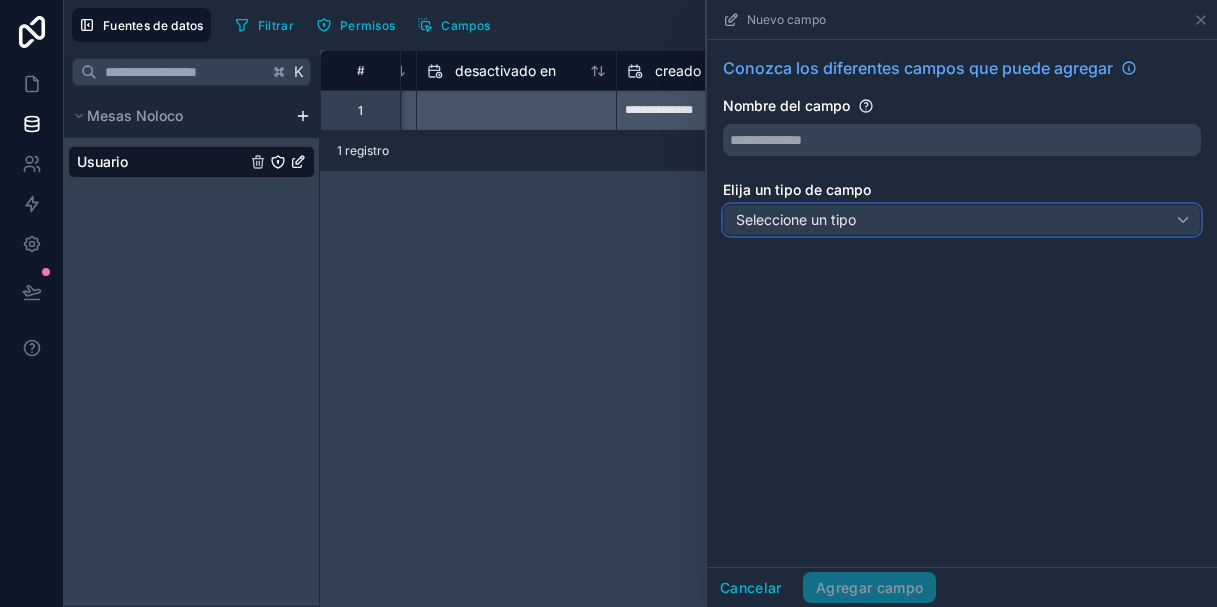 click on "Seleccione un tipo" at bounding box center (796, 219) 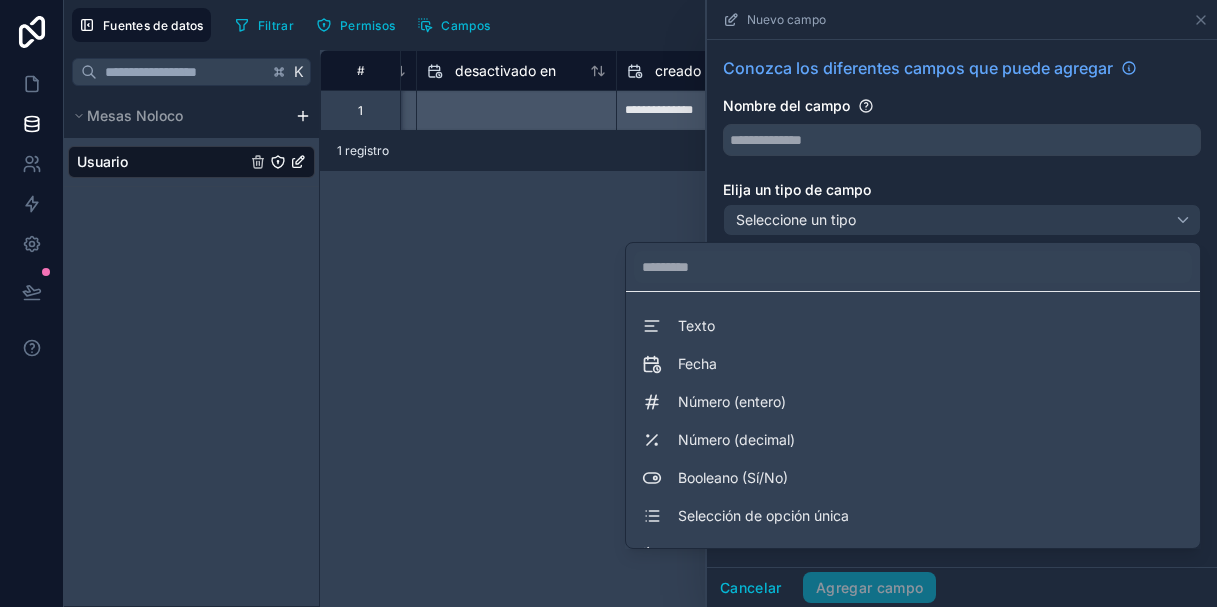 click on "**********" at bounding box center [768, 328] 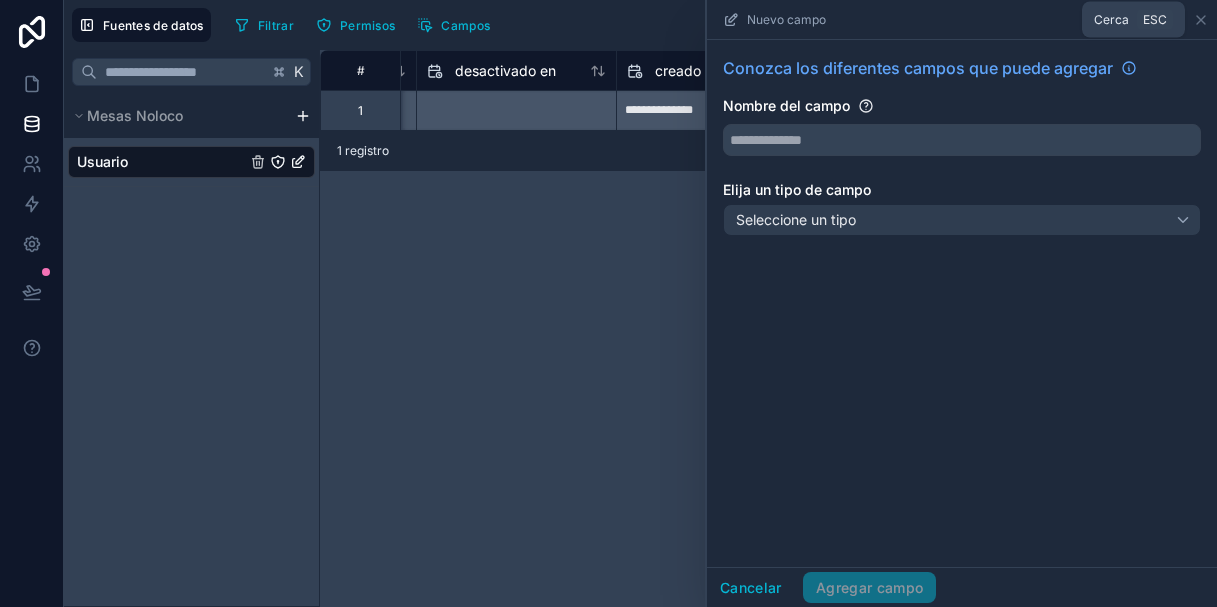 click 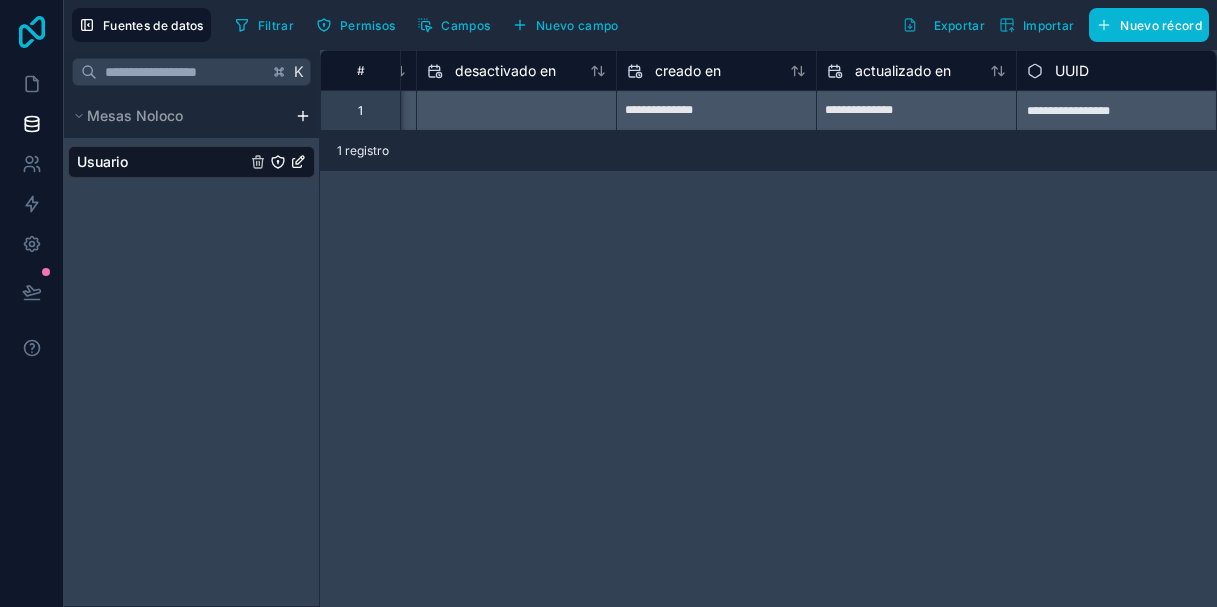 click 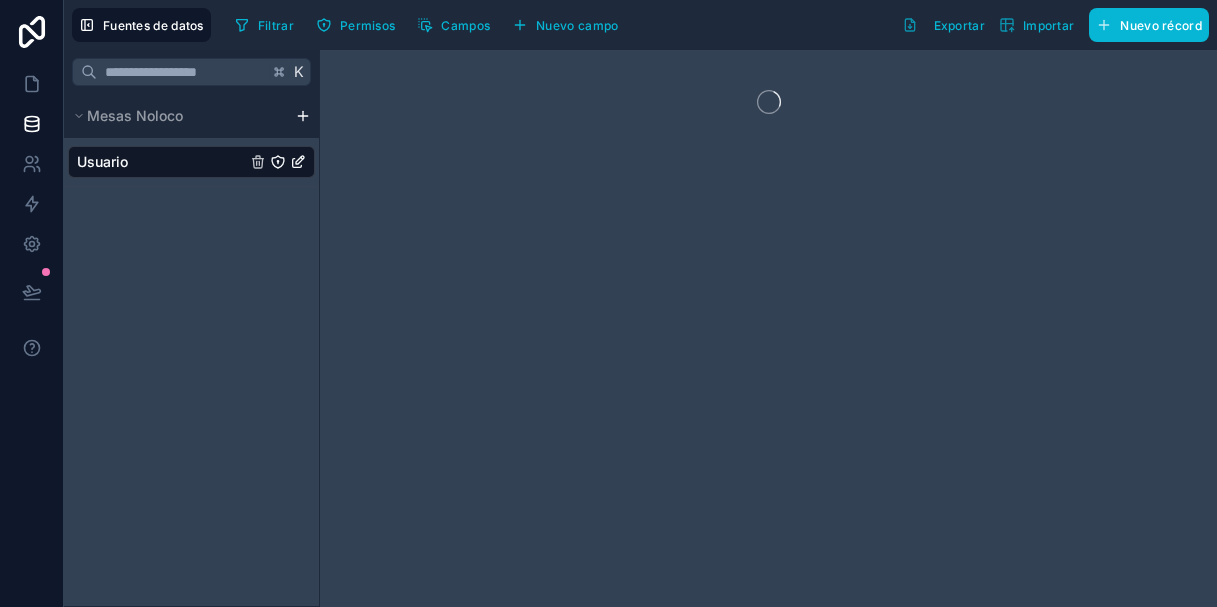 scroll, scrollTop: 0, scrollLeft: 0, axis: both 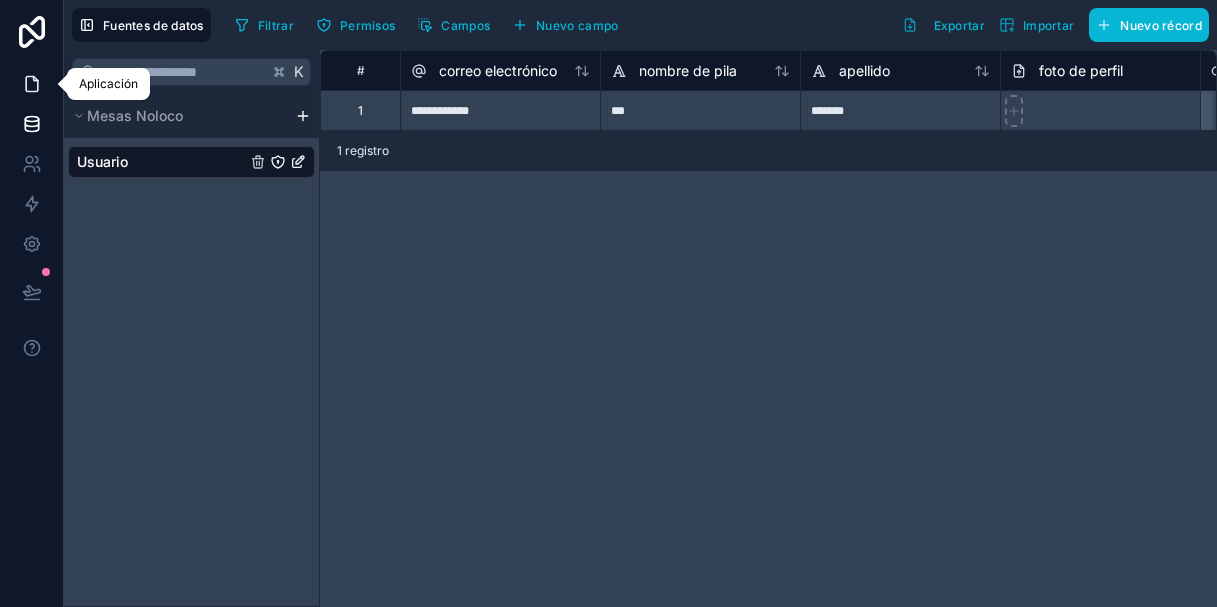 click 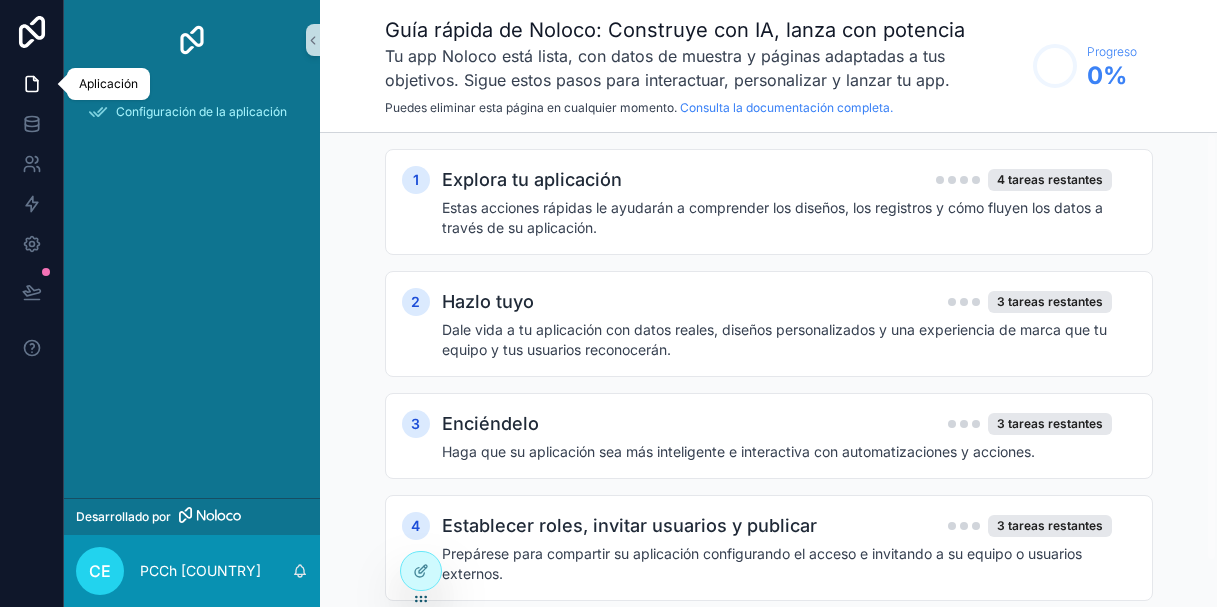 click 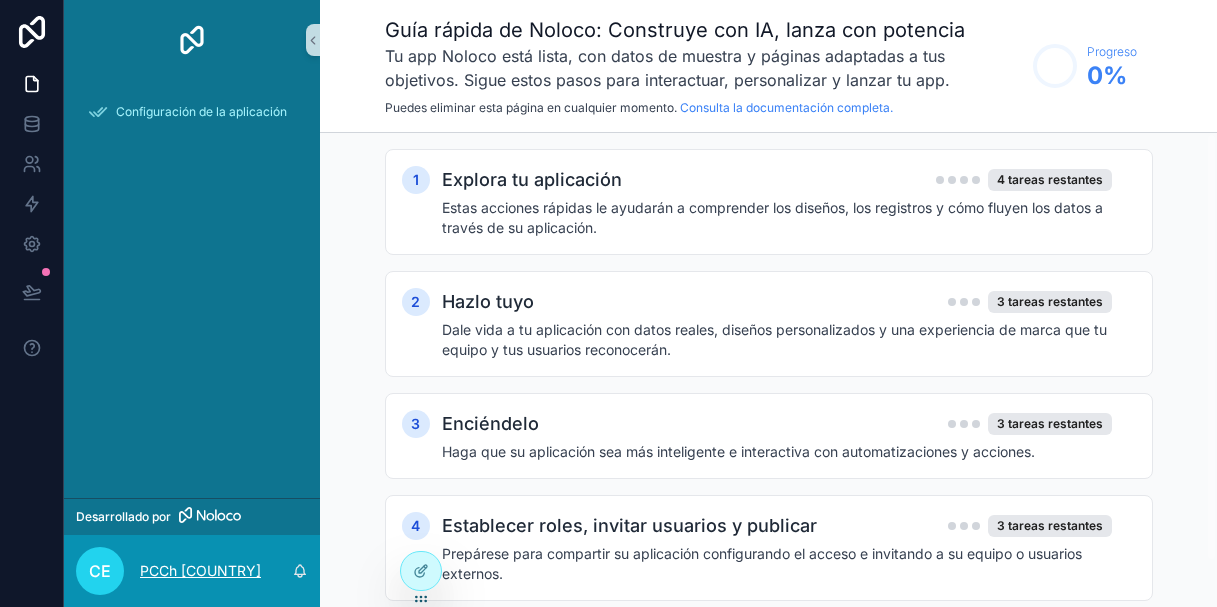 click on "PCCh Ecuador" at bounding box center [200, 570] 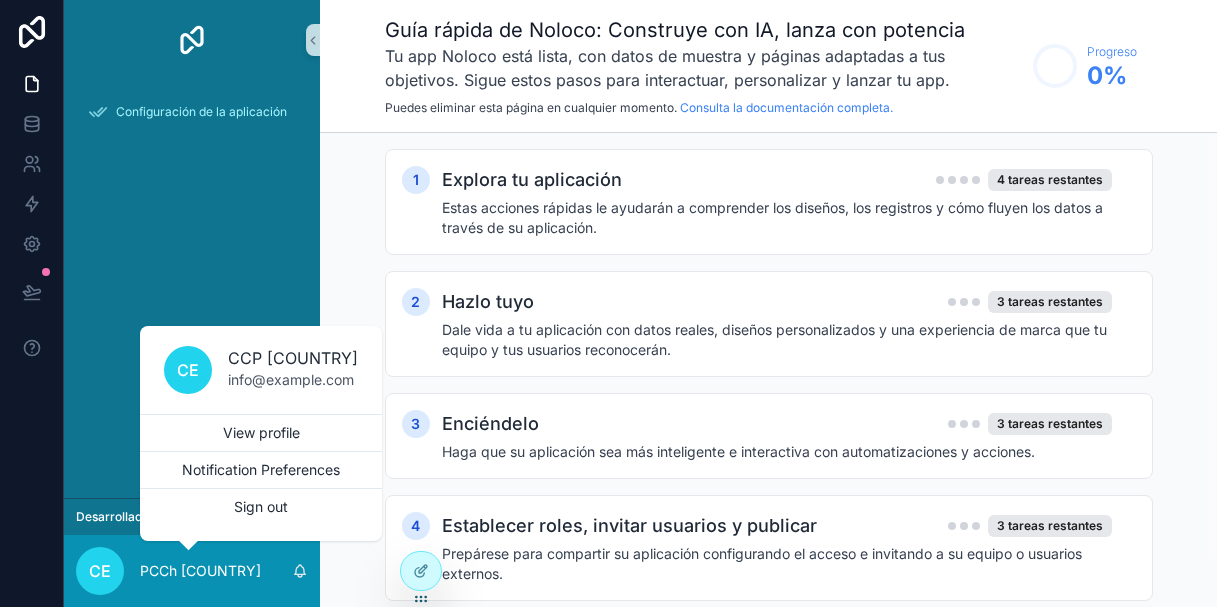 click on "Configuración de la aplicación" at bounding box center (192, 289) 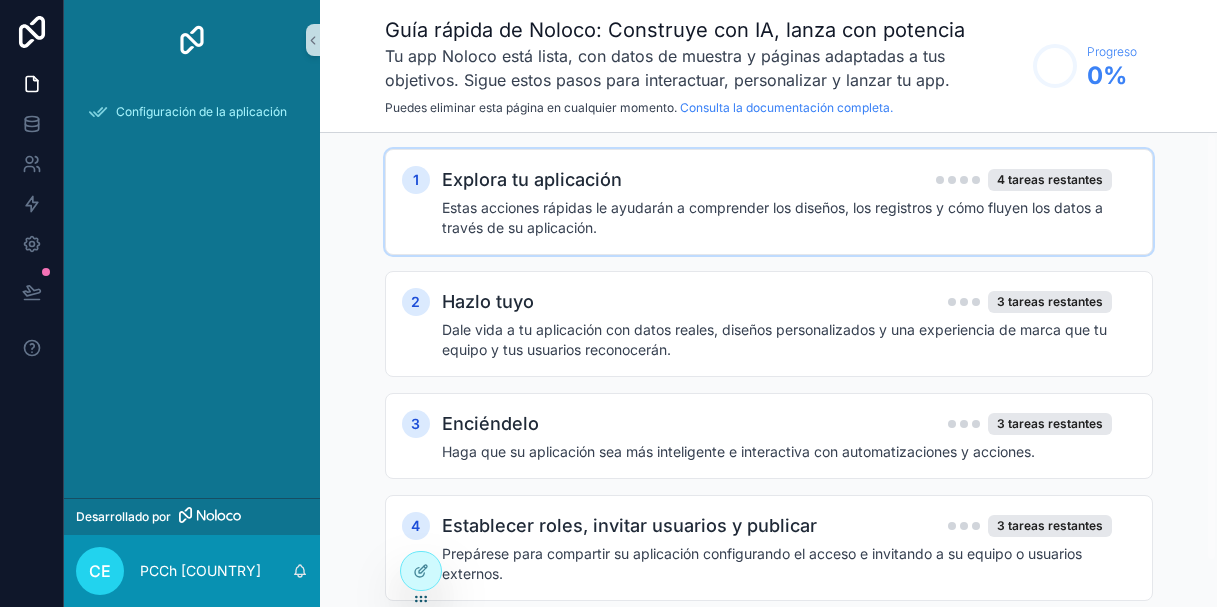 click on "Explora tu aplicación" at bounding box center [532, 179] 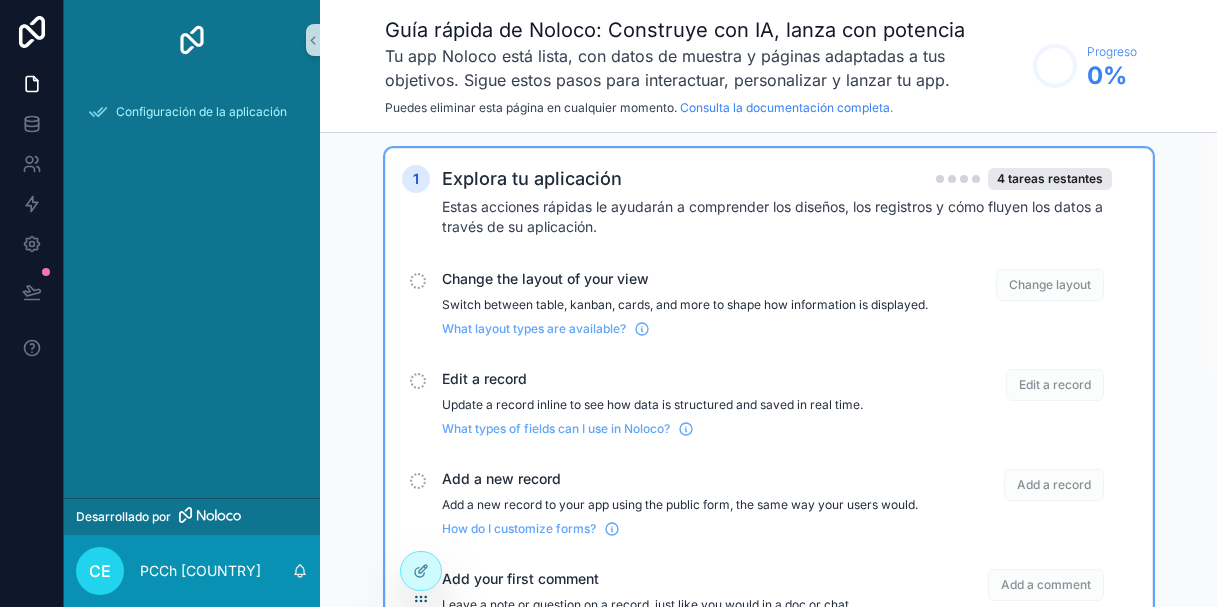 scroll, scrollTop: 0, scrollLeft: 0, axis: both 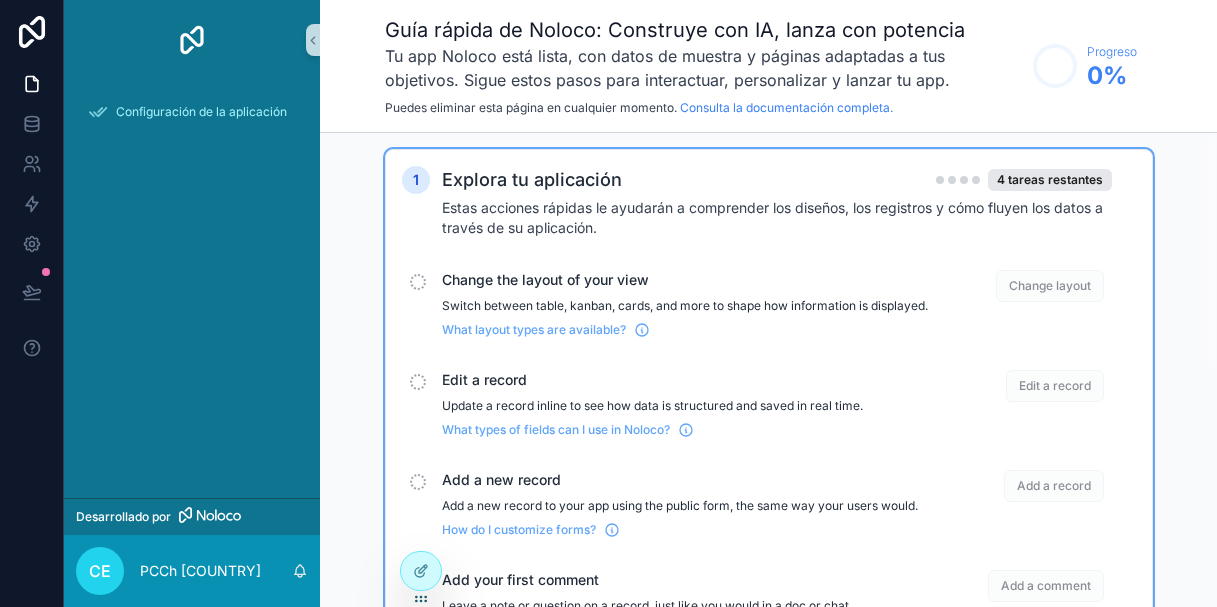 click on "Explora tu aplicación" at bounding box center [532, 179] 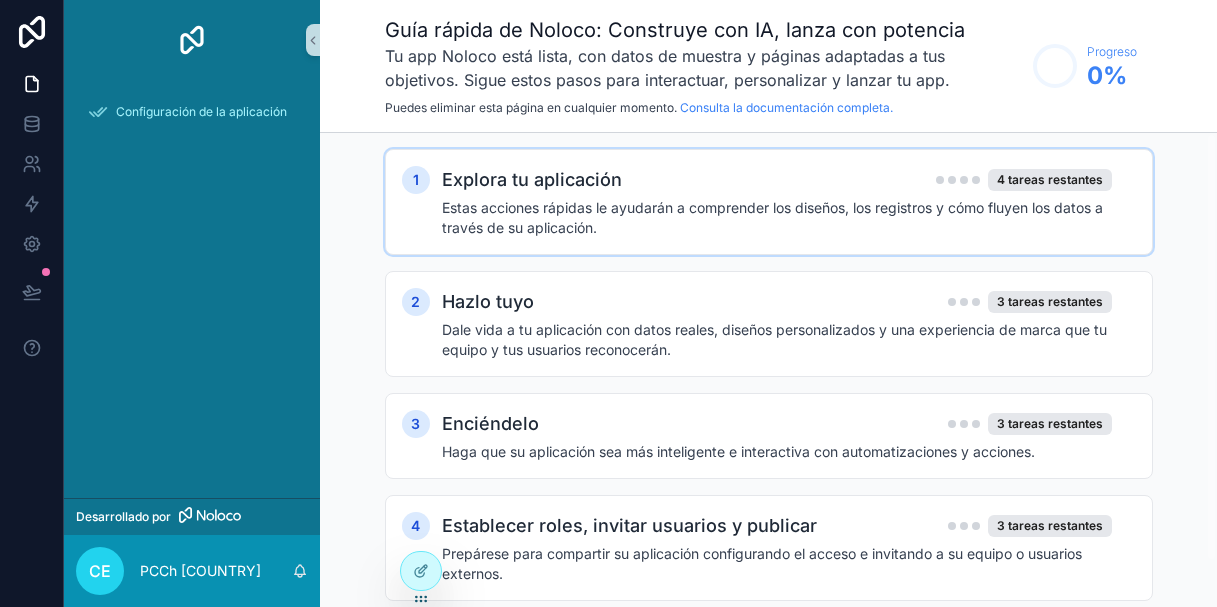 click on "Explora tu aplicación" at bounding box center (532, 179) 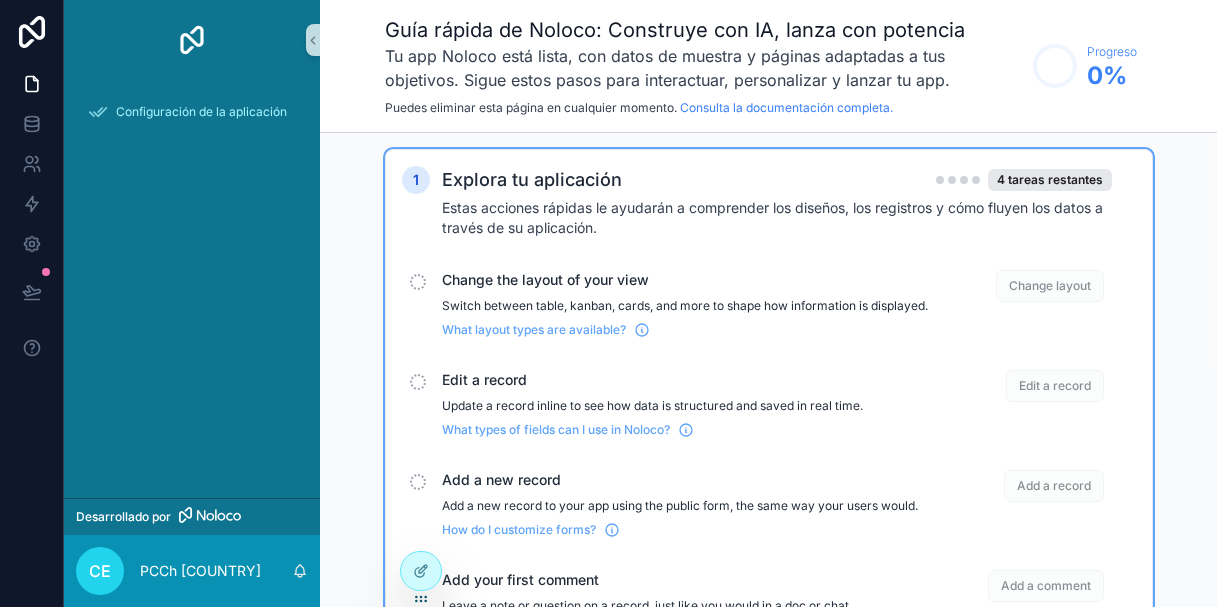 click on "Change the layout of your  view" at bounding box center (685, 280) 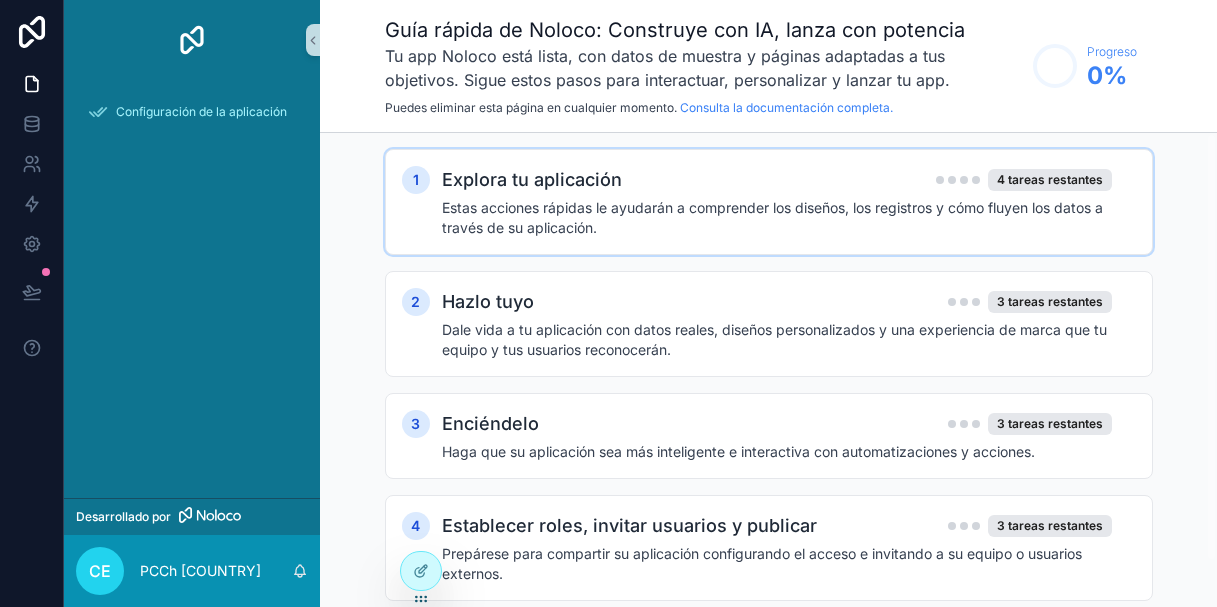 click on "Estas acciones rápidas le ayudarán a comprender los diseños, los registros y cómo fluyen los datos a través de su aplicación." at bounding box center (772, 217) 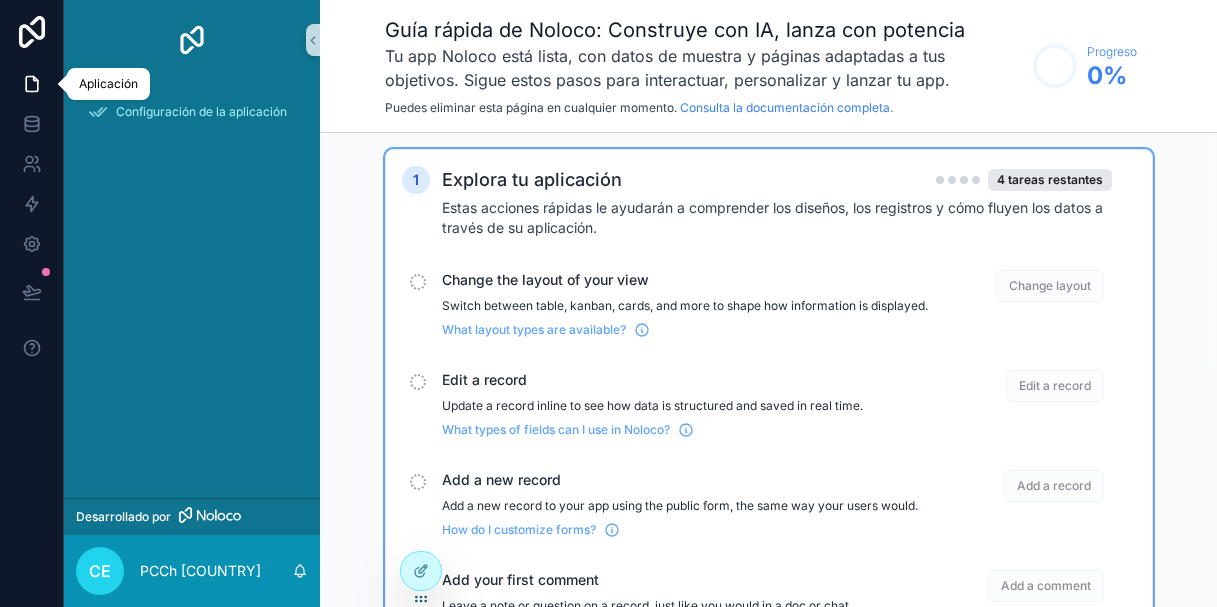 click 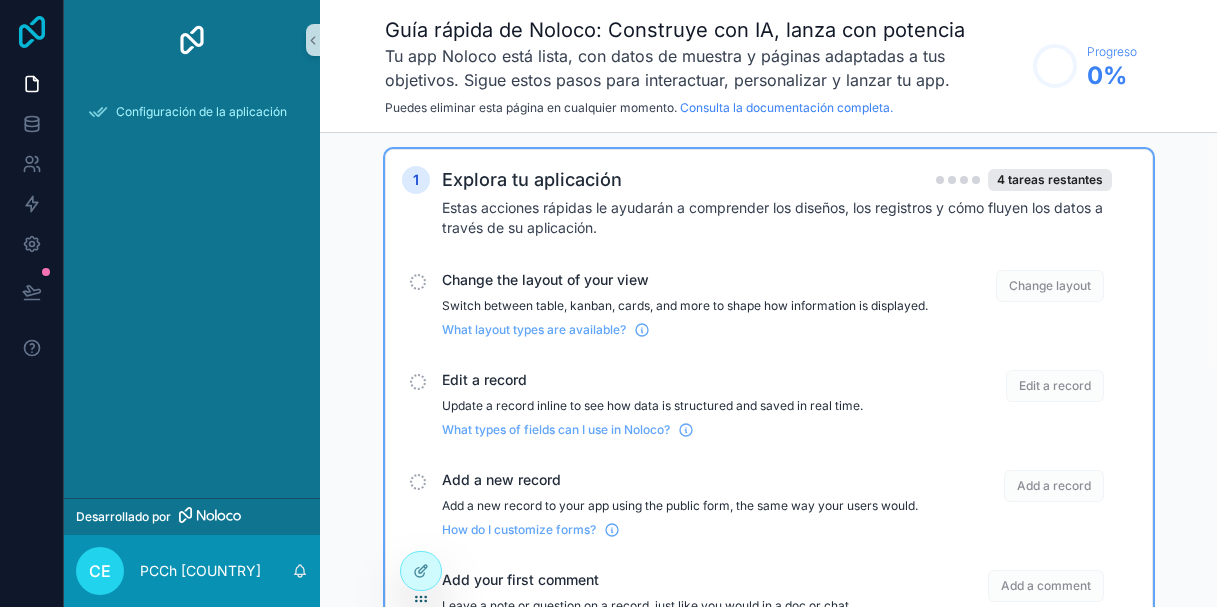 click 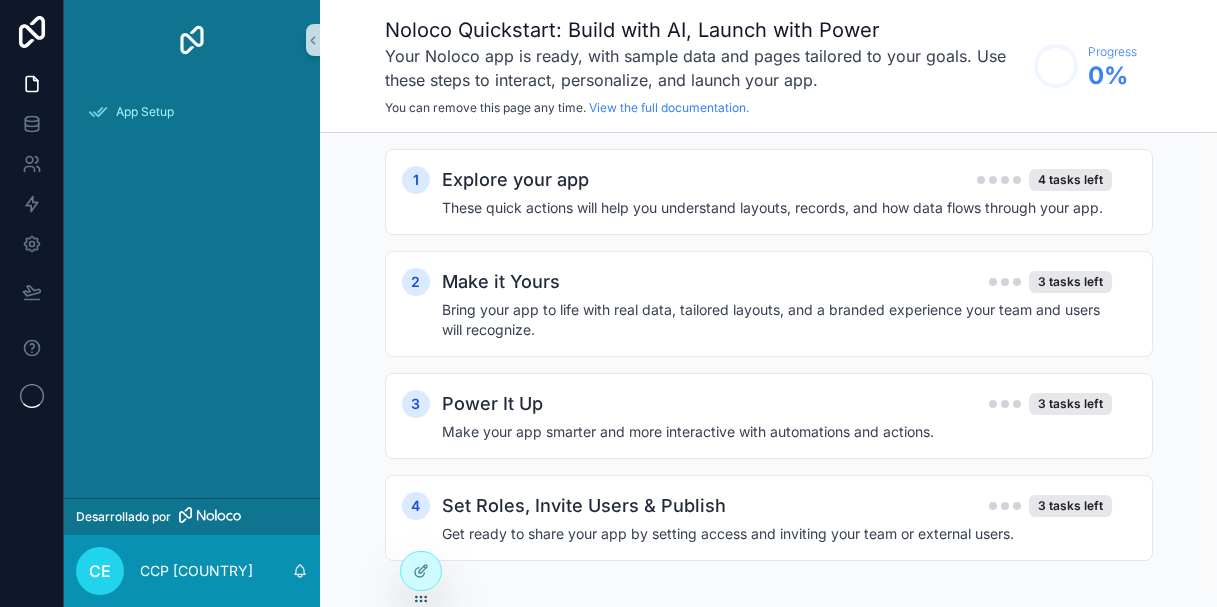 scroll, scrollTop: 0, scrollLeft: 0, axis: both 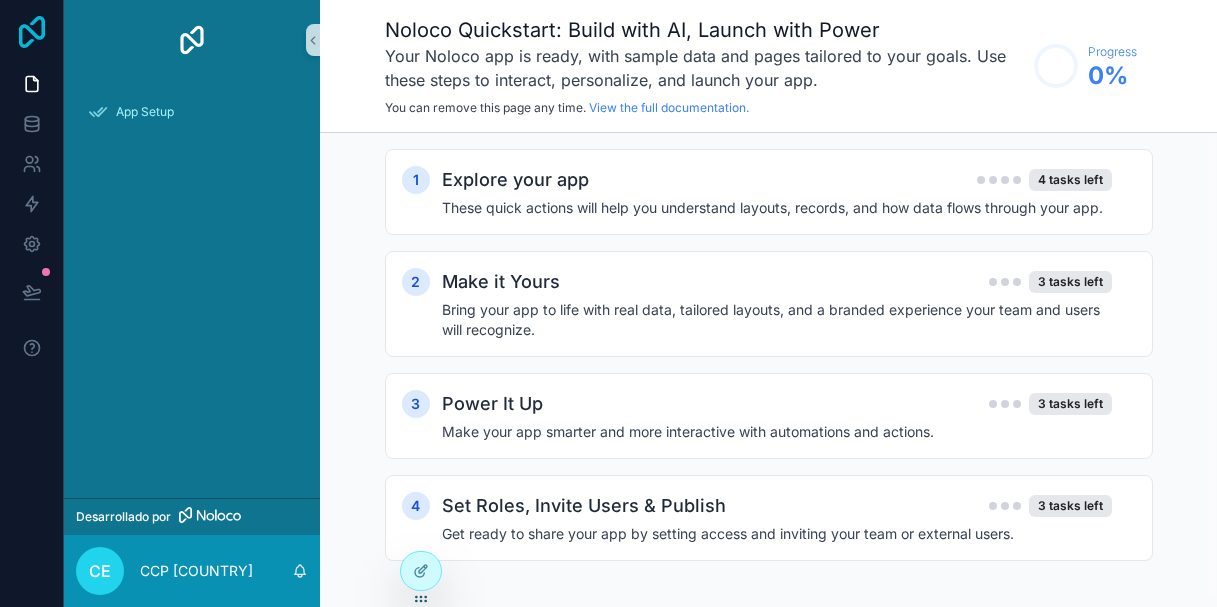click 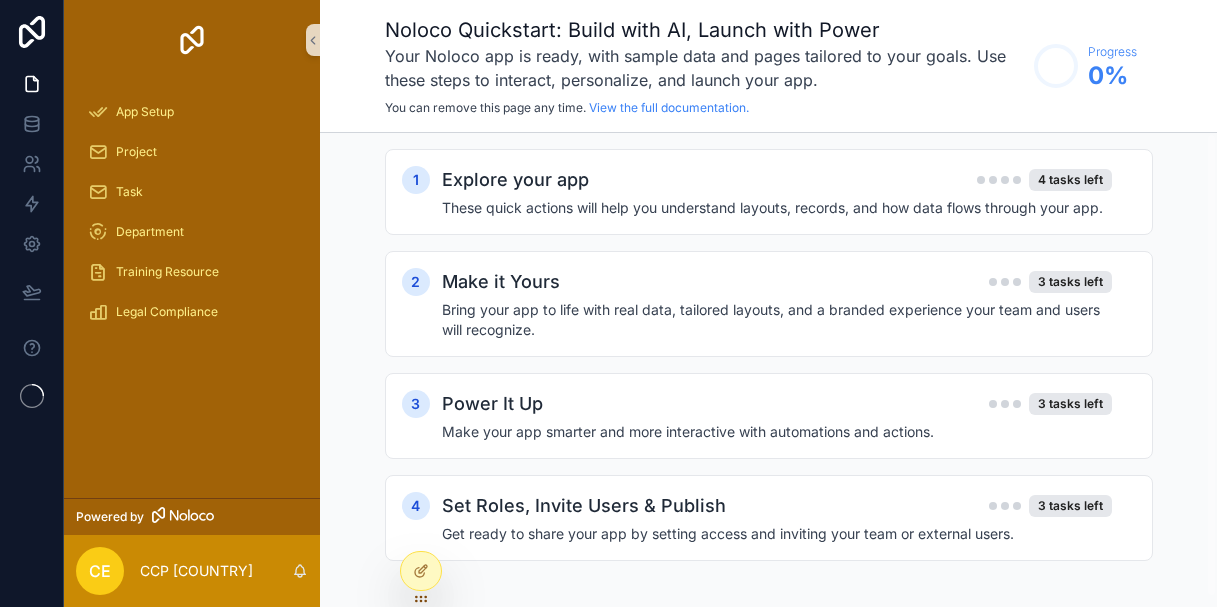 scroll, scrollTop: 0, scrollLeft: 0, axis: both 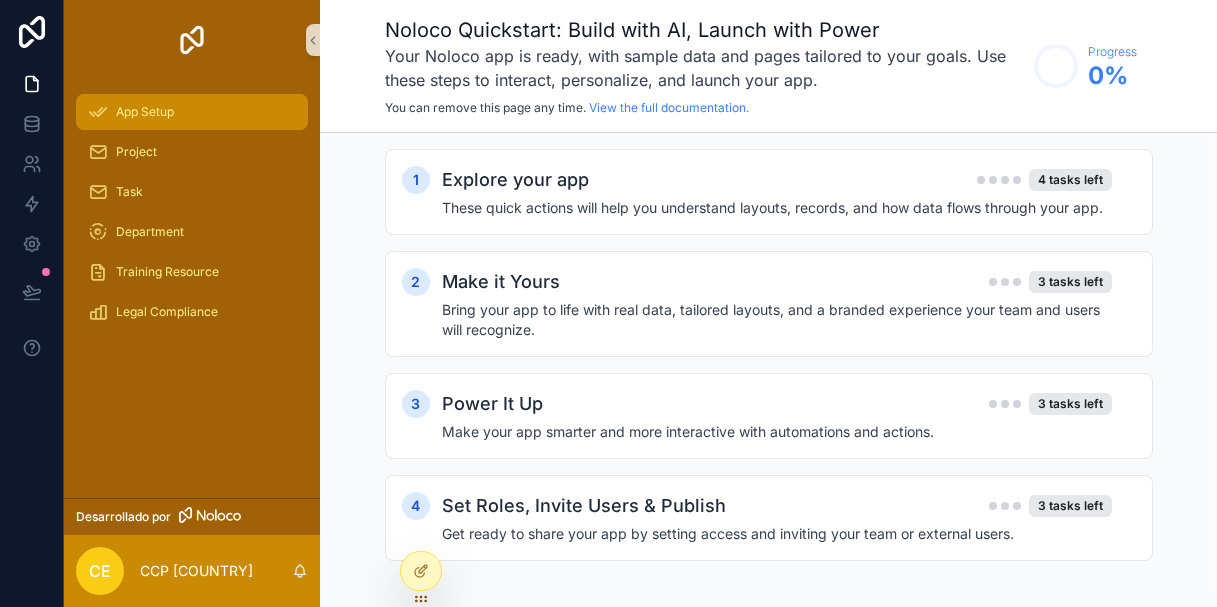 click on "App Setup" at bounding box center (145, 112) 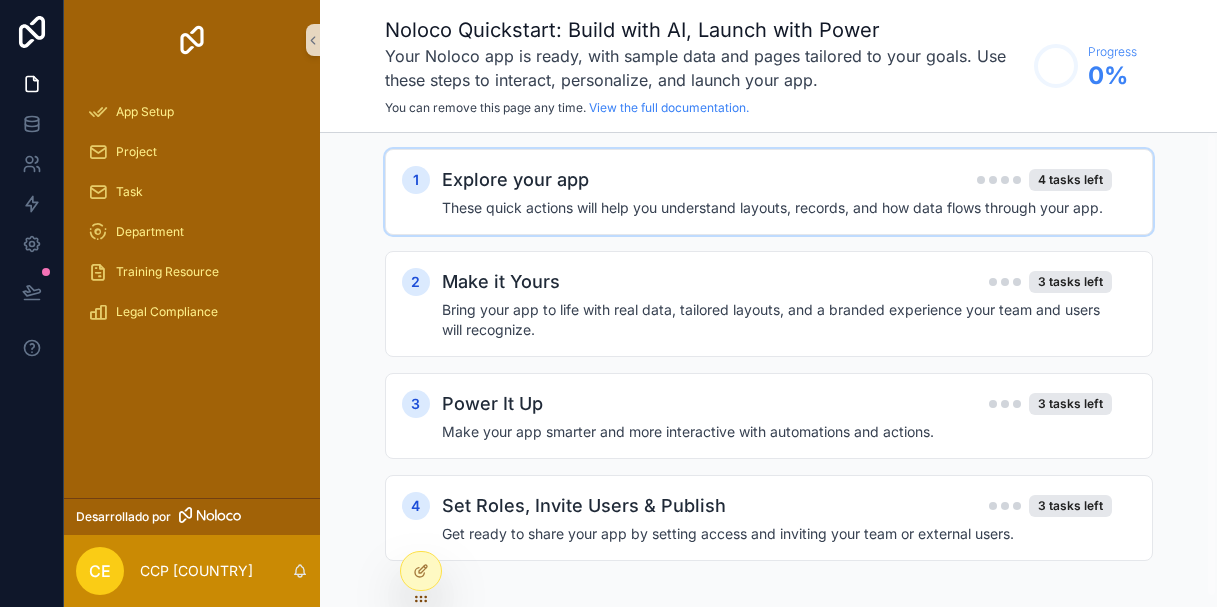 click on "These quick actions will help you understand layouts, records, and how data flows through your app." at bounding box center (777, 208) 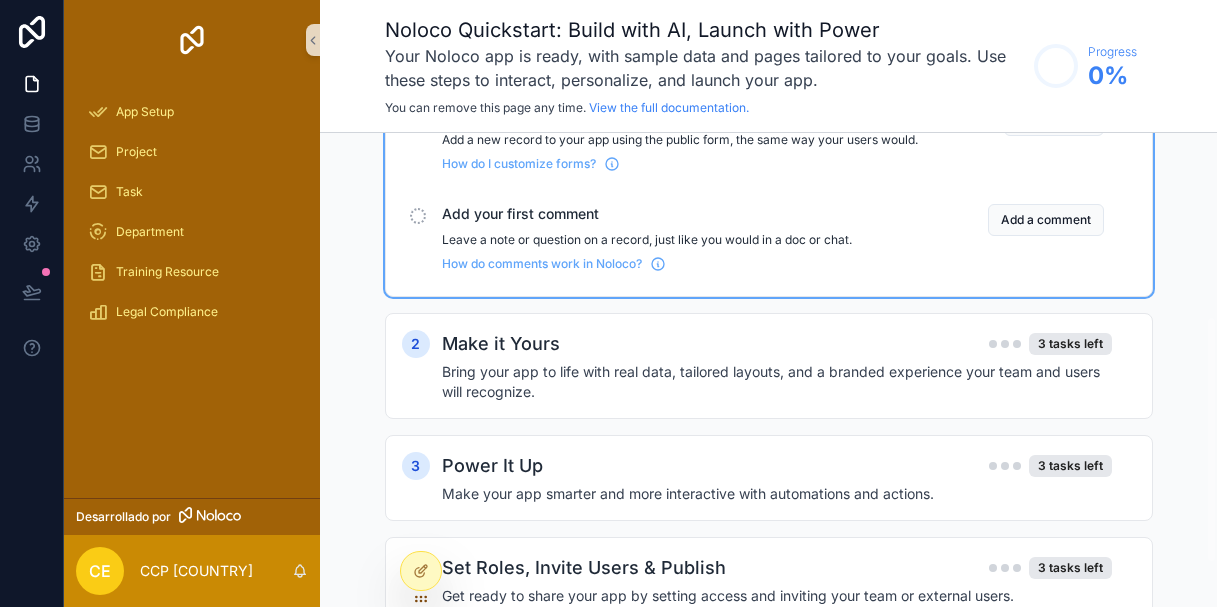 scroll, scrollTop: 353, scrollLeft: 0, axis: vertical 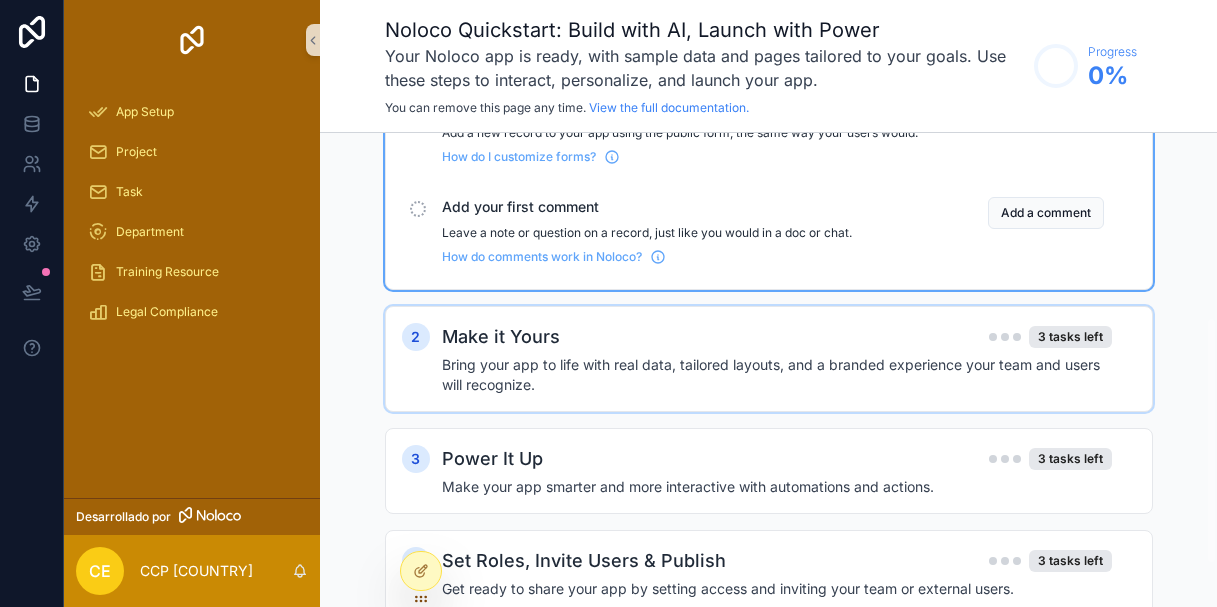 click on "Bring your app to life with real data, tailored layouts, and a branded experience your team and users will recognize." at bounding box center [777, 375] 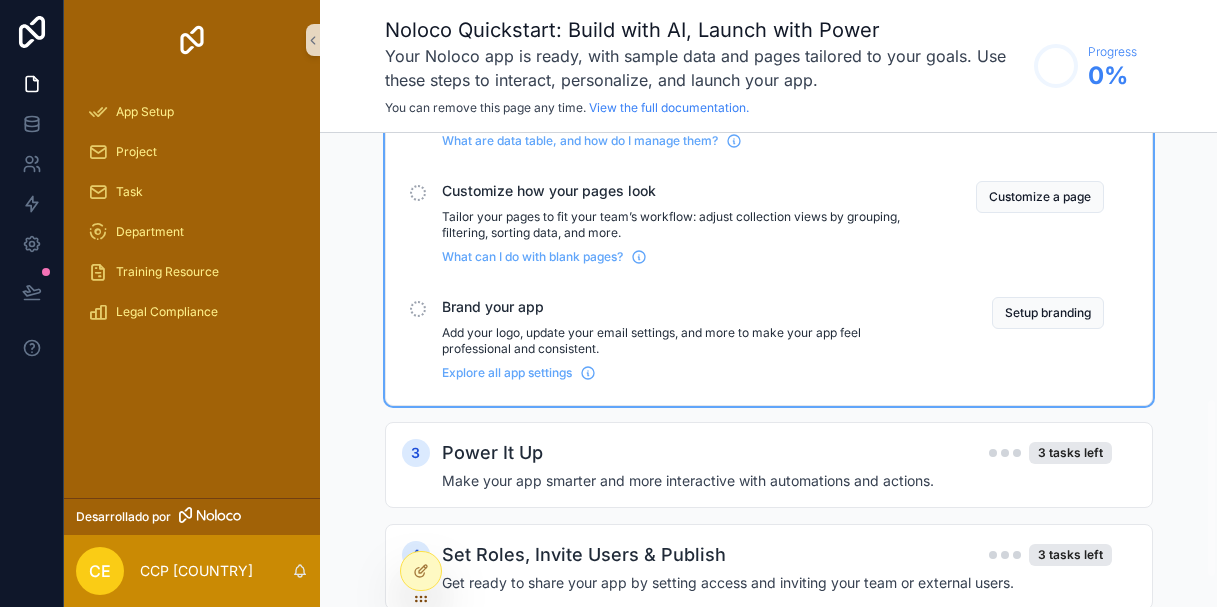 scroll, scrollTop: 774, scrollLeft: 0, axis: vertical 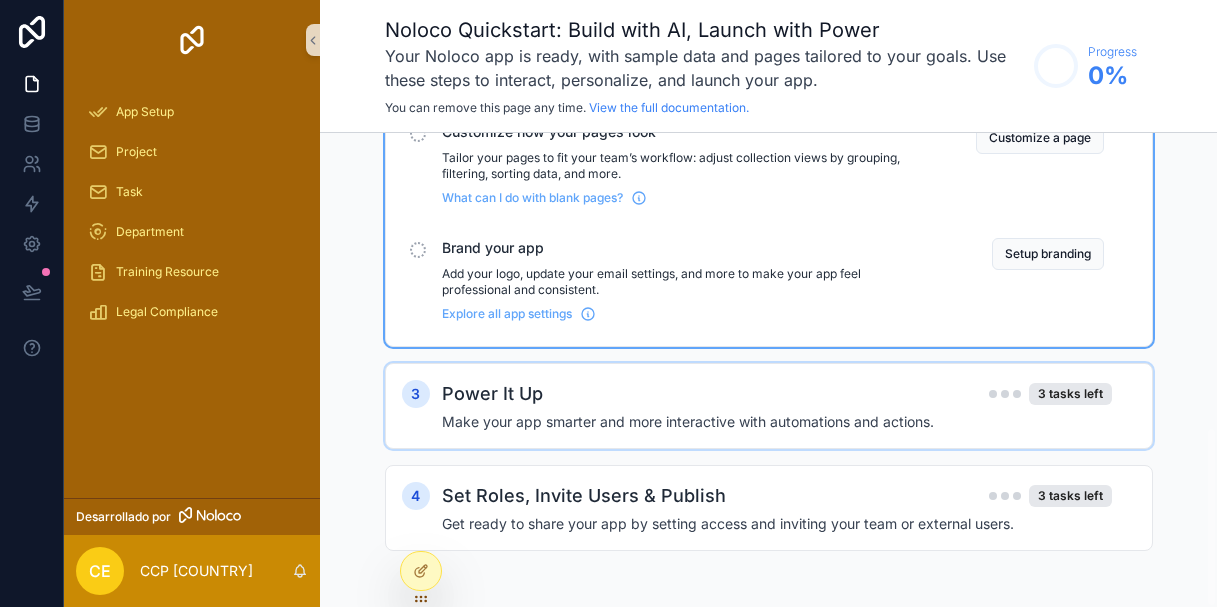 click on "Power It Up 3 tasks left" at bounding box center [777, 394] 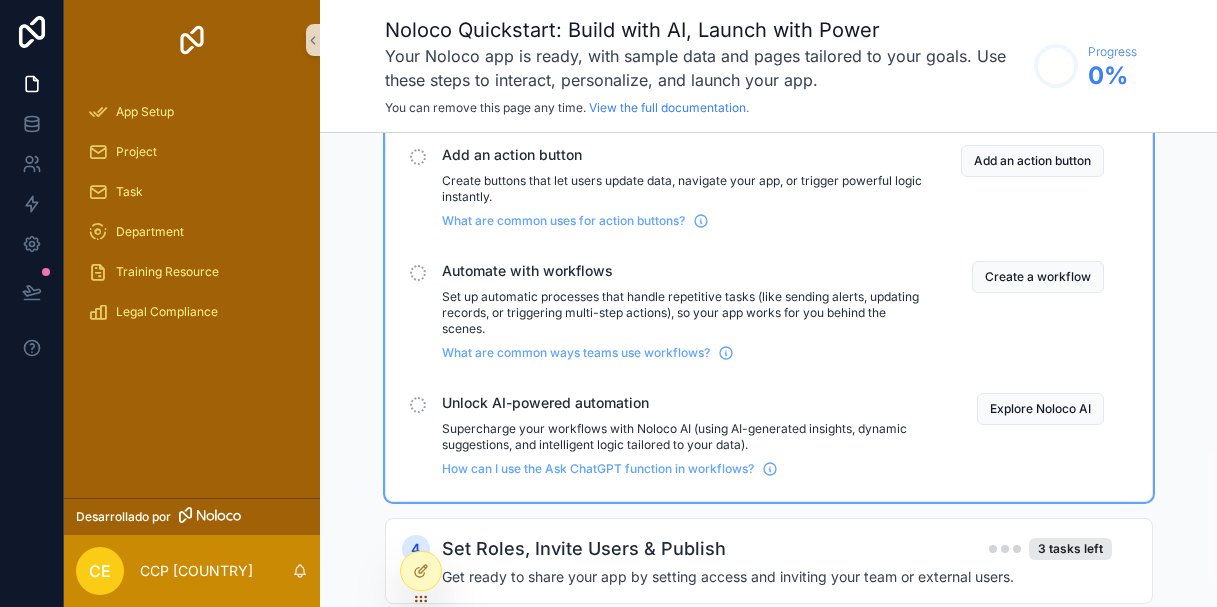 scroll, scrollTop: 1146, scrollLeft: 0, axis: vertical 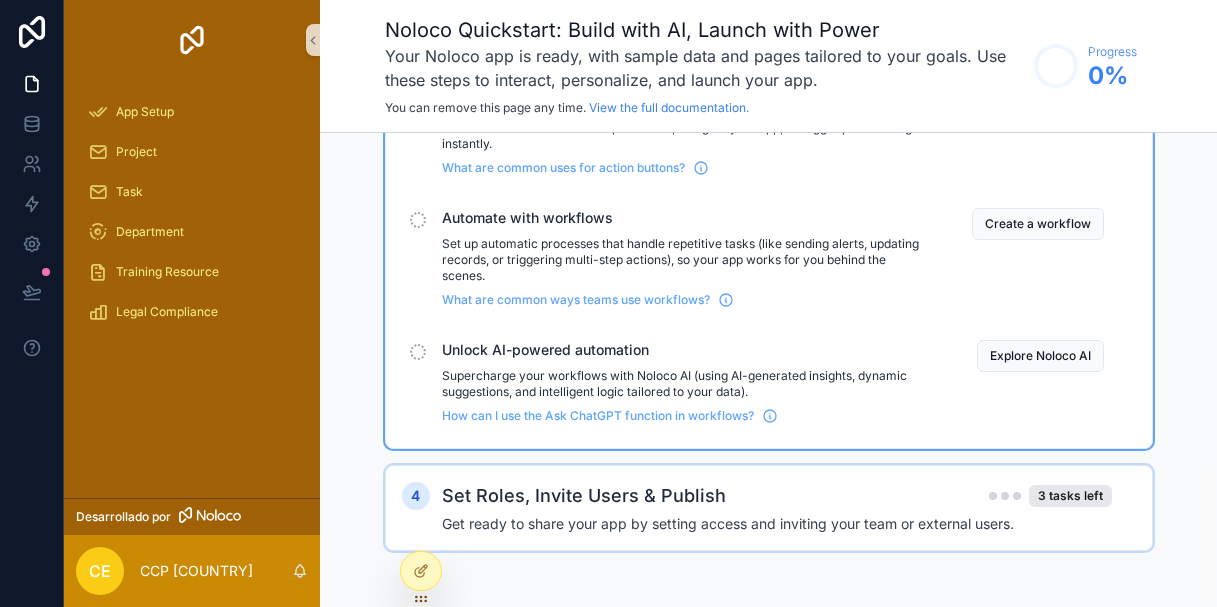 click on "Set Roles, Invite Users & Publish" at bounding box center [584, 496] 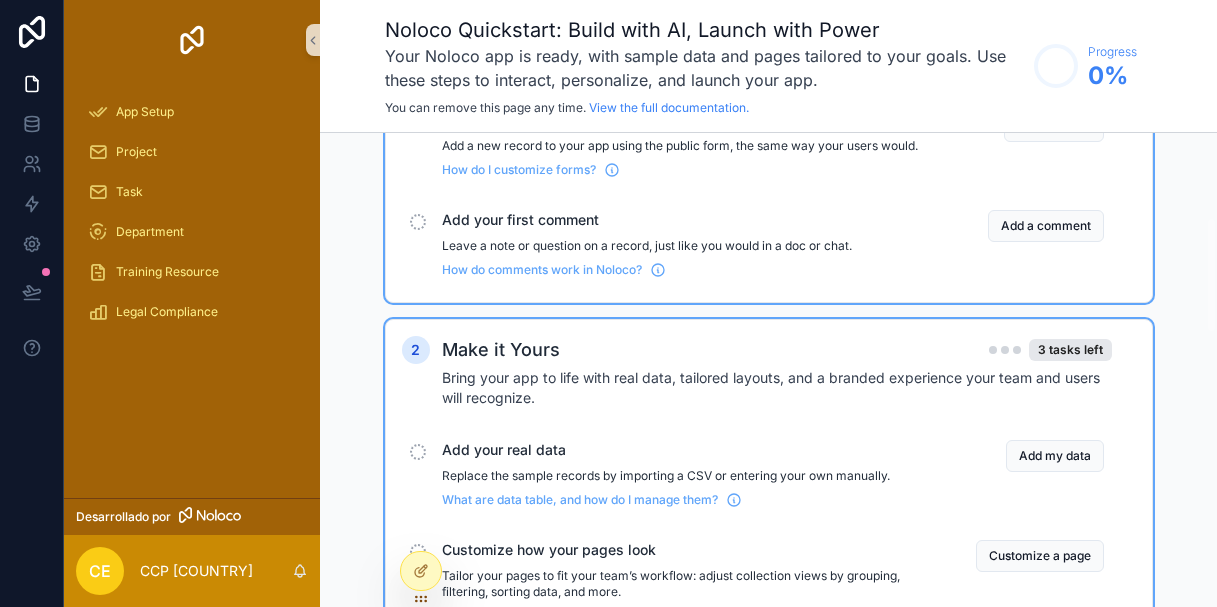 scroll, scrollTop: 339, scrollLeft: 0, axis: vertical 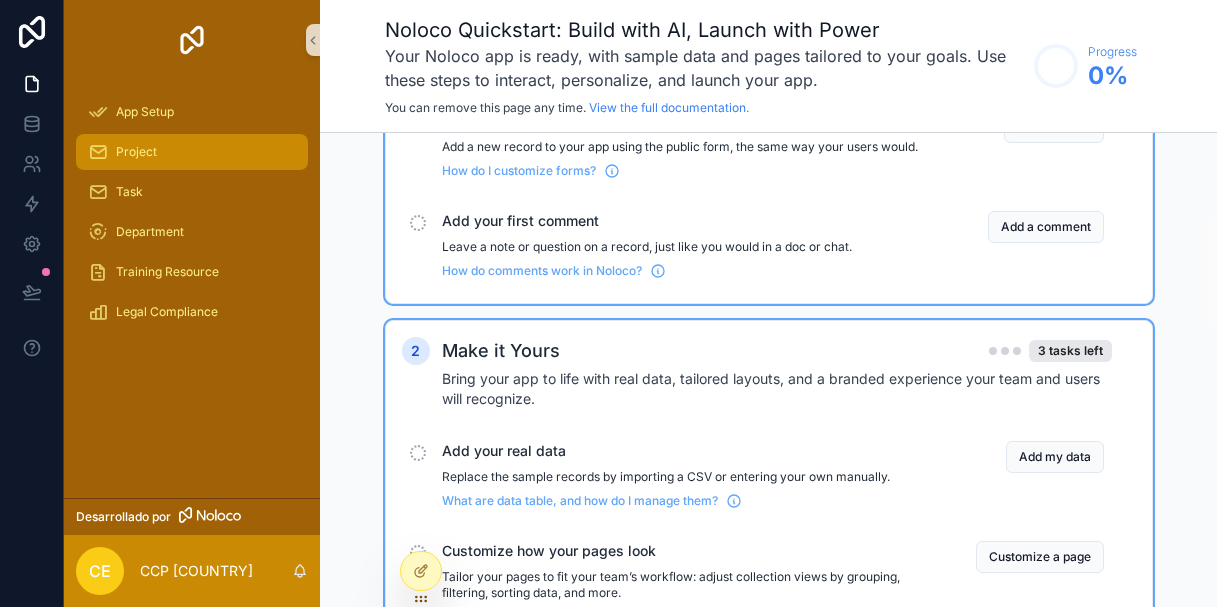 click on "Project" at bounding box center [136, 152] 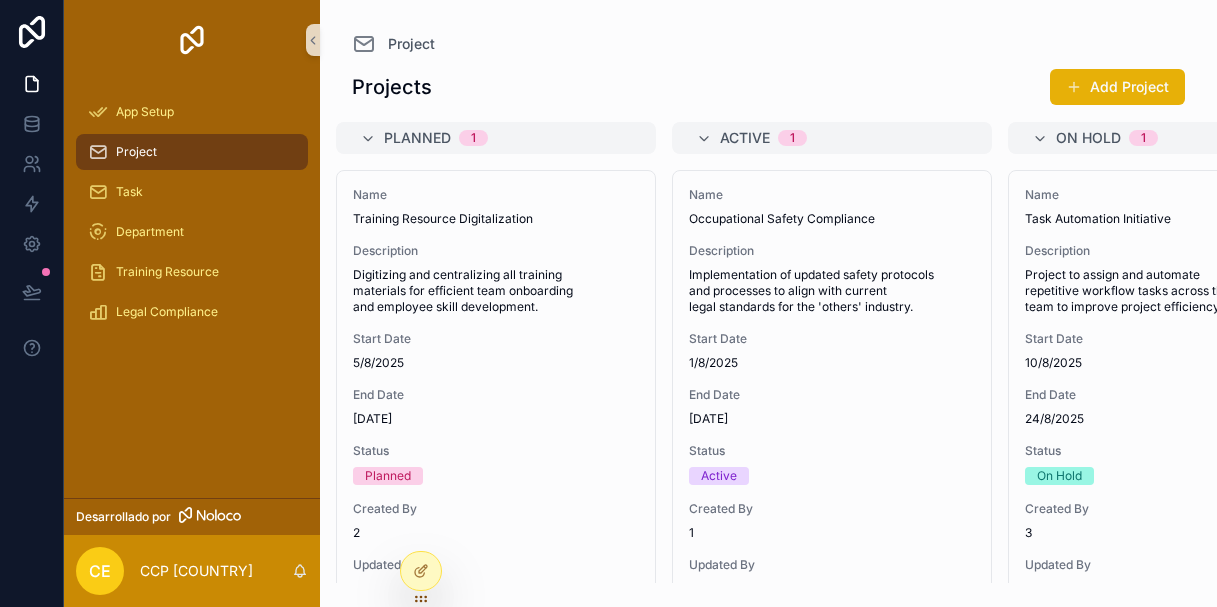 click on "1" at bounding box center (473, 138) 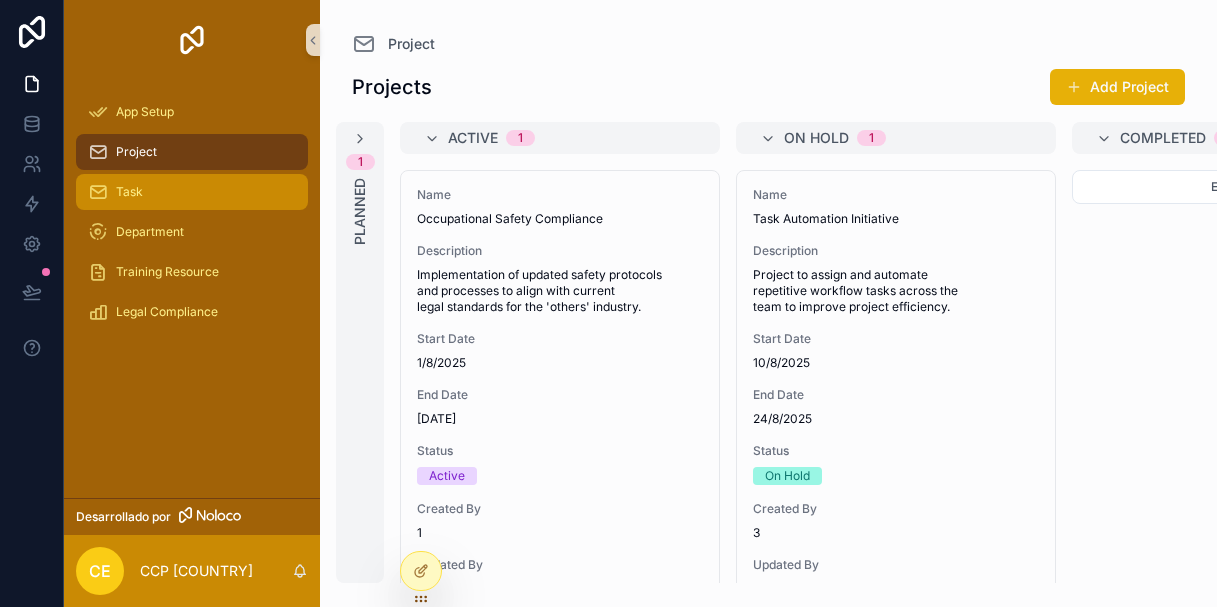 click on "Task" at bounding box center [192, 192] 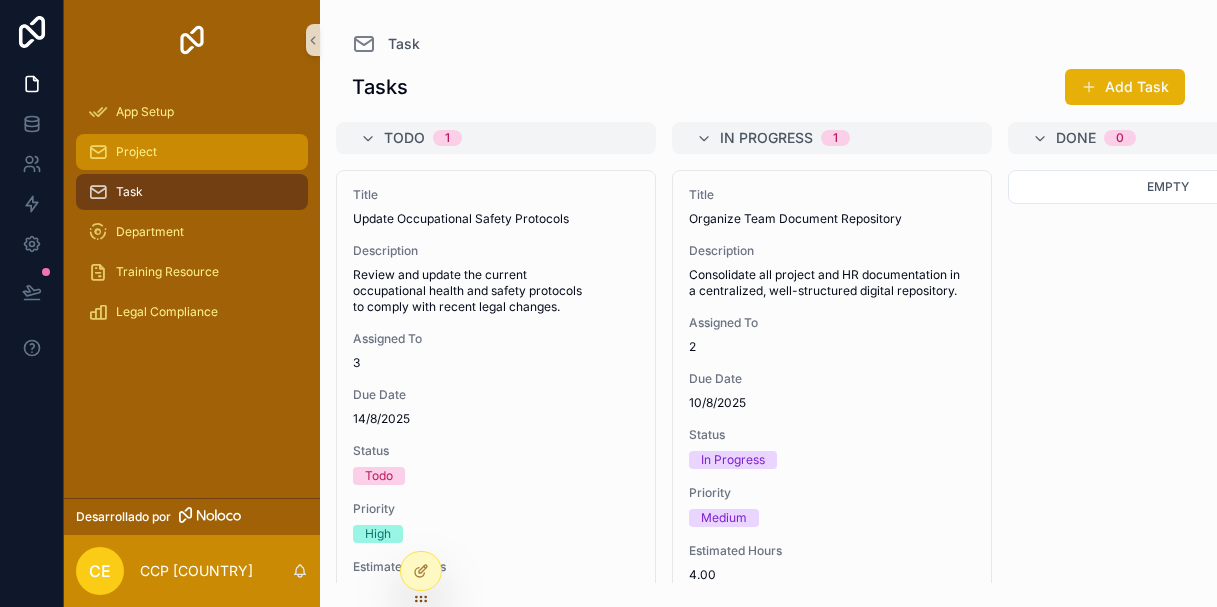 click on "Project" at bounding box center (192, 152) 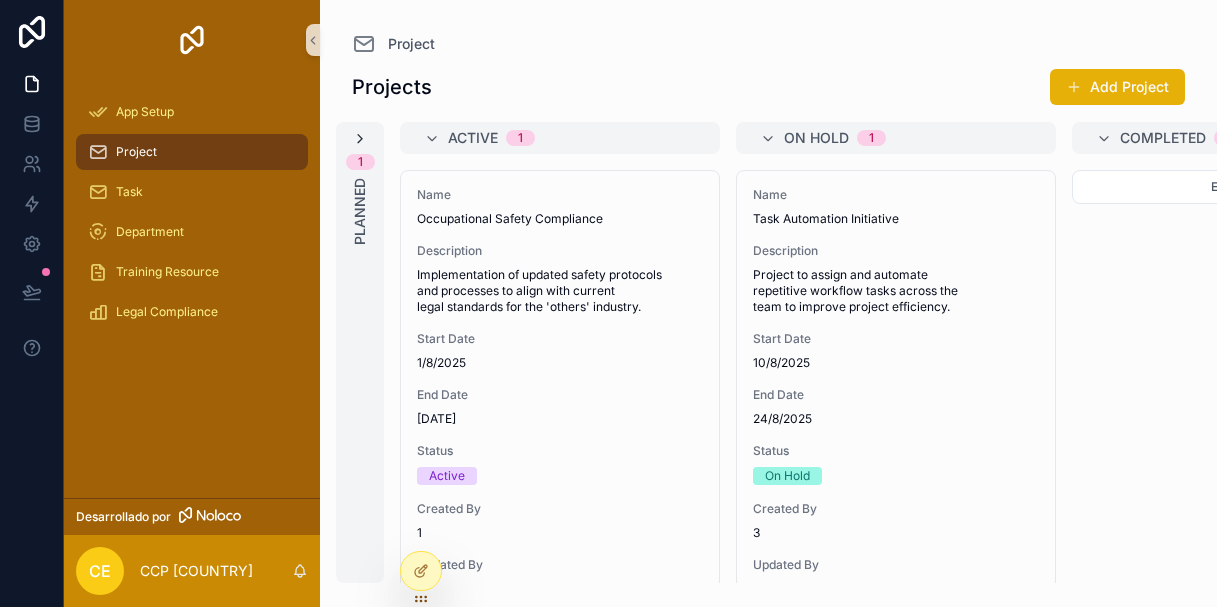 click at bounding box center (360, 139) 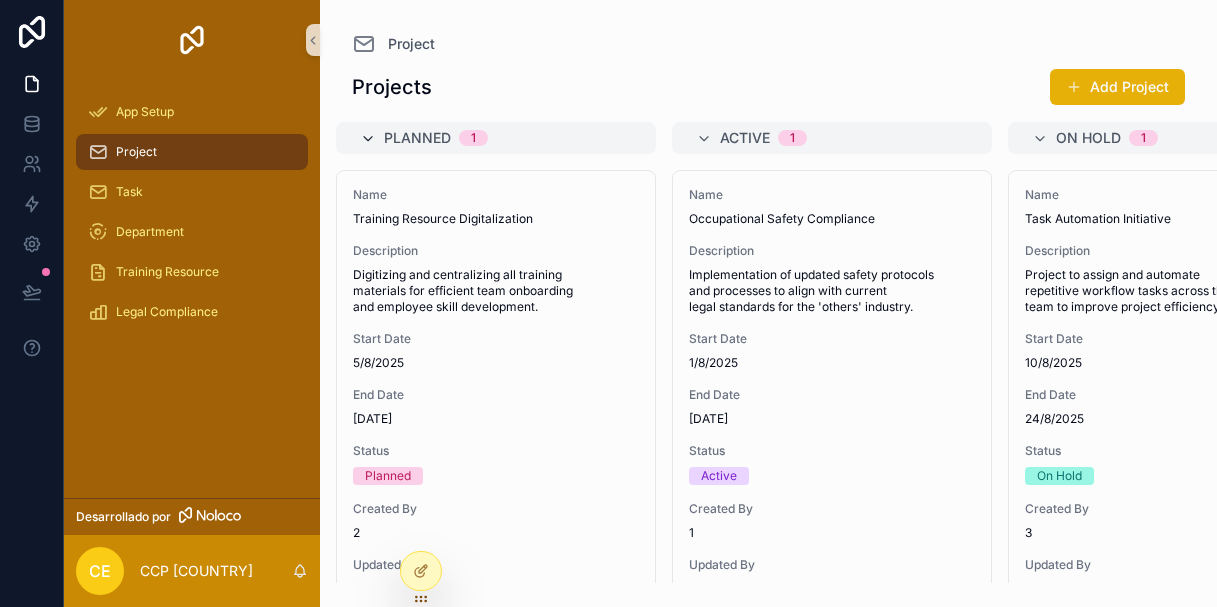 click at bounding box center (368, 139) 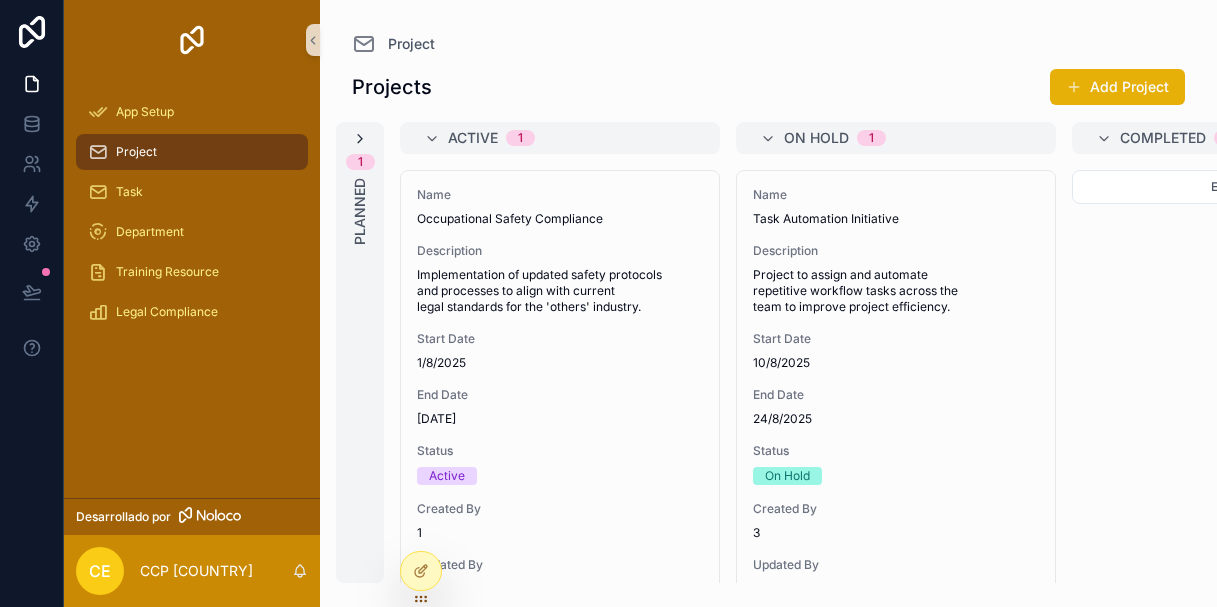 click at bounding box center (360, 139) 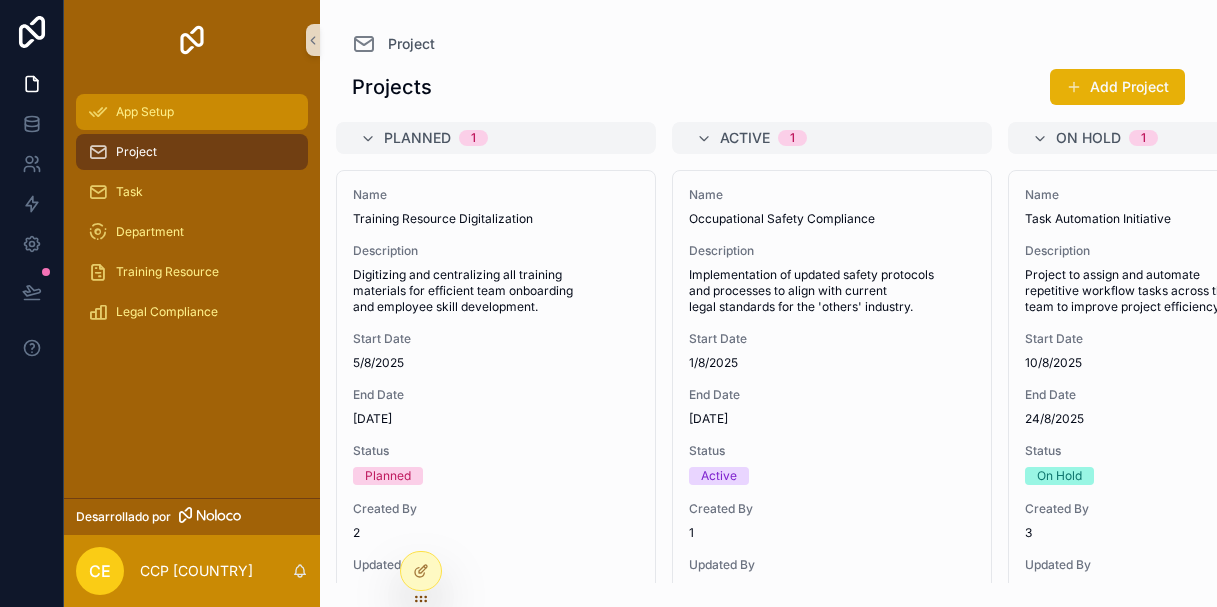 click on "App Setup" at bounding box center (192, 112) 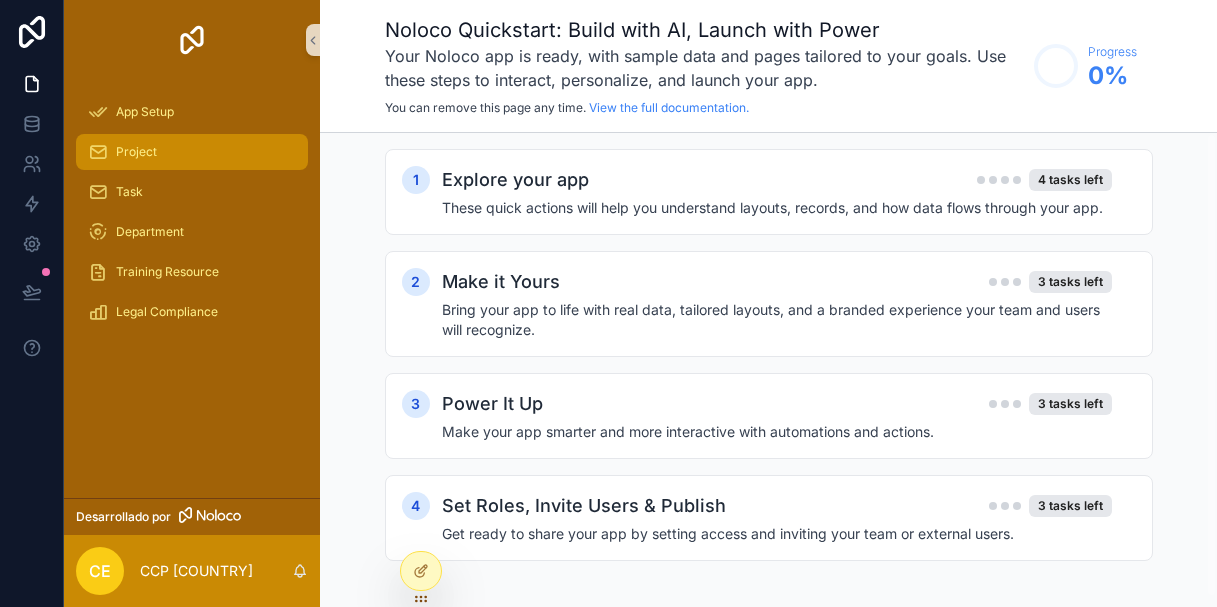click on "Project" at bounding box center (192, 152) 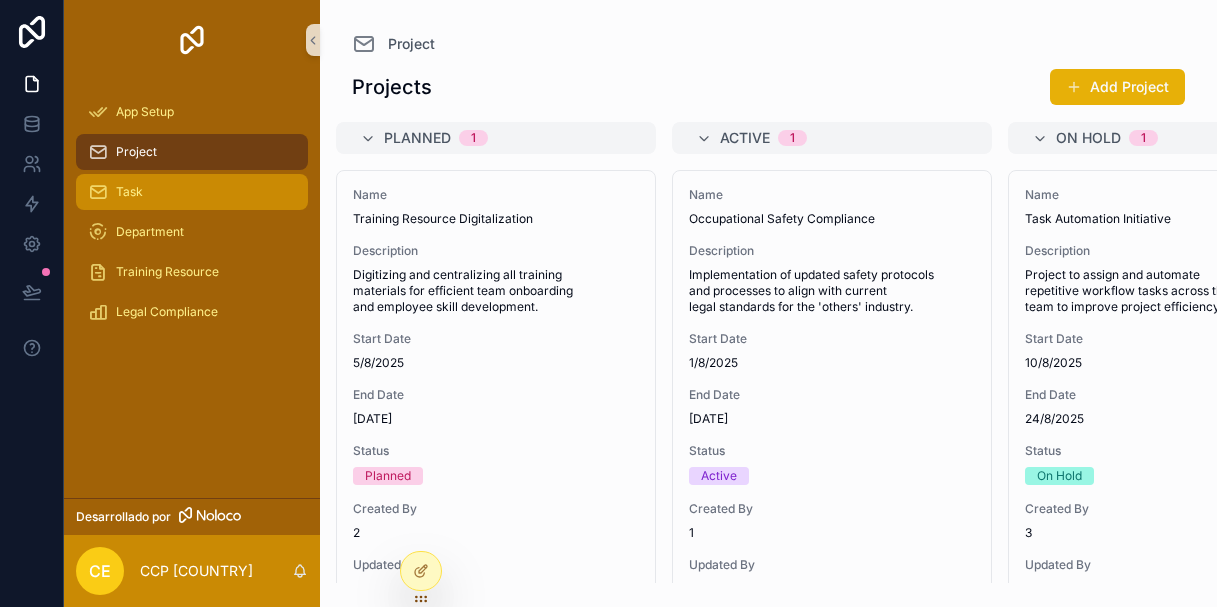 click on "Task" at bounding box center (192, 192) 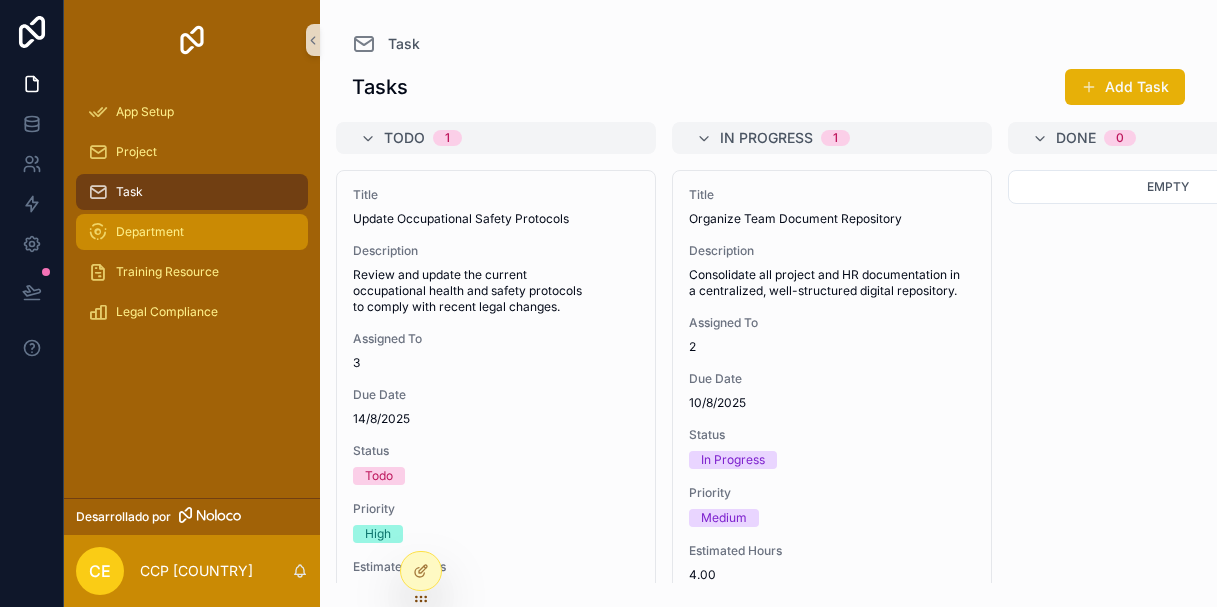 click on "Department" at bounding box center [150, 232] 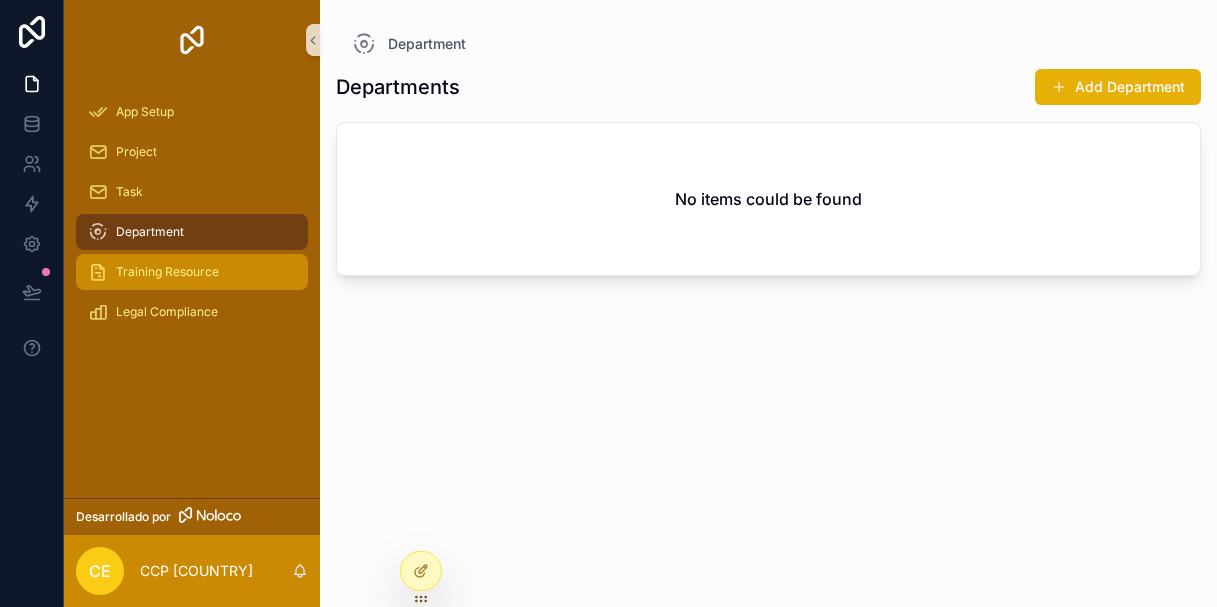 click on "Training Resource" at bounding box center [167, 272] 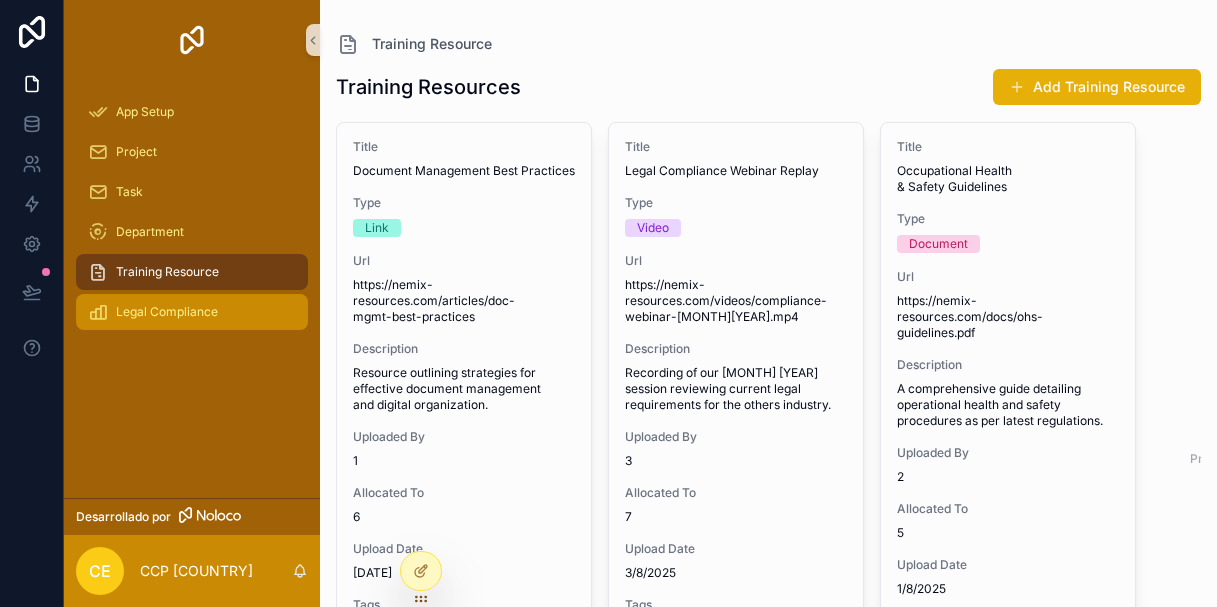 click on "Legal Compliance" at bounding box center (192, 312) 